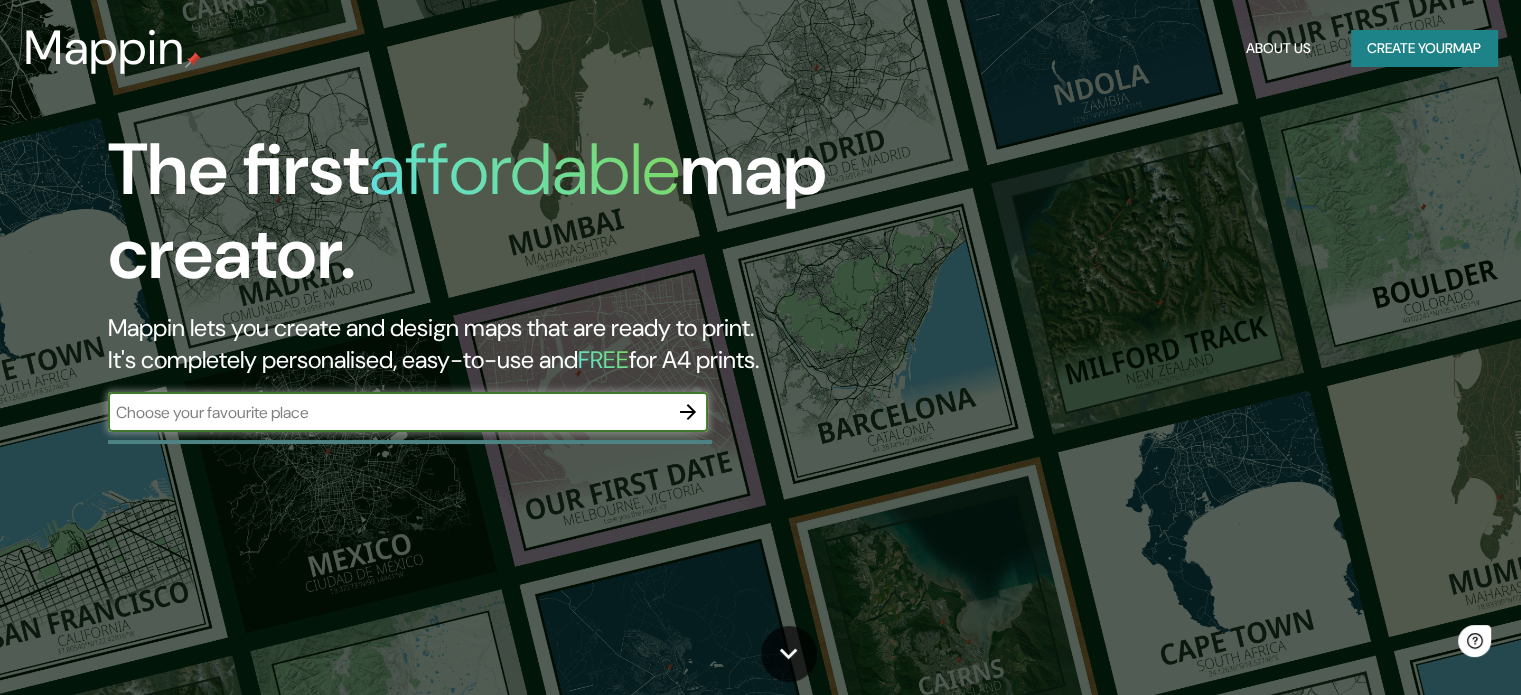 scroll, scrollTop: 0, scrollLeft: 0, axis: both 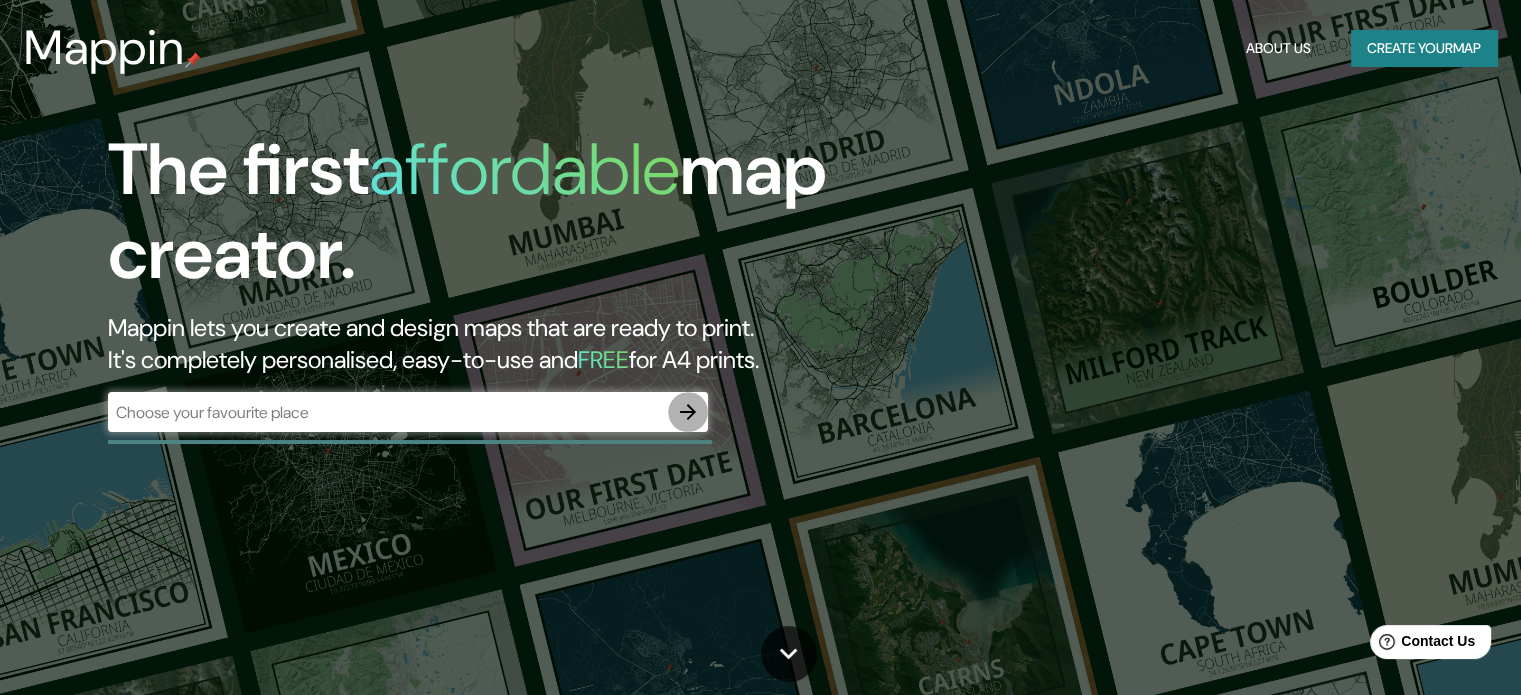 click 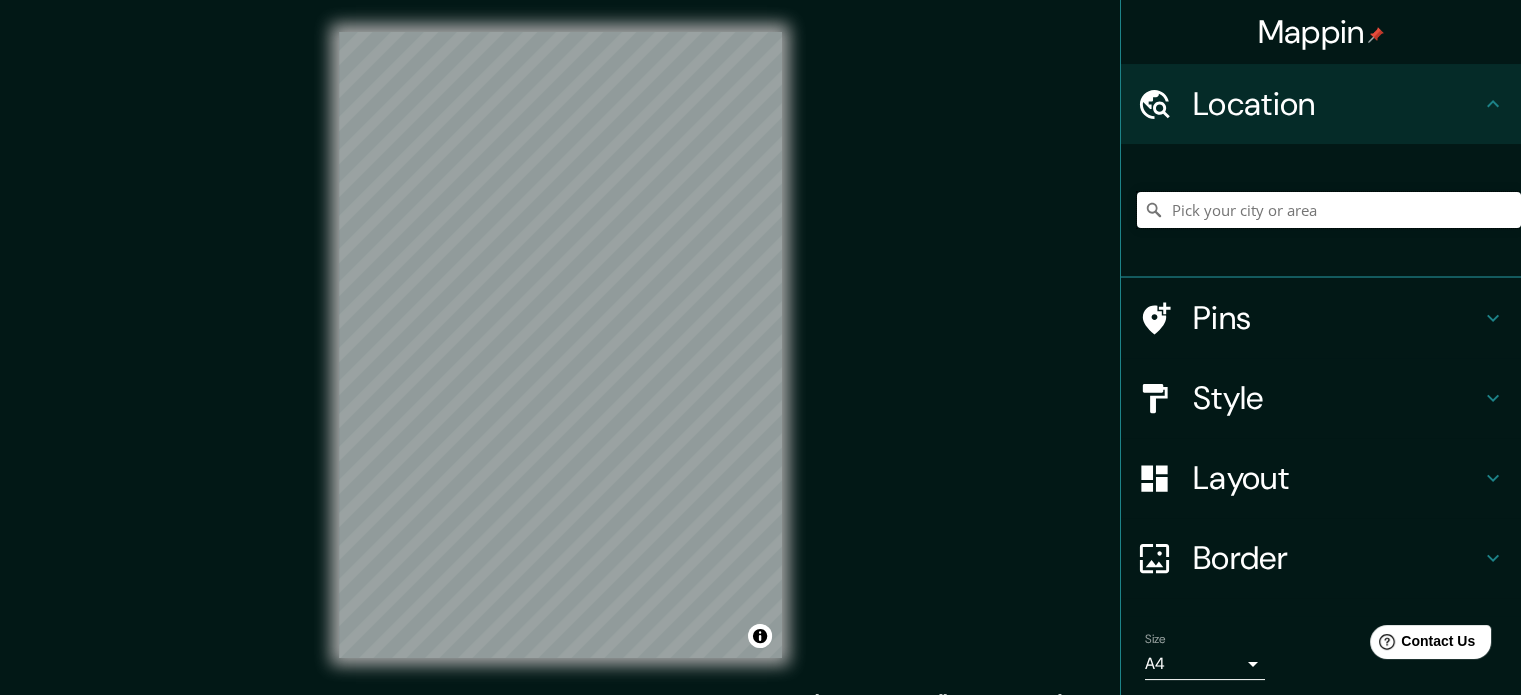 click at bounding box center [1329, 210] 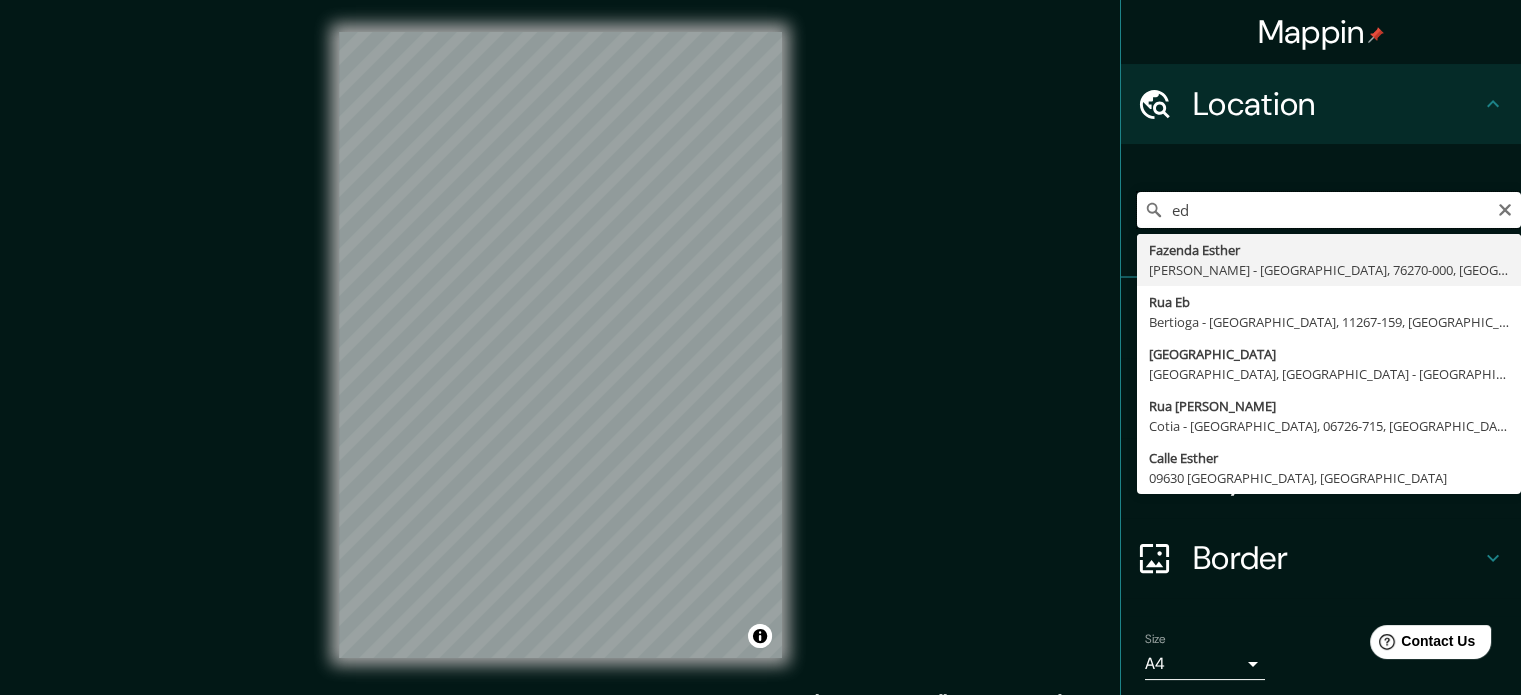 type on "e" 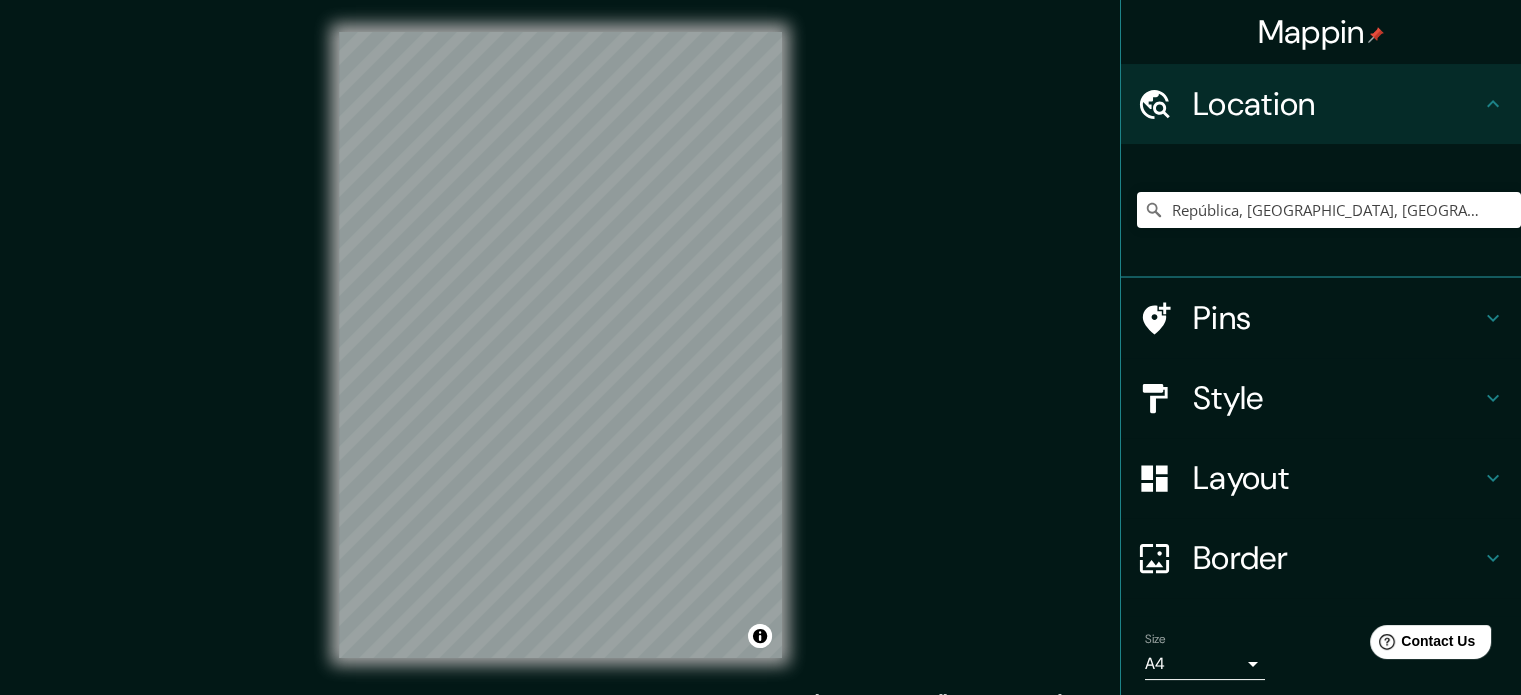 click on "Style" at bounding box center [1337, 398] 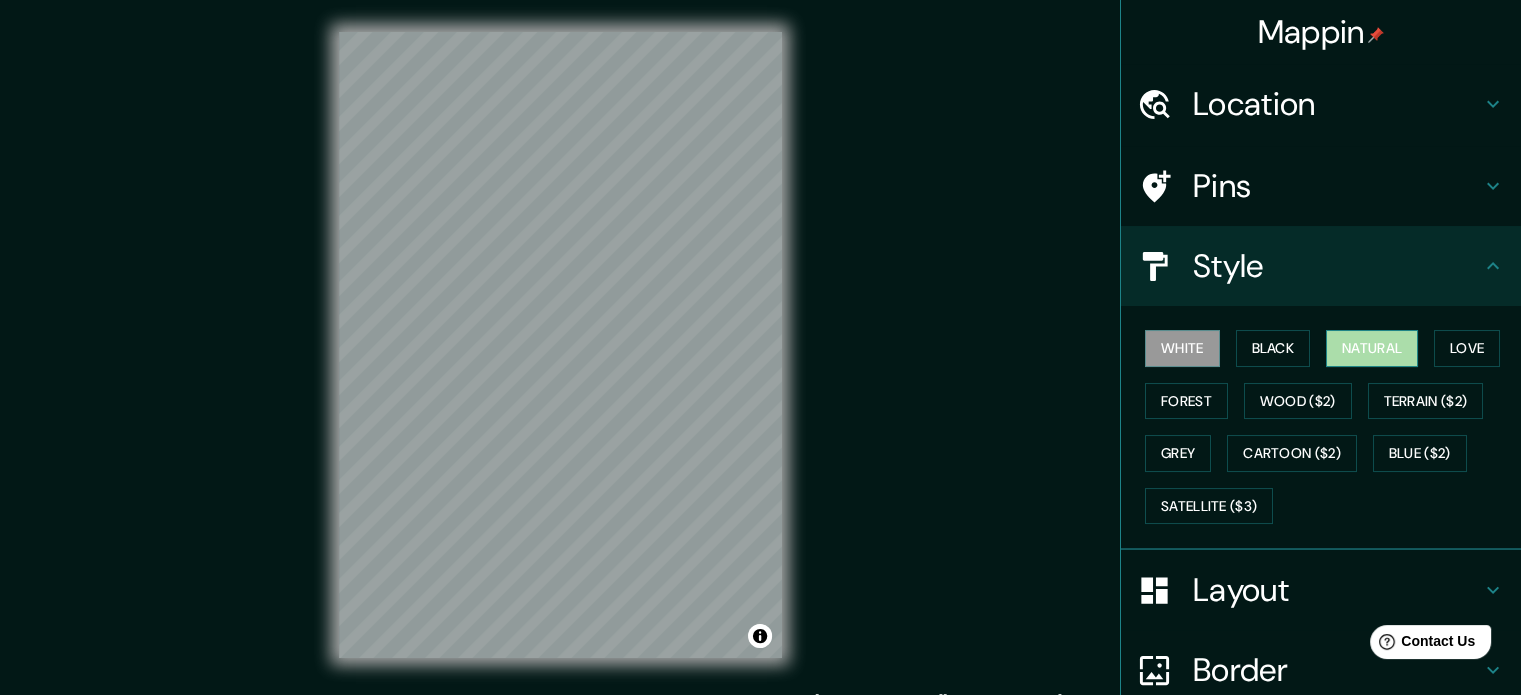 click on "Natural" at bounding box center [1372, 348] 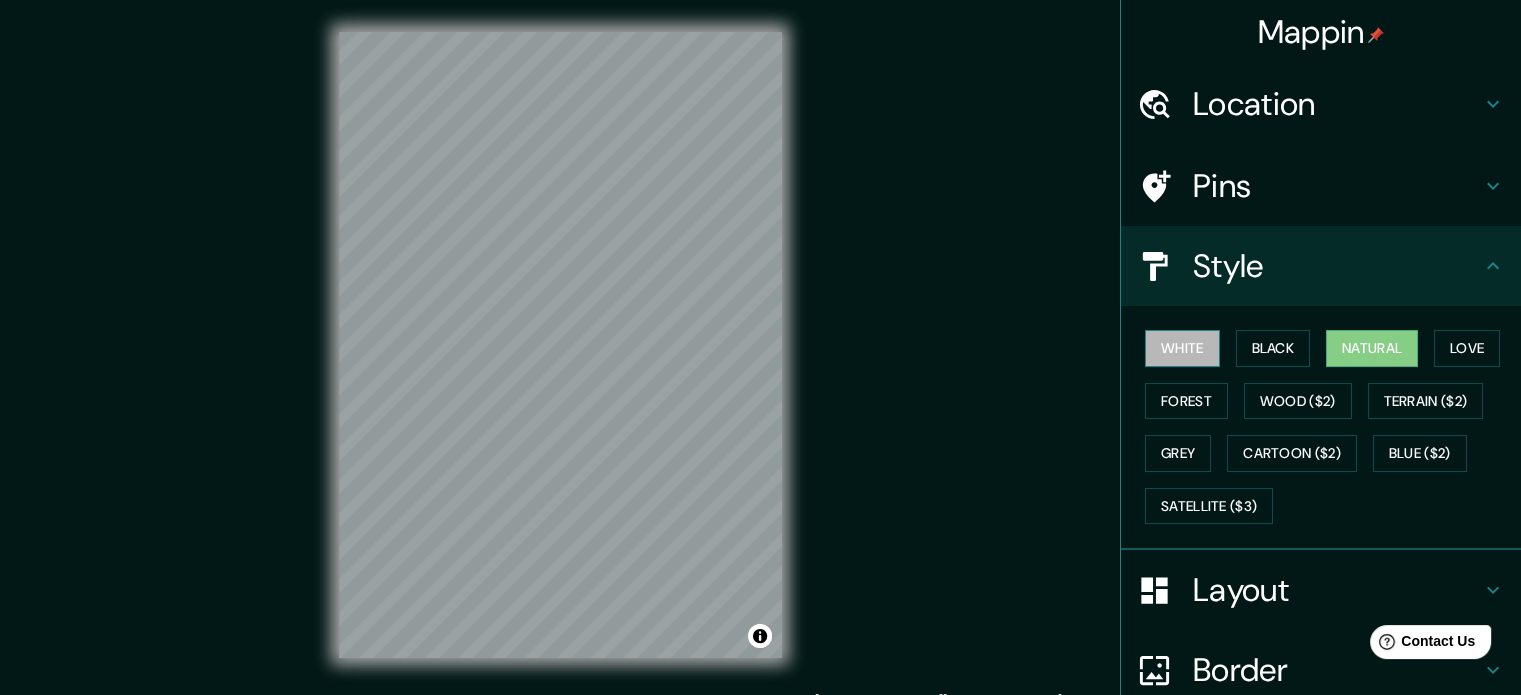 click on "White" at bounding box center (1182, 348) 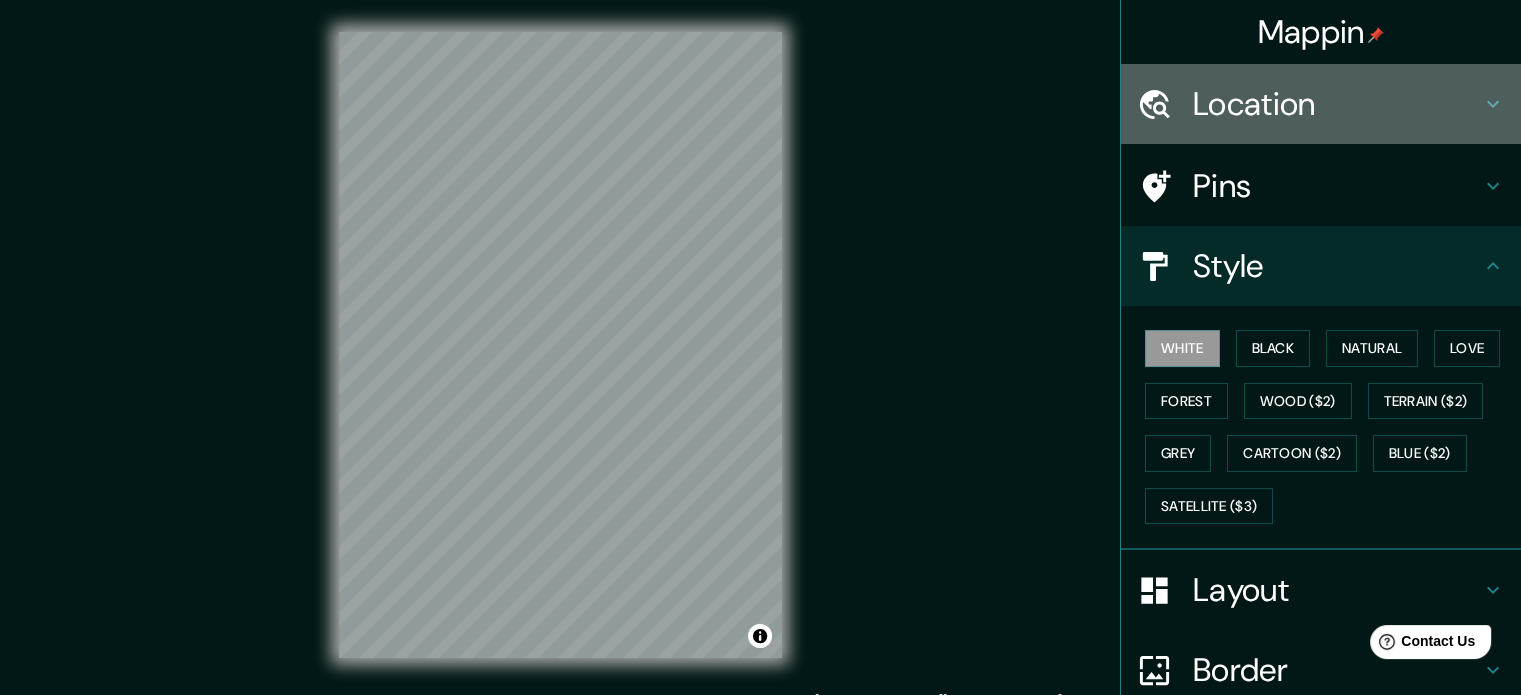 click on "Location" at bounding box center [1337, 104] 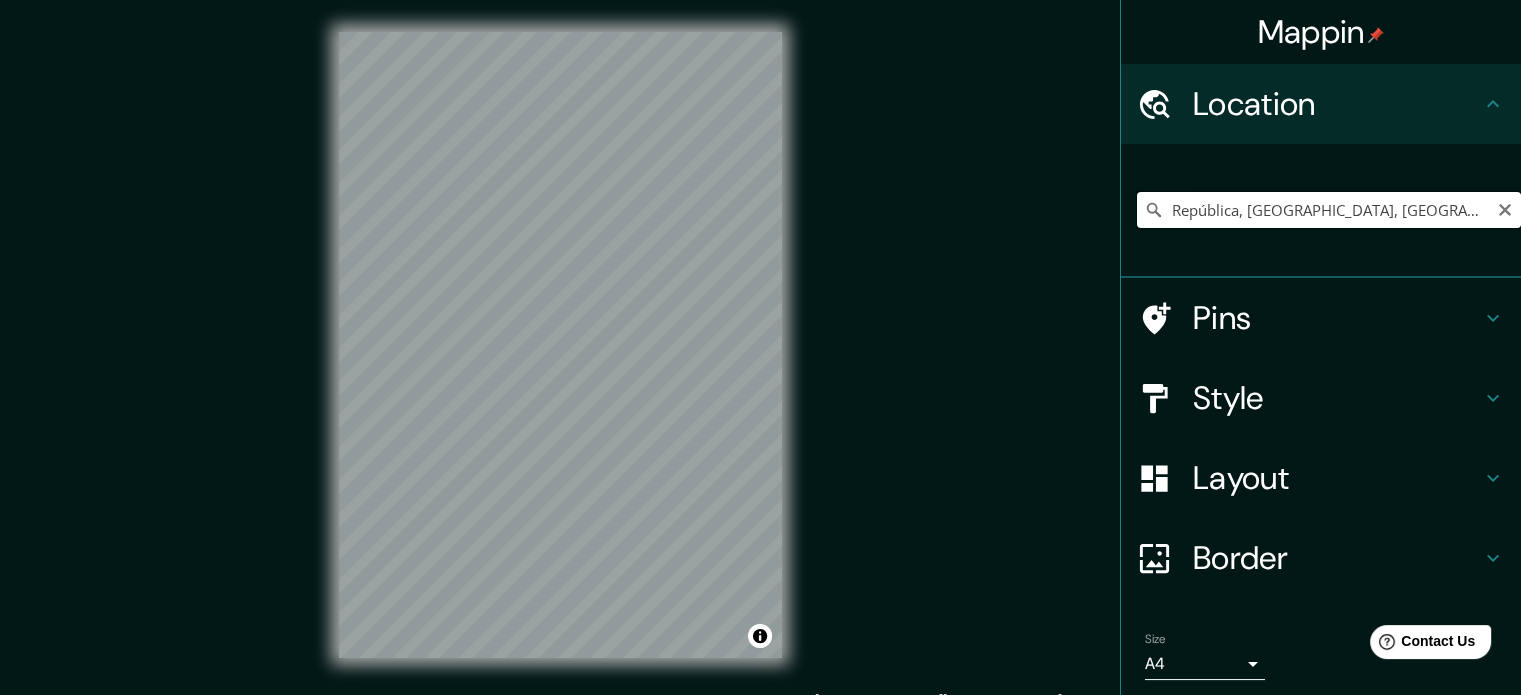 click on "República, São Paulo, São Paulo, Brasil" at bounding box center (1329, 210) 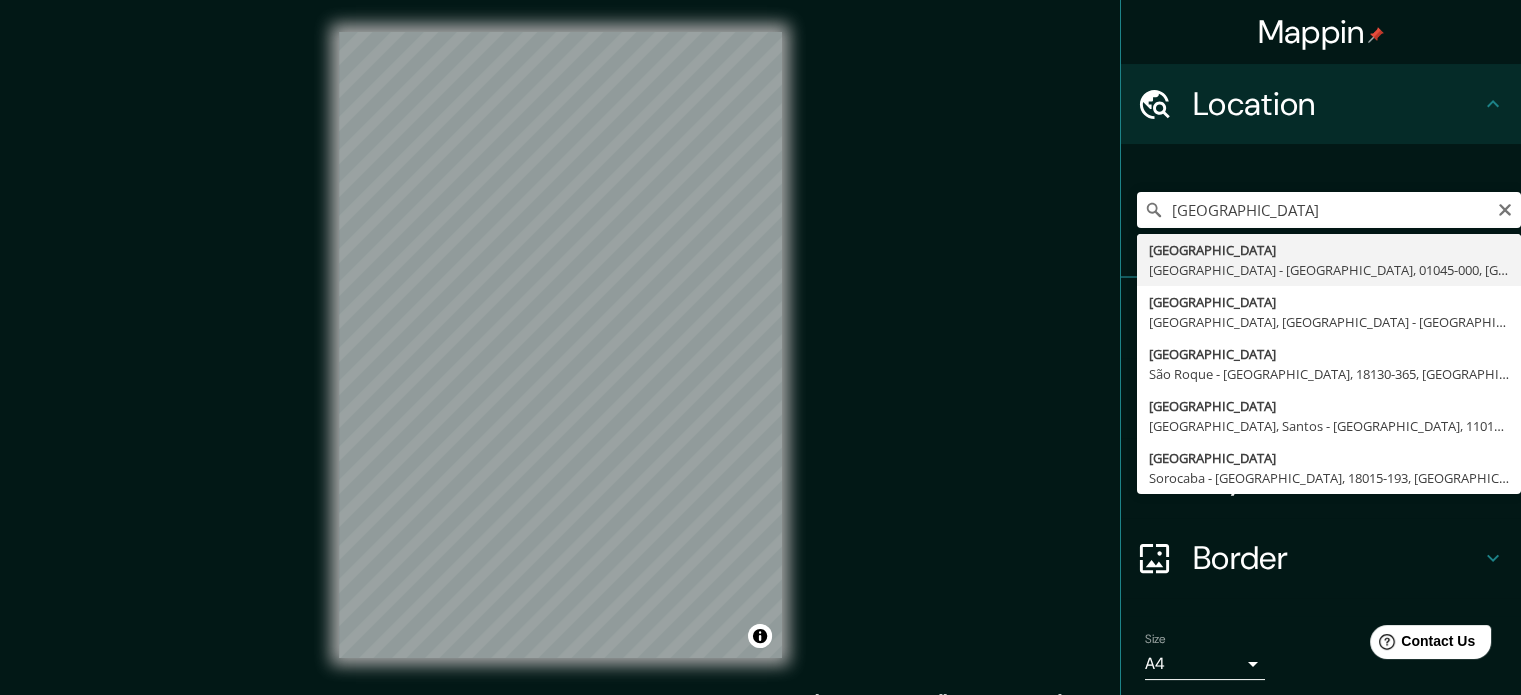 type on "Praça Da República, São Paulo - São Paulo, 01045-000, Brasil" 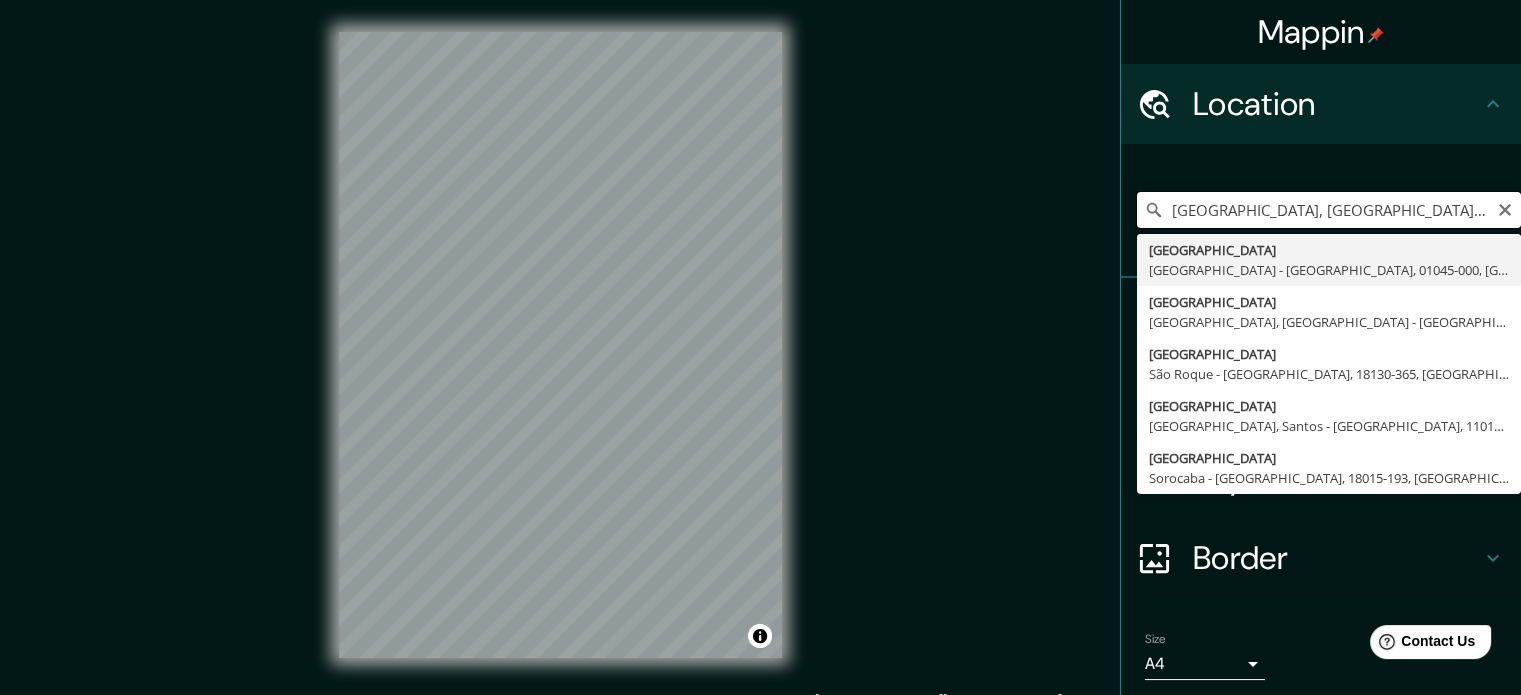 scroll, scrollTop: 0, scrollLeft: 0, axis: both 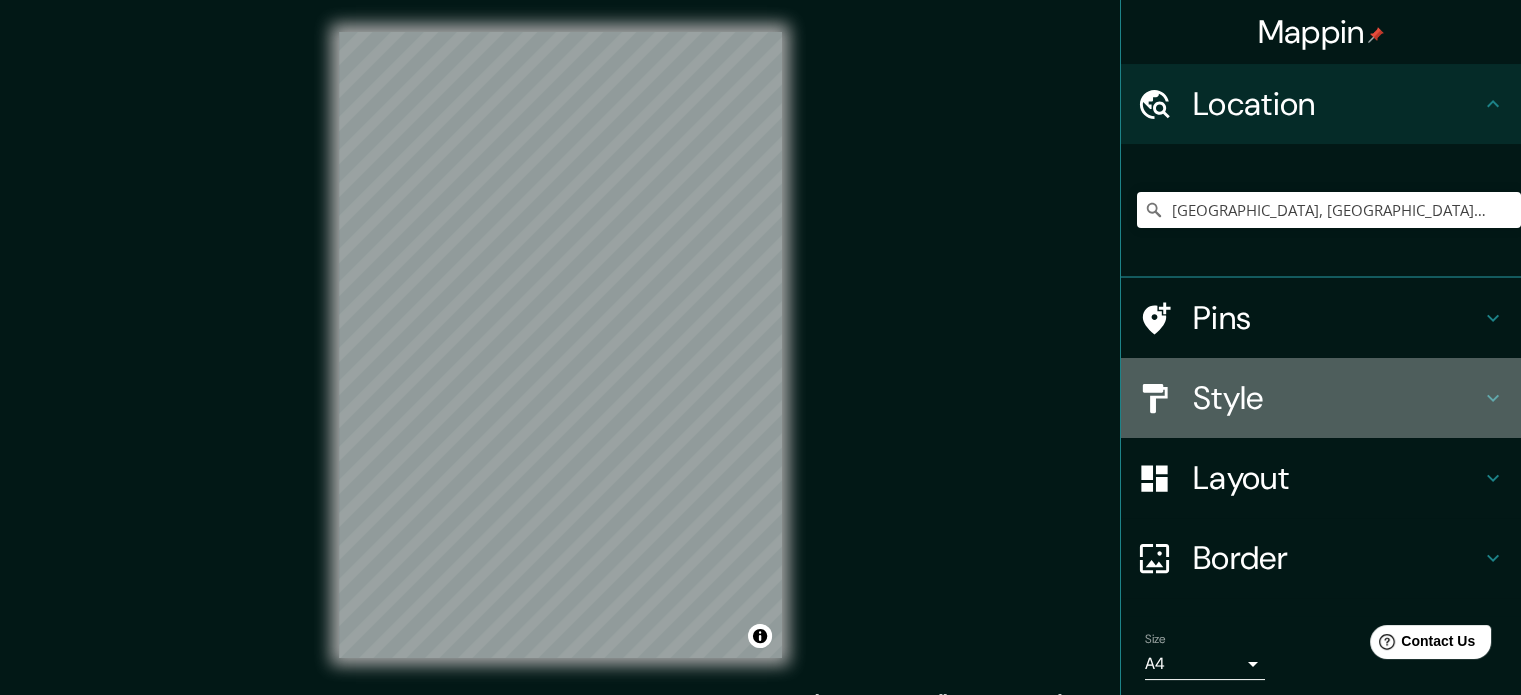 click on "Style" at bounding box center [1337, 398] 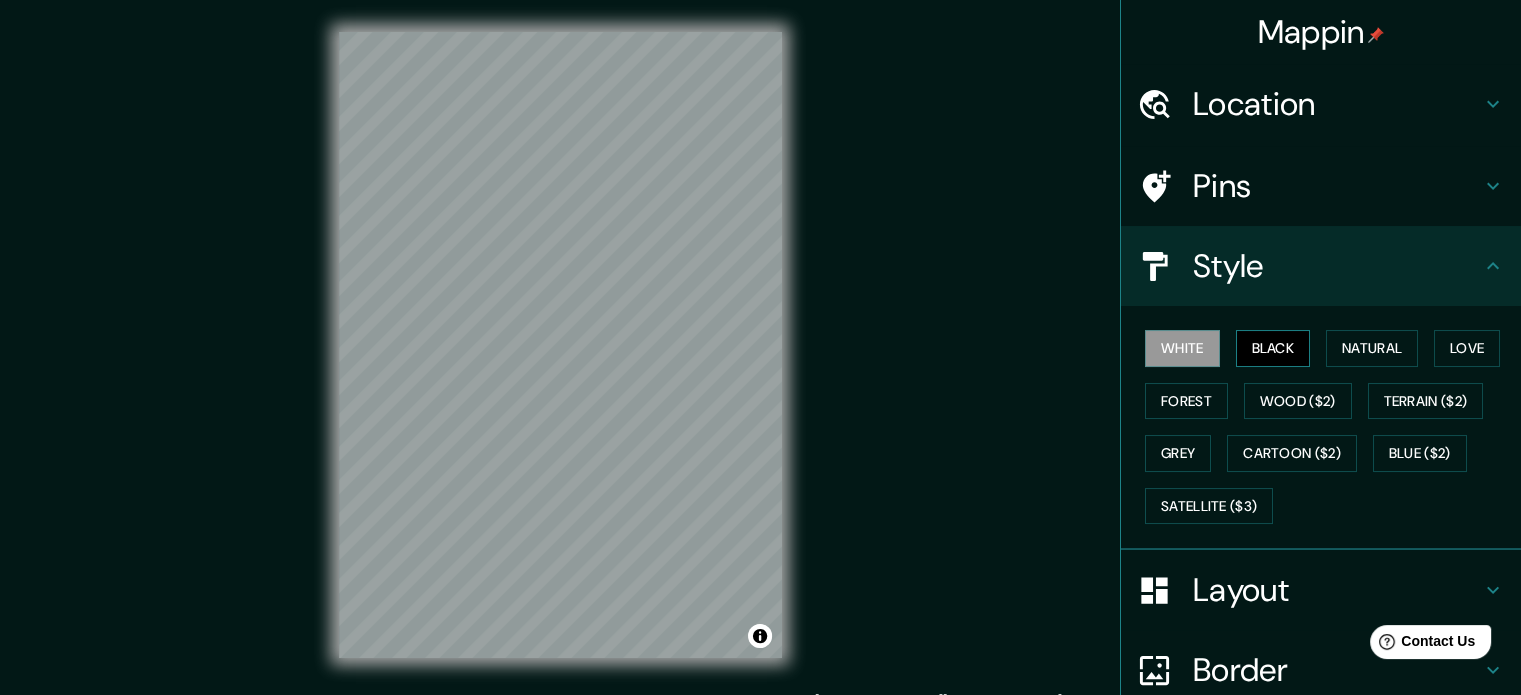 click on "Black" at bounding box center [1273, 348] 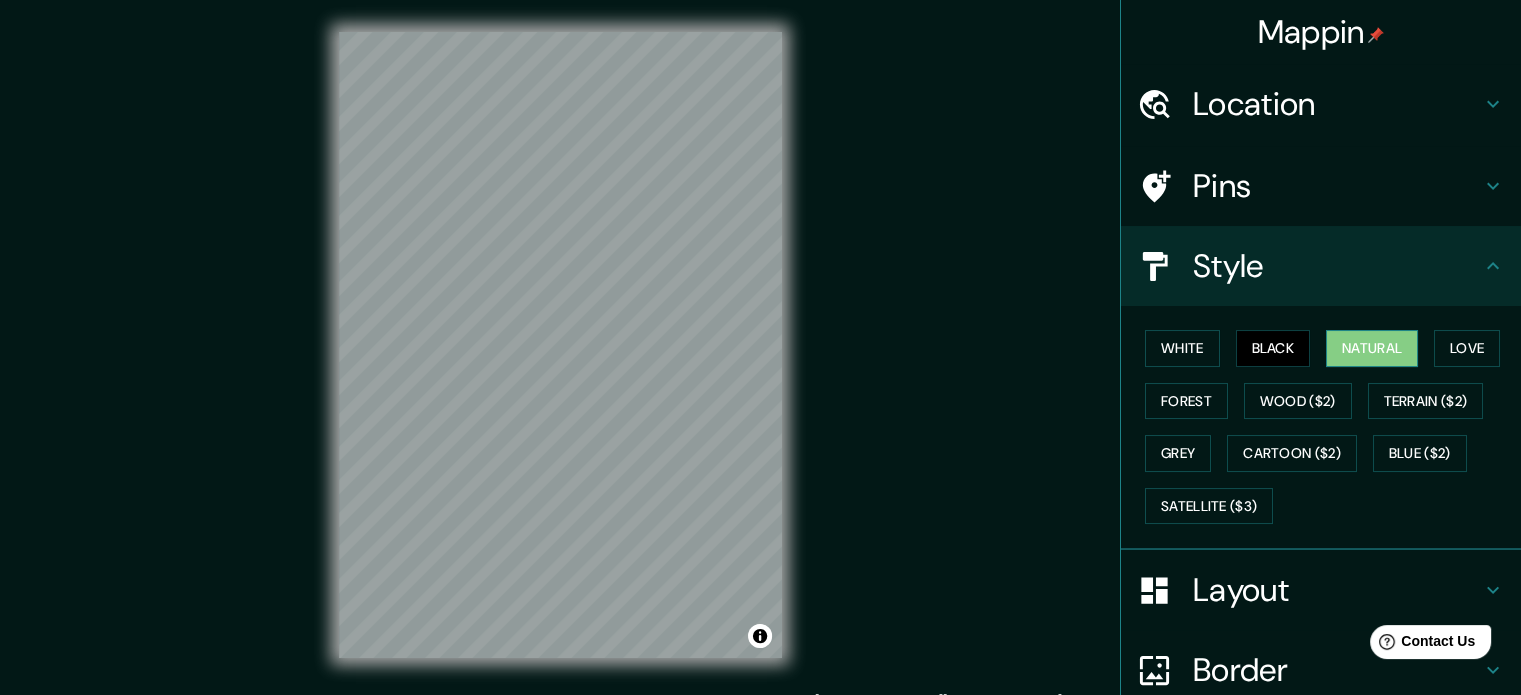 click on "Natural" at bounding box center (1372, 348) 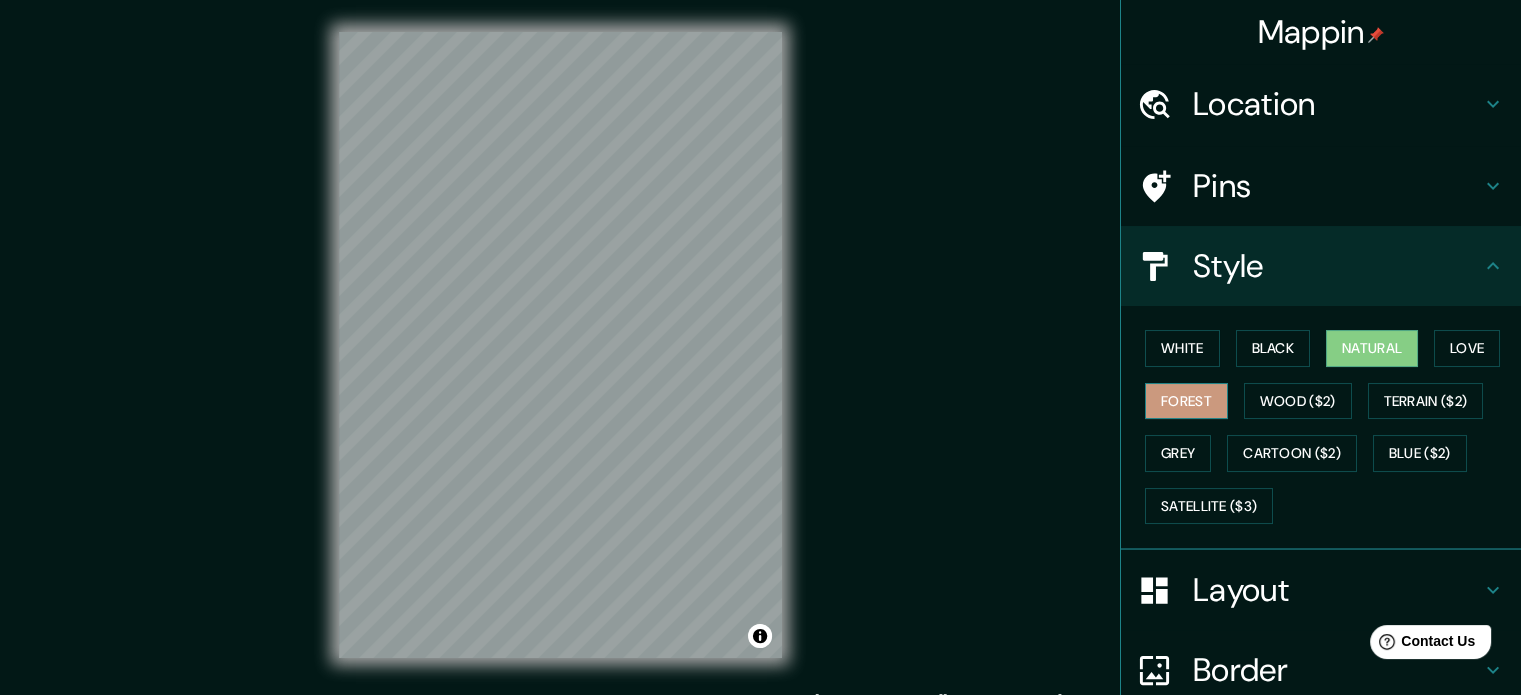 click on "Forest" at bounding box center [1186, 401] 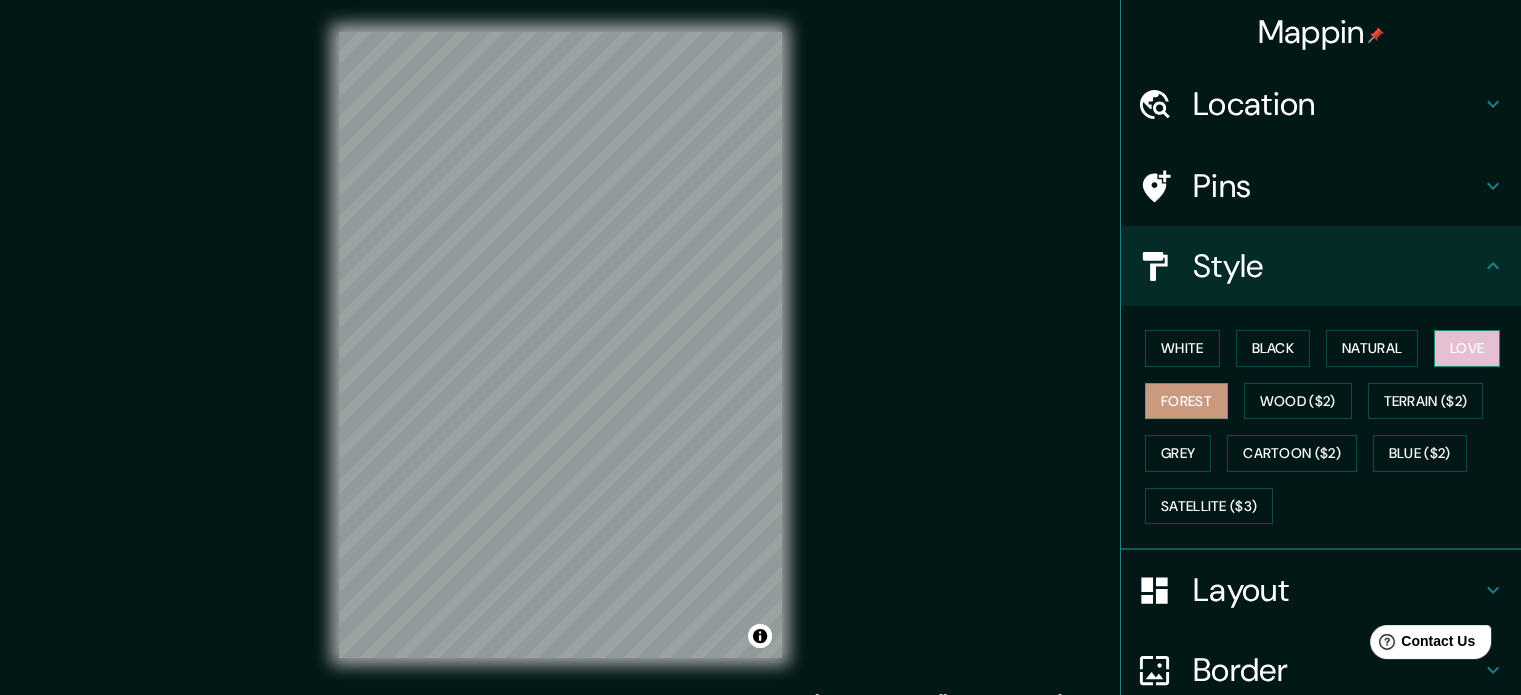 click on "Love" at bounding box center (1467, 348) 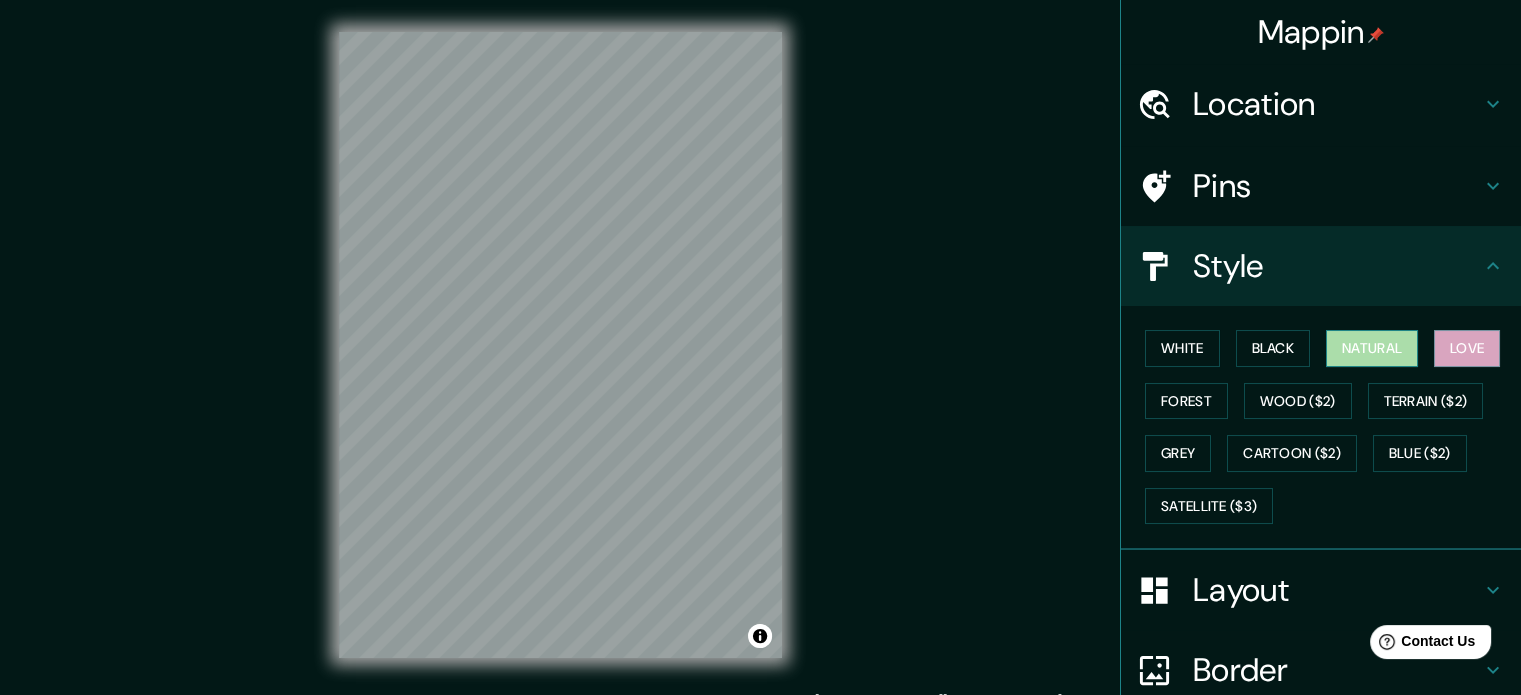 click on "Natural" at bounding box center [1372, 348] 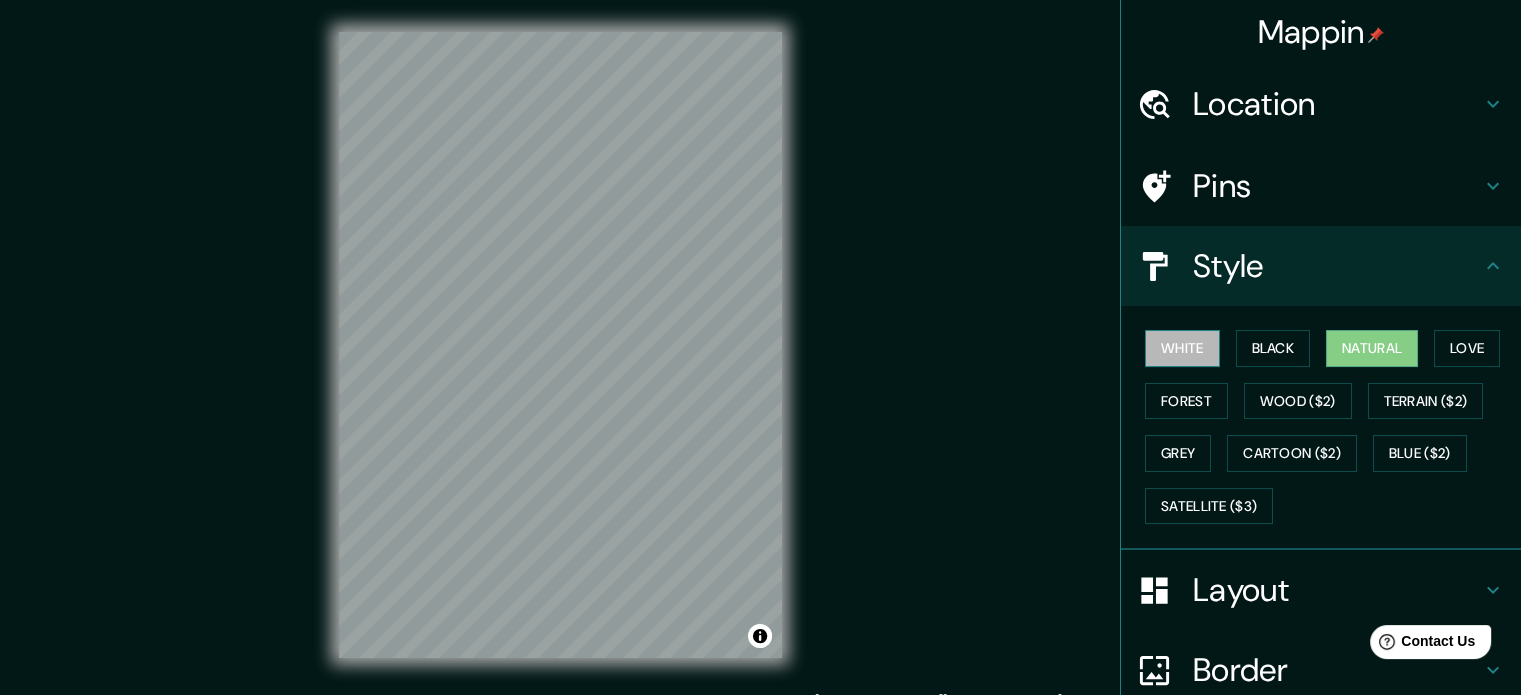 click on "White" at bounding box center (1182, 348) 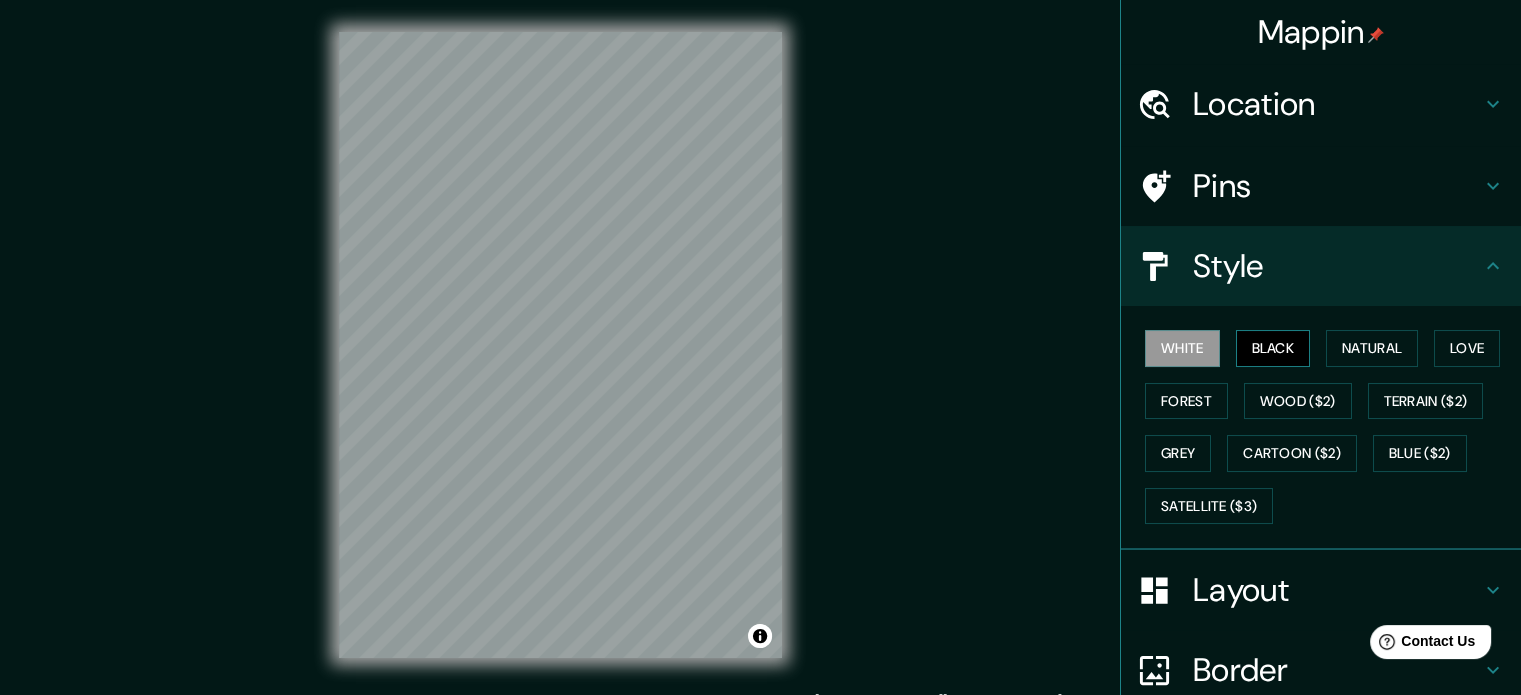 click on "Black" at bounding box center (1273, 348) 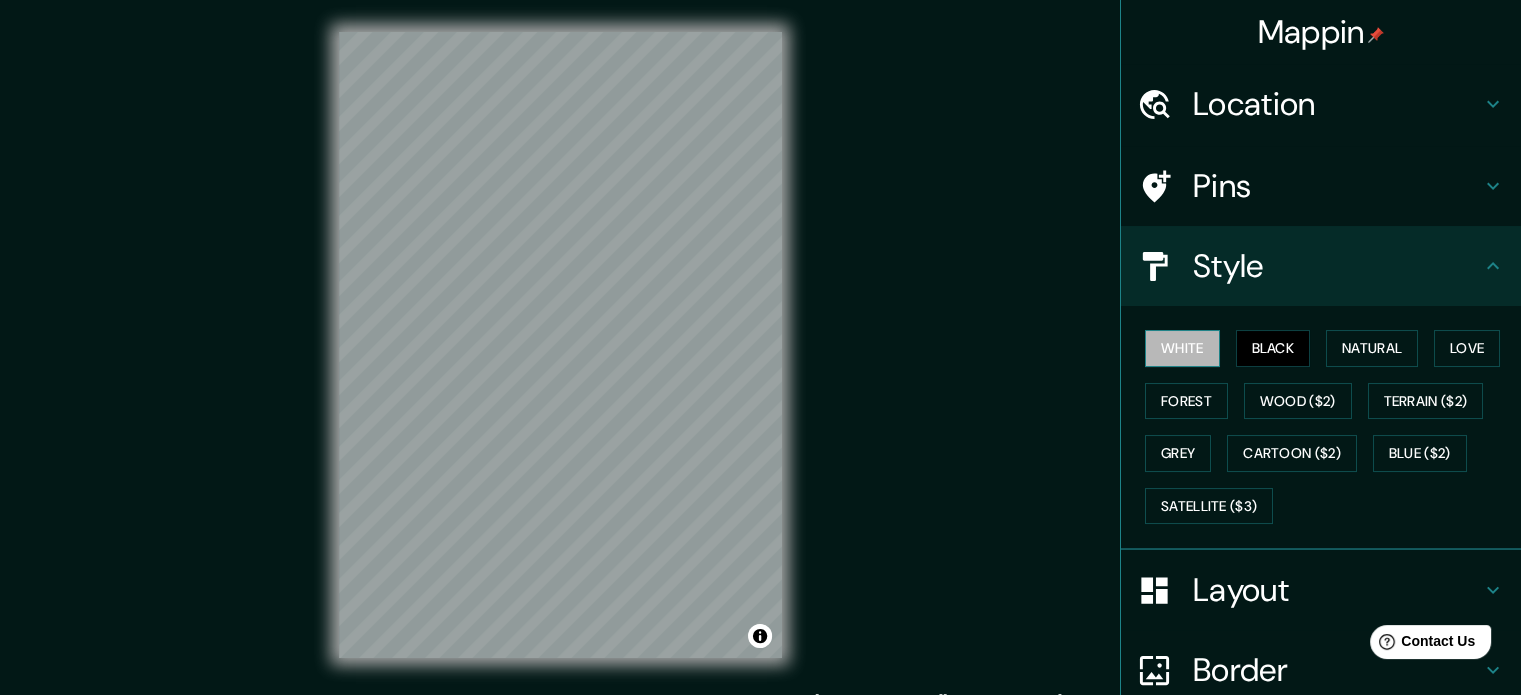 click on "White" at bounding box center [1182, 348] 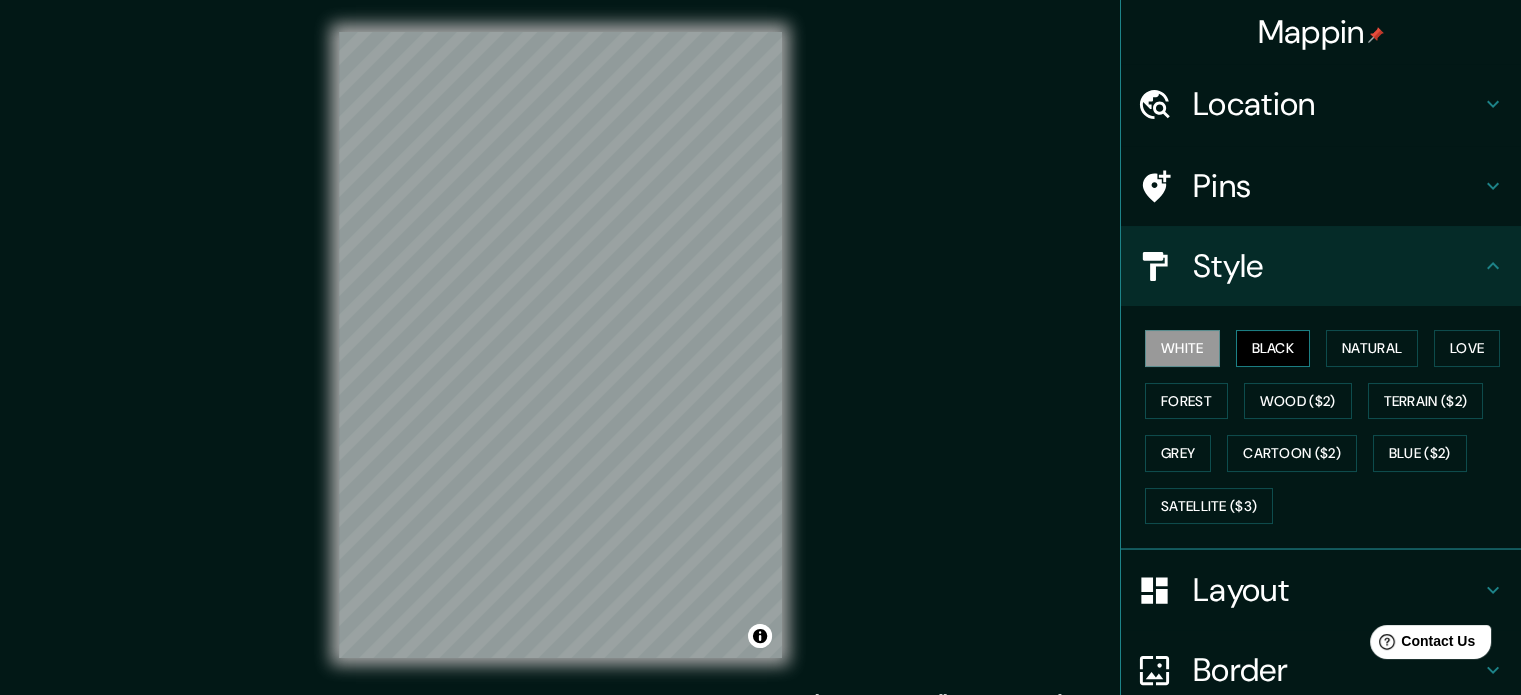 click on "Black" at bounding box center [1273, 348] 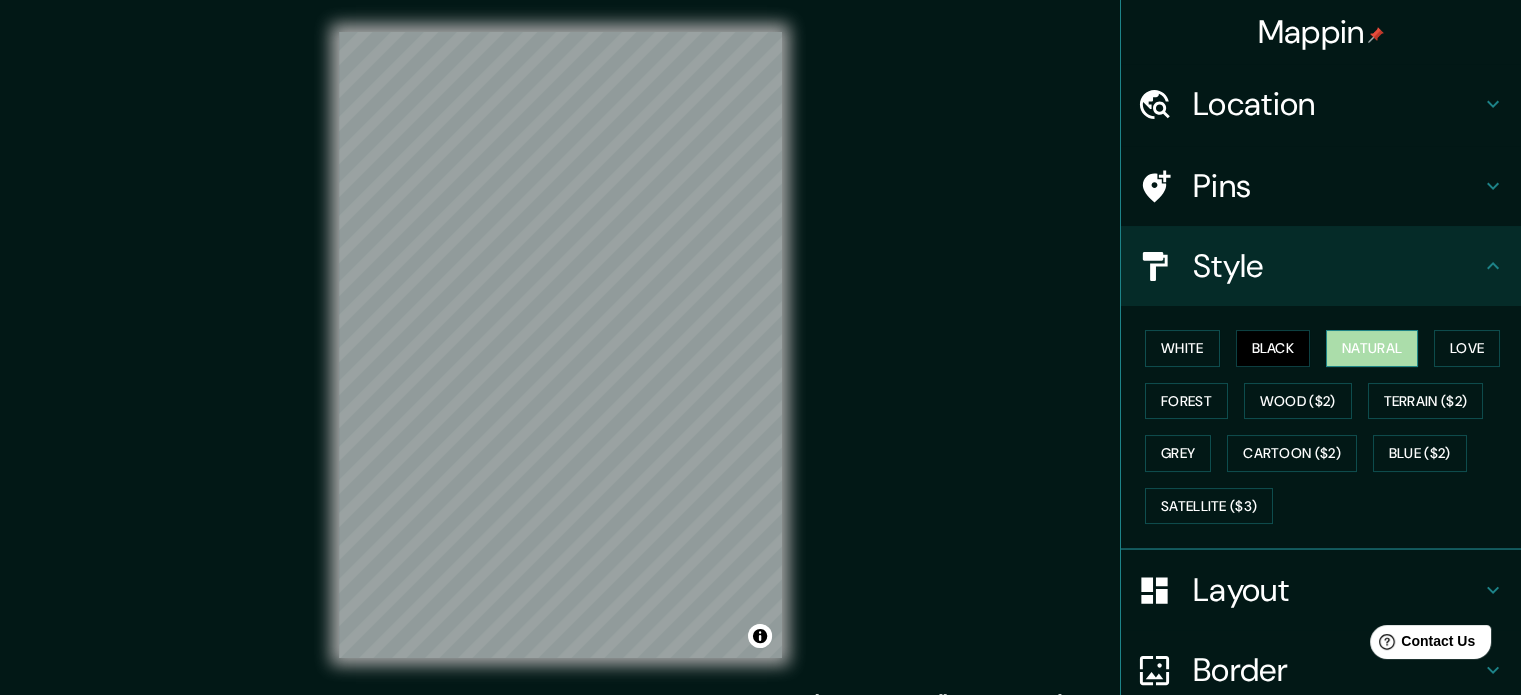 click on "Natural" at bounding box center [1372, 348] 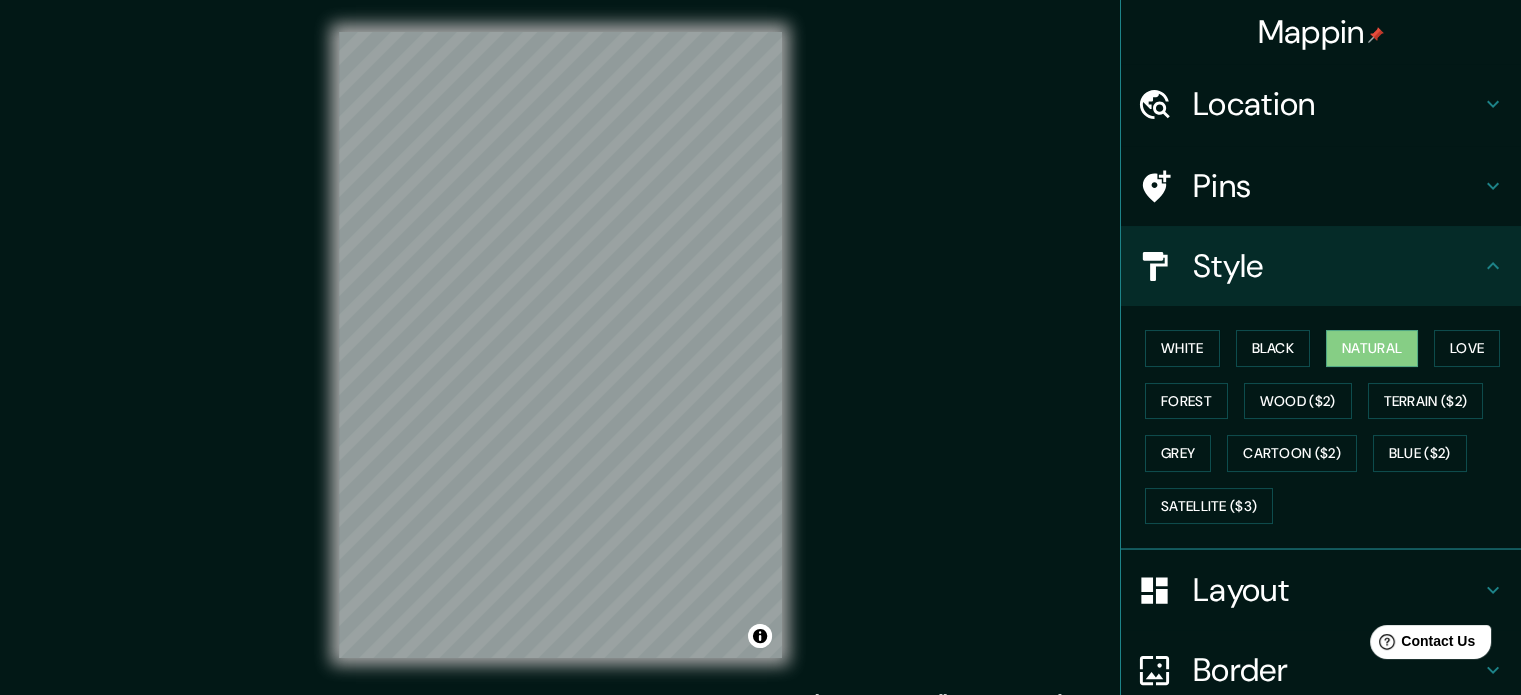 click on "Layout" at bounding box center (1337, 590) 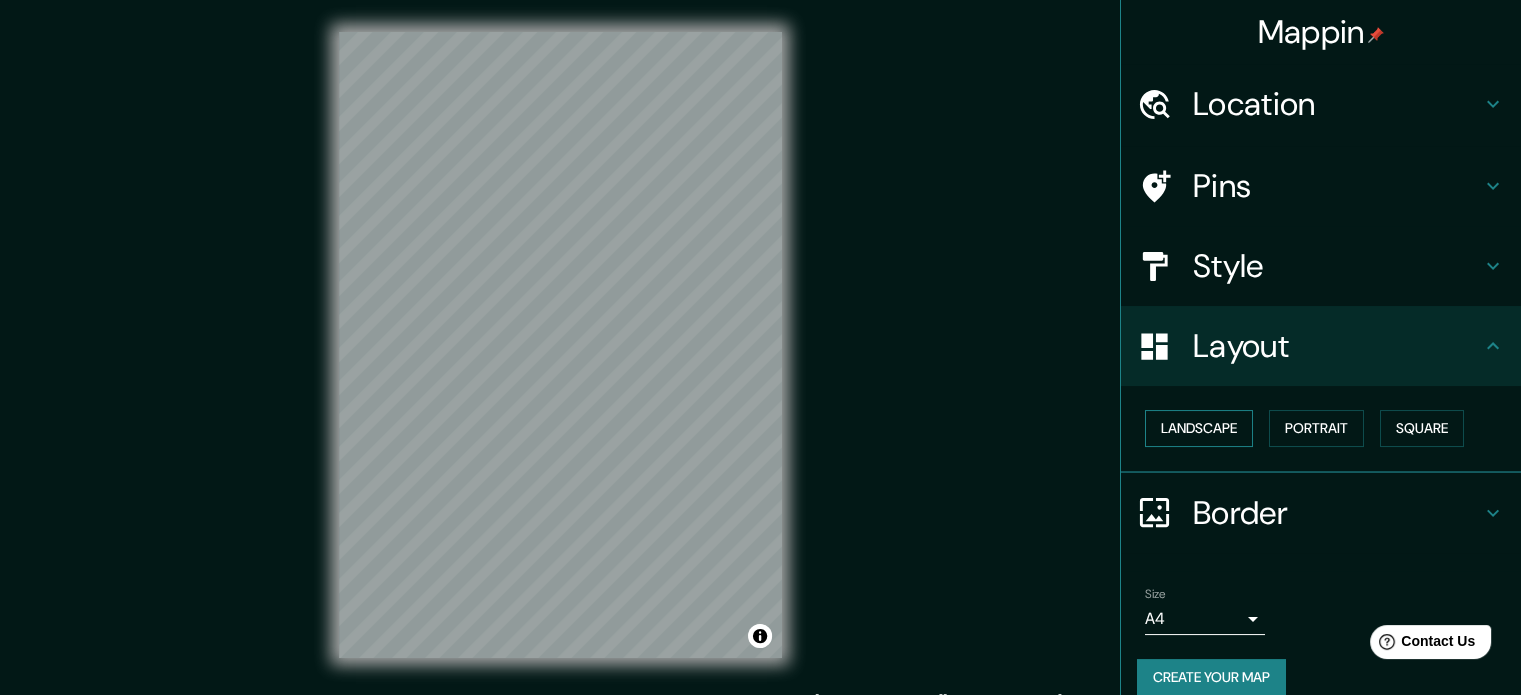 click on "Landscape" at bounding box center (1199, 428) 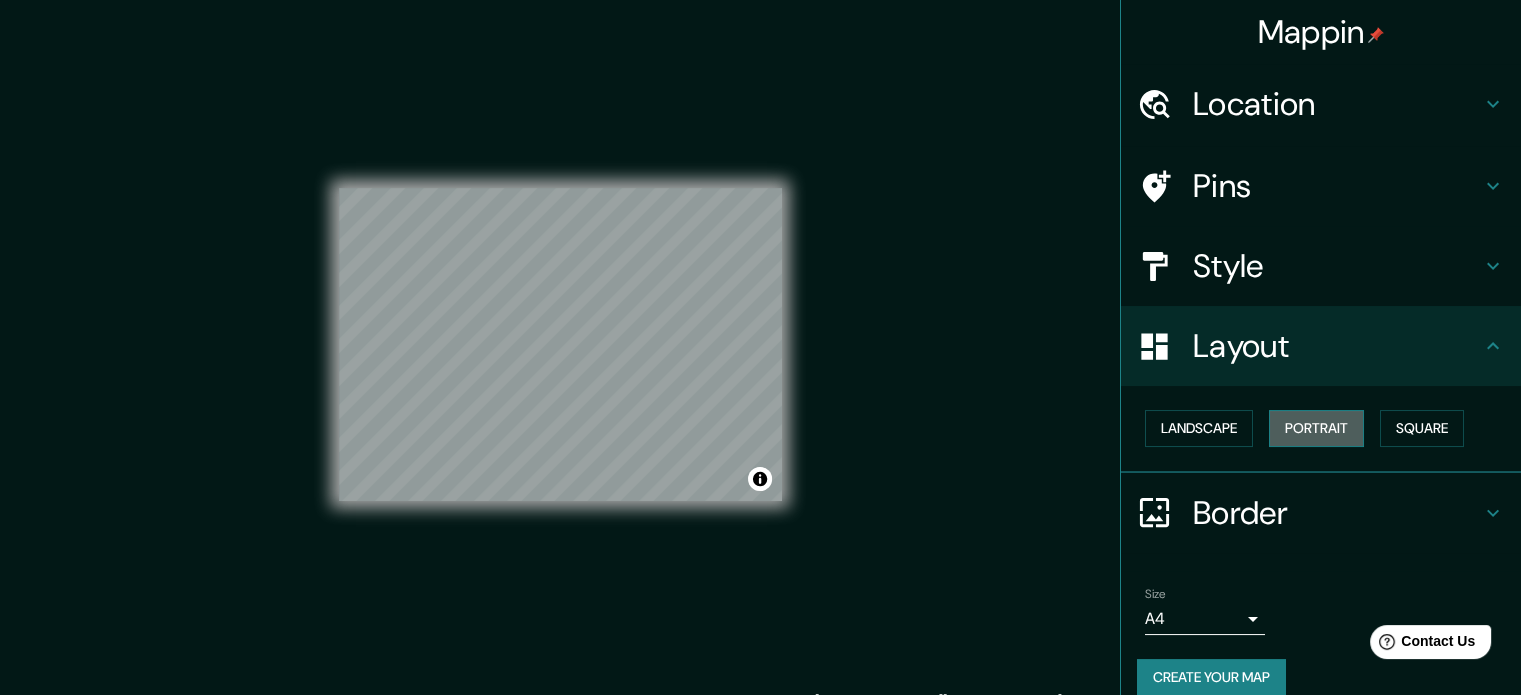 click on "Portrait" at bounding box center (1316, 428) 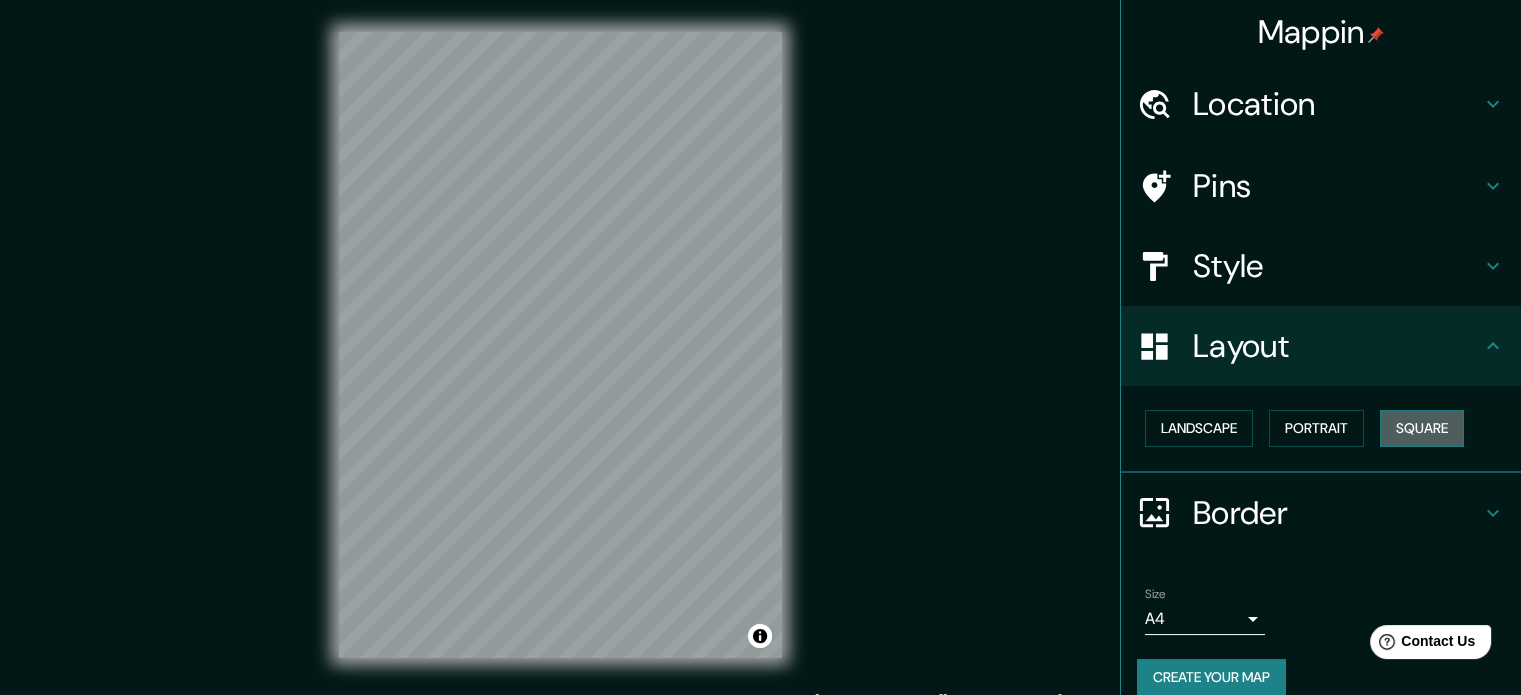 click on "Square" at bounding box center (1422, 428) 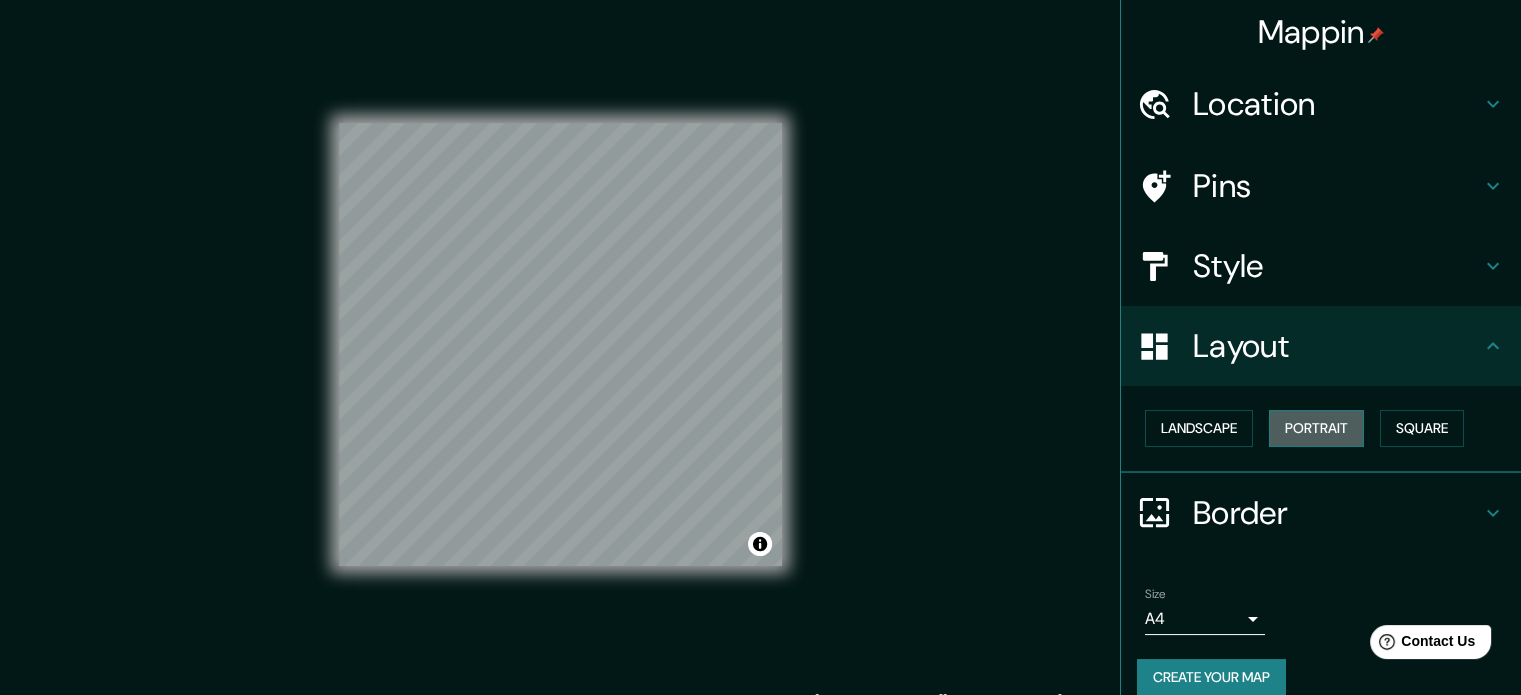 click on "Portrait" at bounding box center (1316, 428) 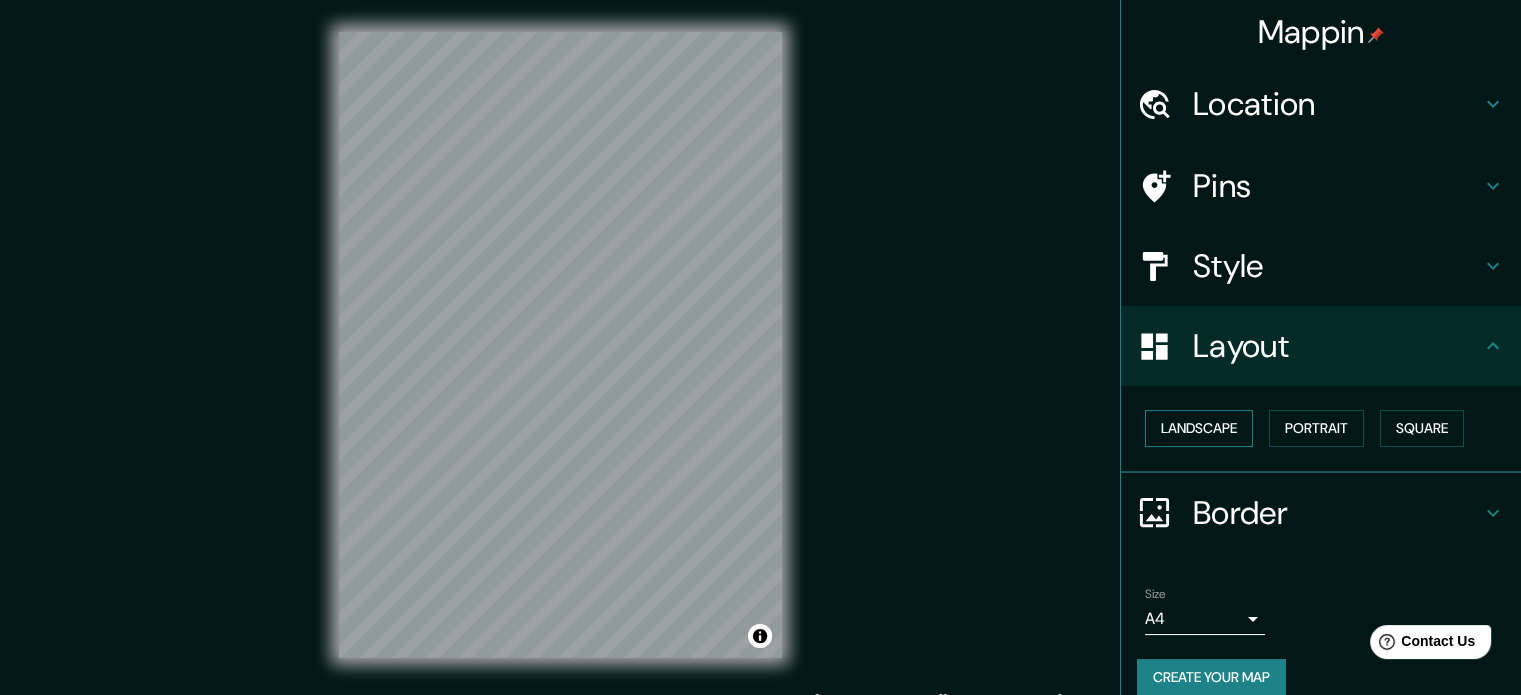 click on "Landscape" at bounding box center (1199, 428) 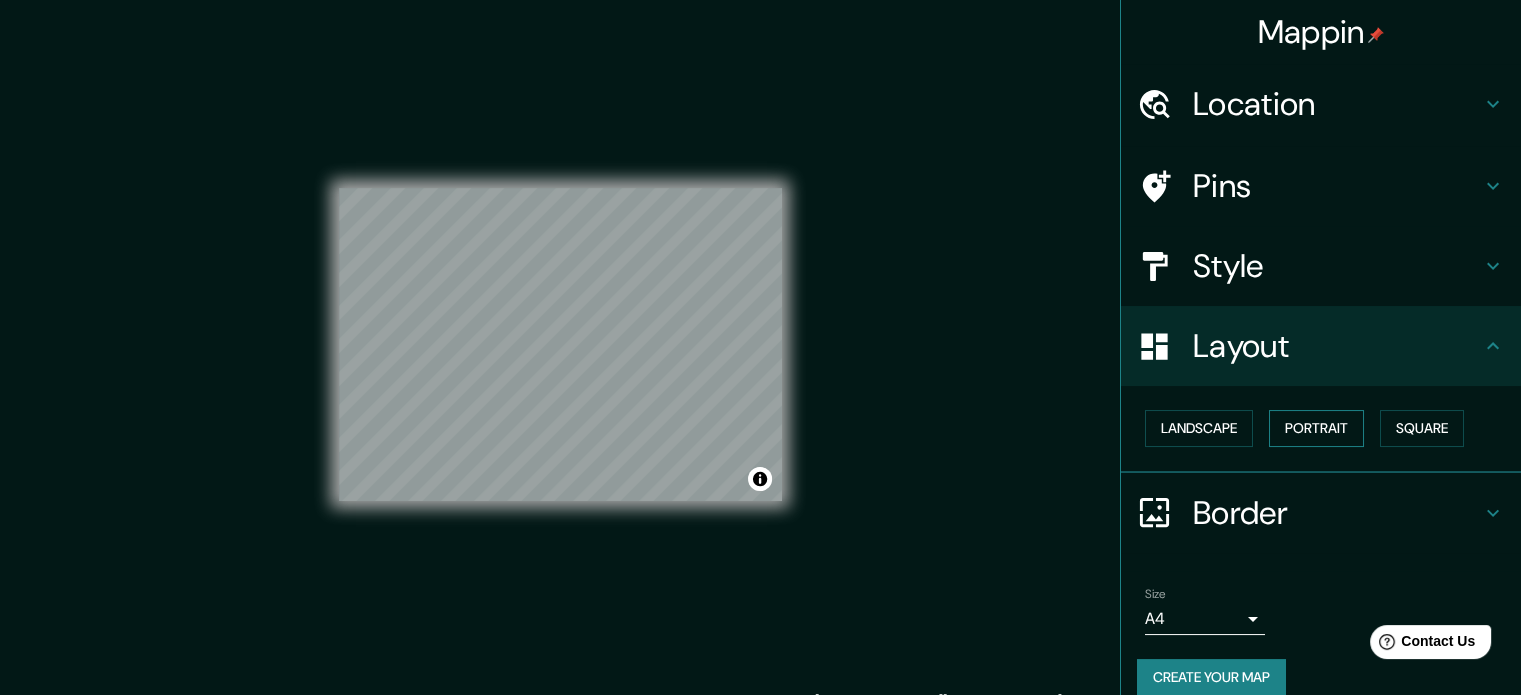 click on "Portrait" at bounding box center [1316, 428] 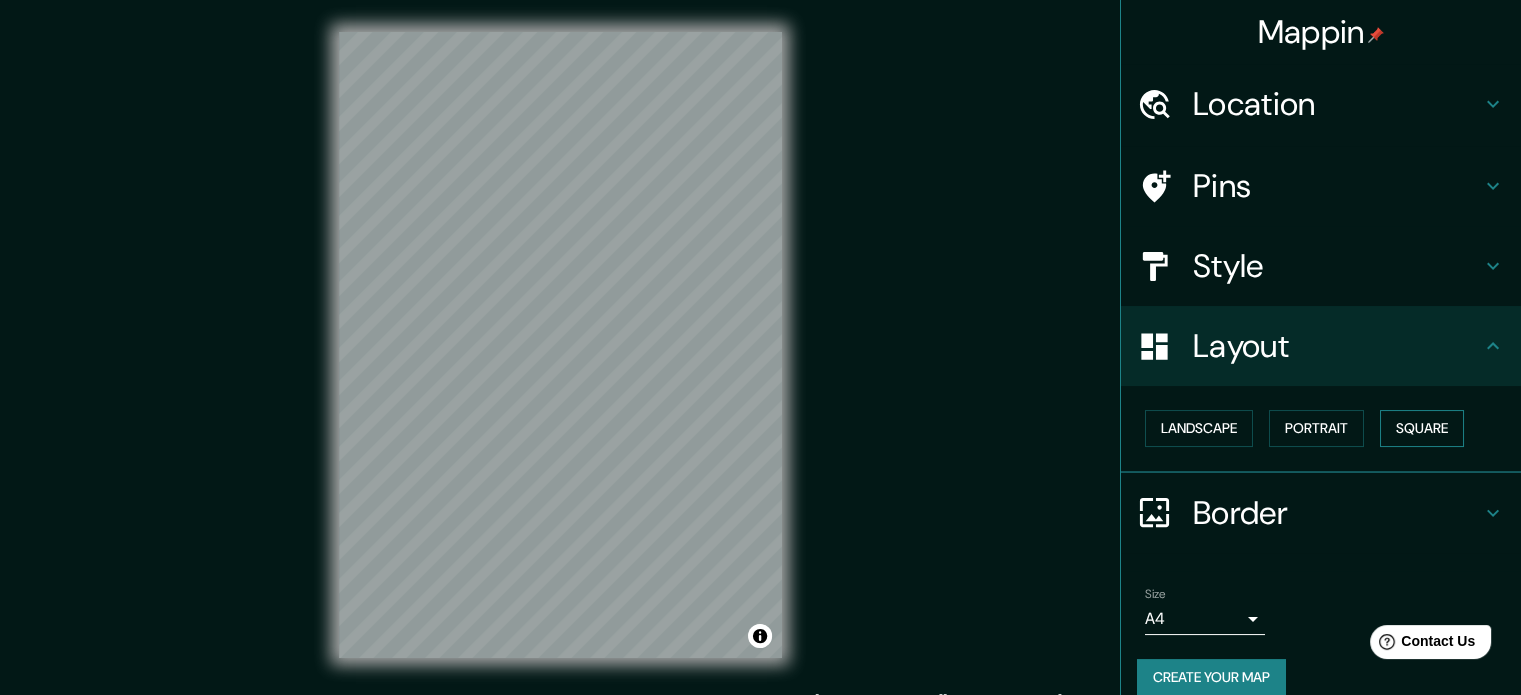 click on "Square" at bounding box center (1422, 428) 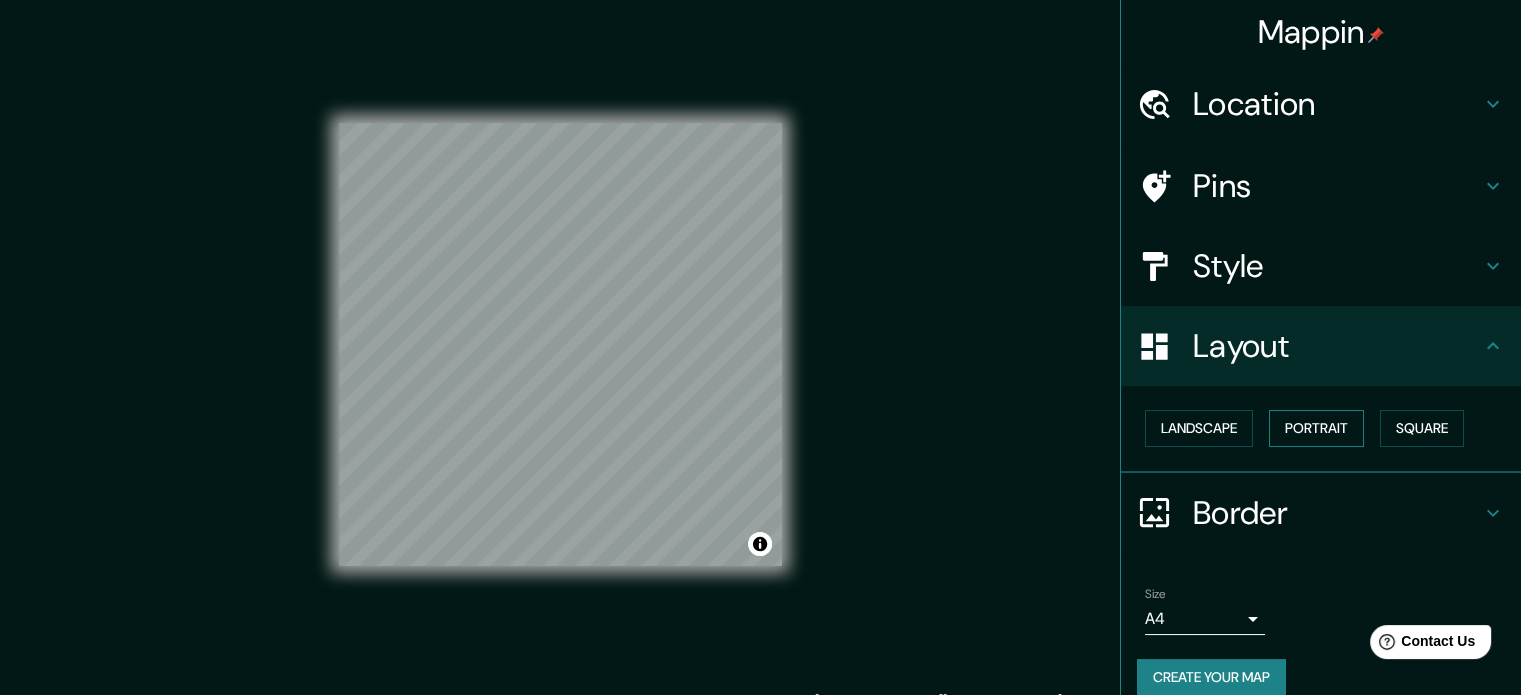 click on "Portrait" at bounding box center [1316, 428] 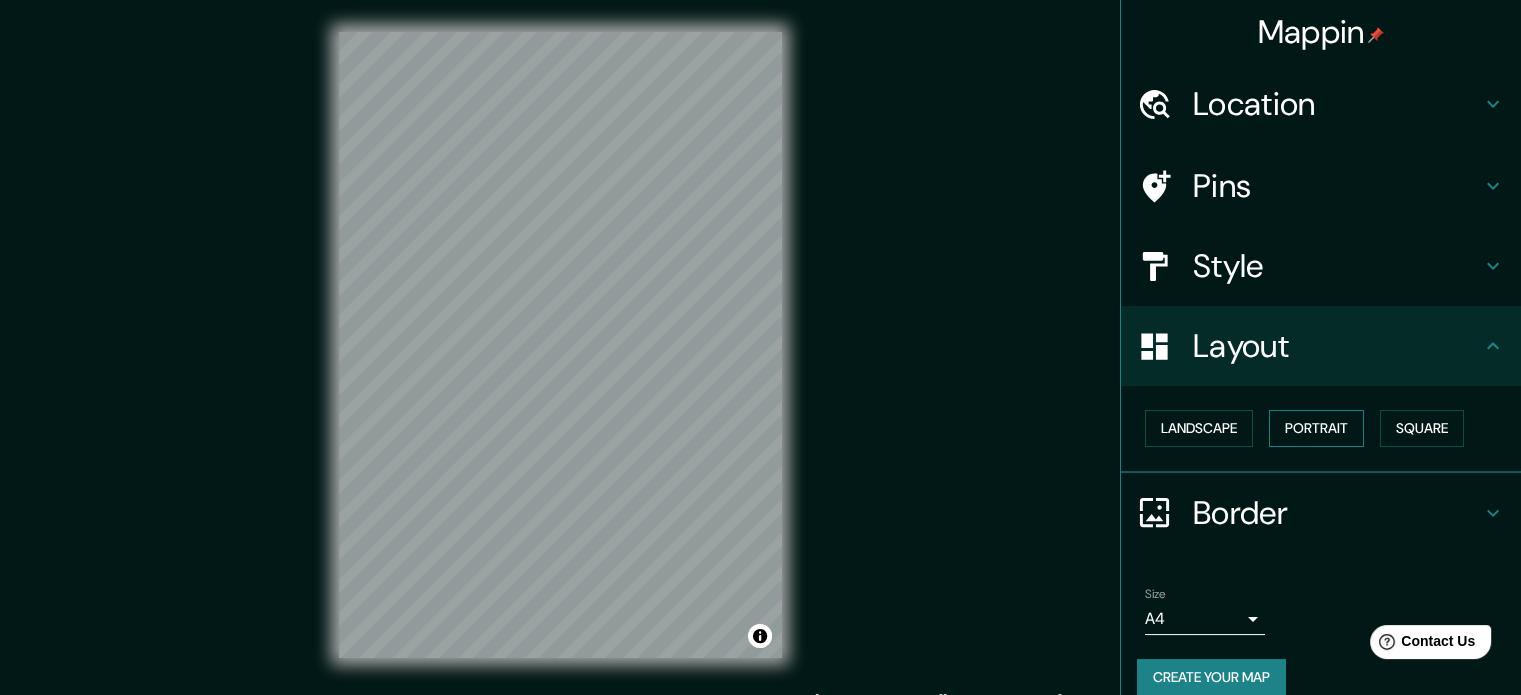 click on "Portrait" at bounding box center (1316, 428) 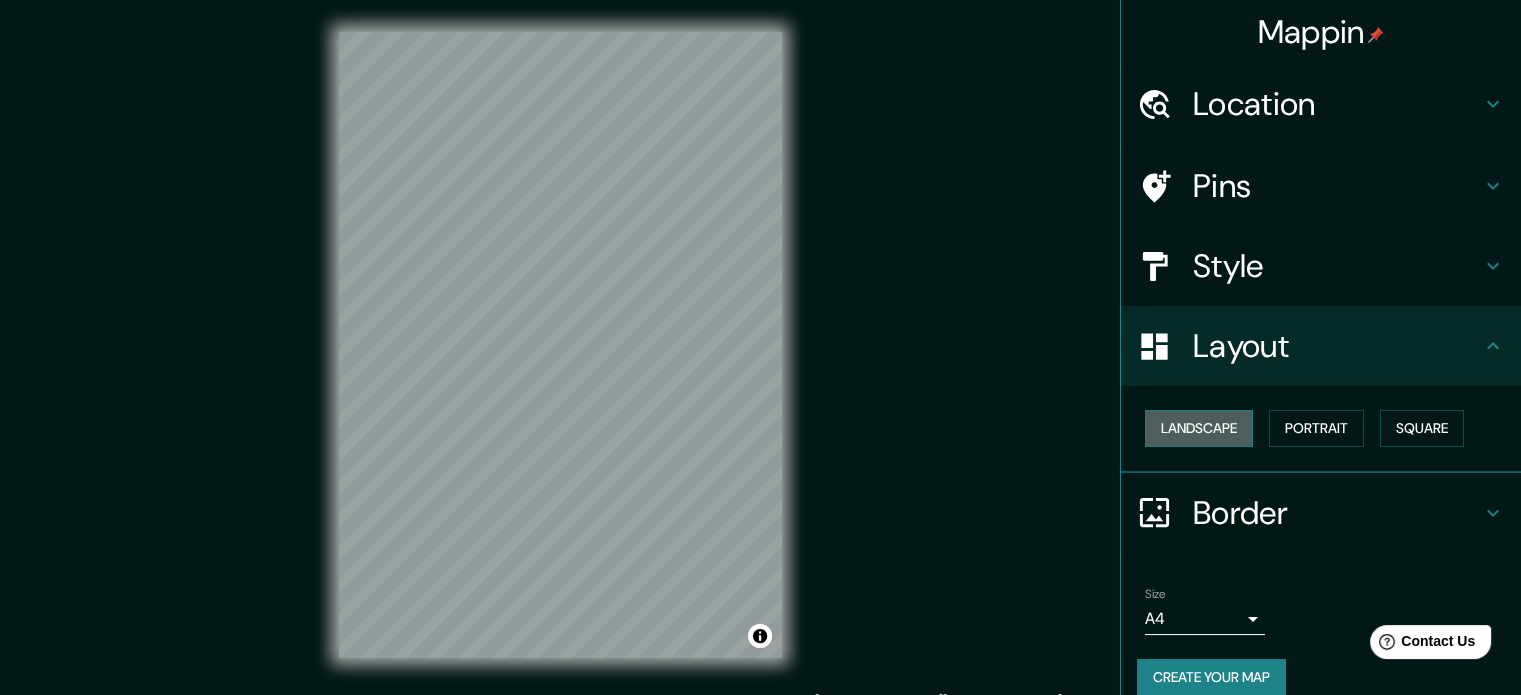 click on "Landscape" at bounding box center (1199, 428) 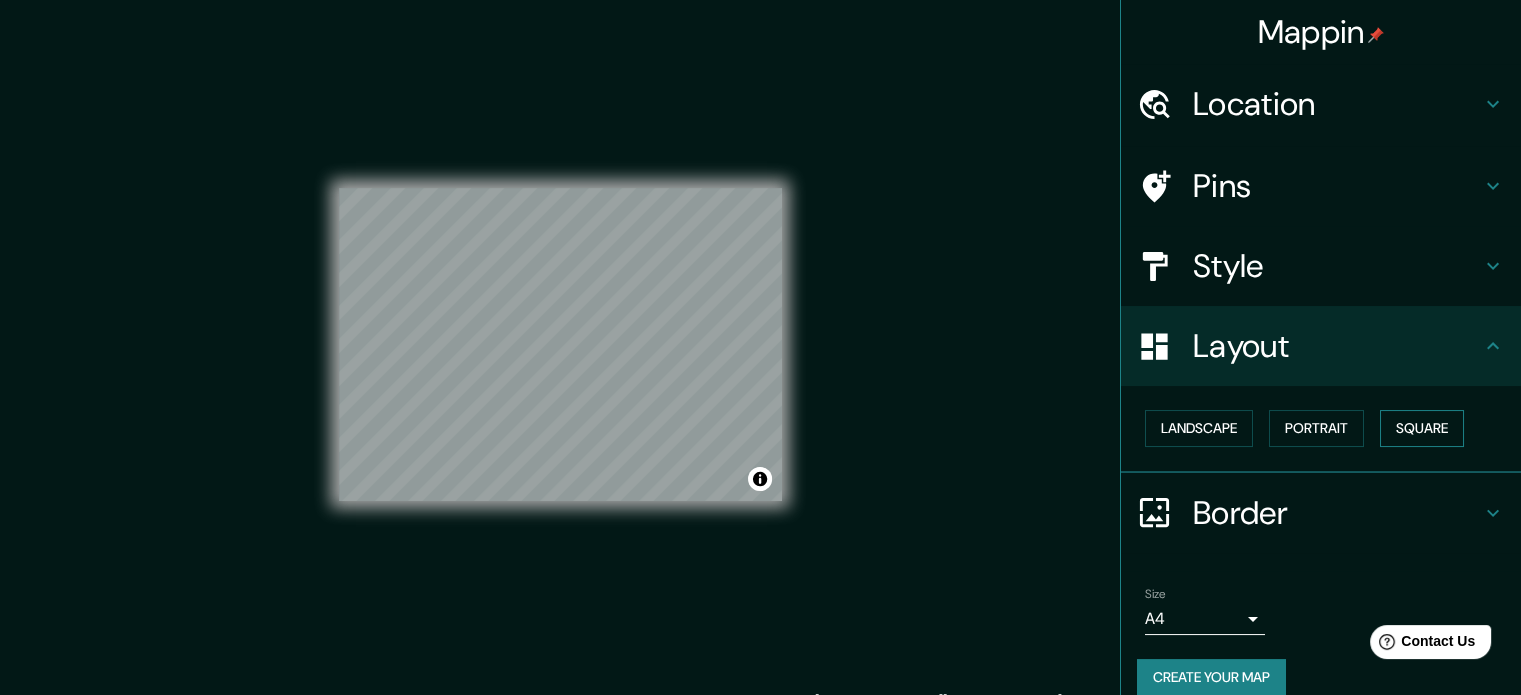 click on "Square" at bounding box center [1422, 428] 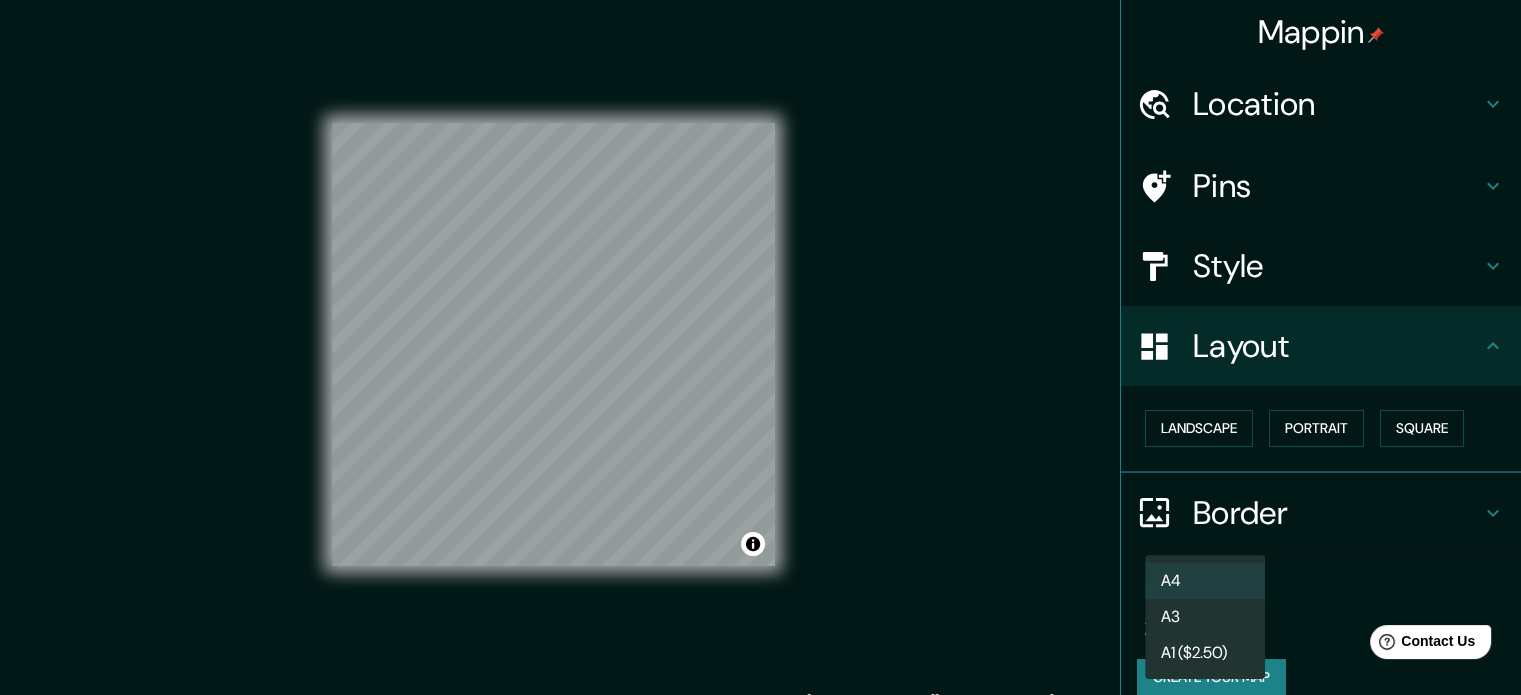 click on "Mappin Location Praça Da República, São Paulo - São Paulo, 01045-000, Brasil Pins Style Layout Landscape Portrait Square Border Choose a border.  Hint : you can make layers of the frame opaque to create some cool effects. None Simple Transparent Fancy Size A4 single Create your map © Mapbox   © OpenStreetMap   Improve this map Any problems, suggestions, or concerns please email    help@mappin.pro . . . A4 A3 A1 ($2.50)" at bounding box center [760, 347] 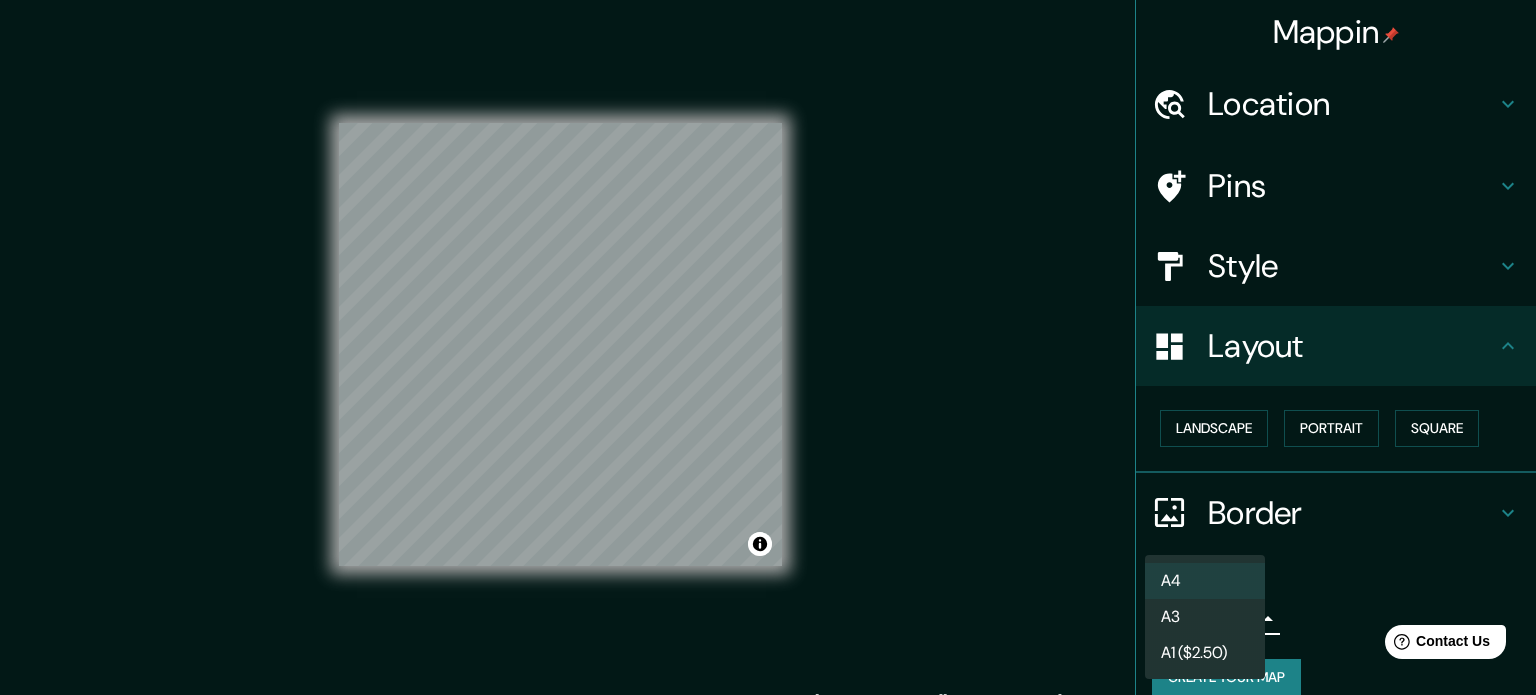 click on "A4" at bounding box center (1205, 581) 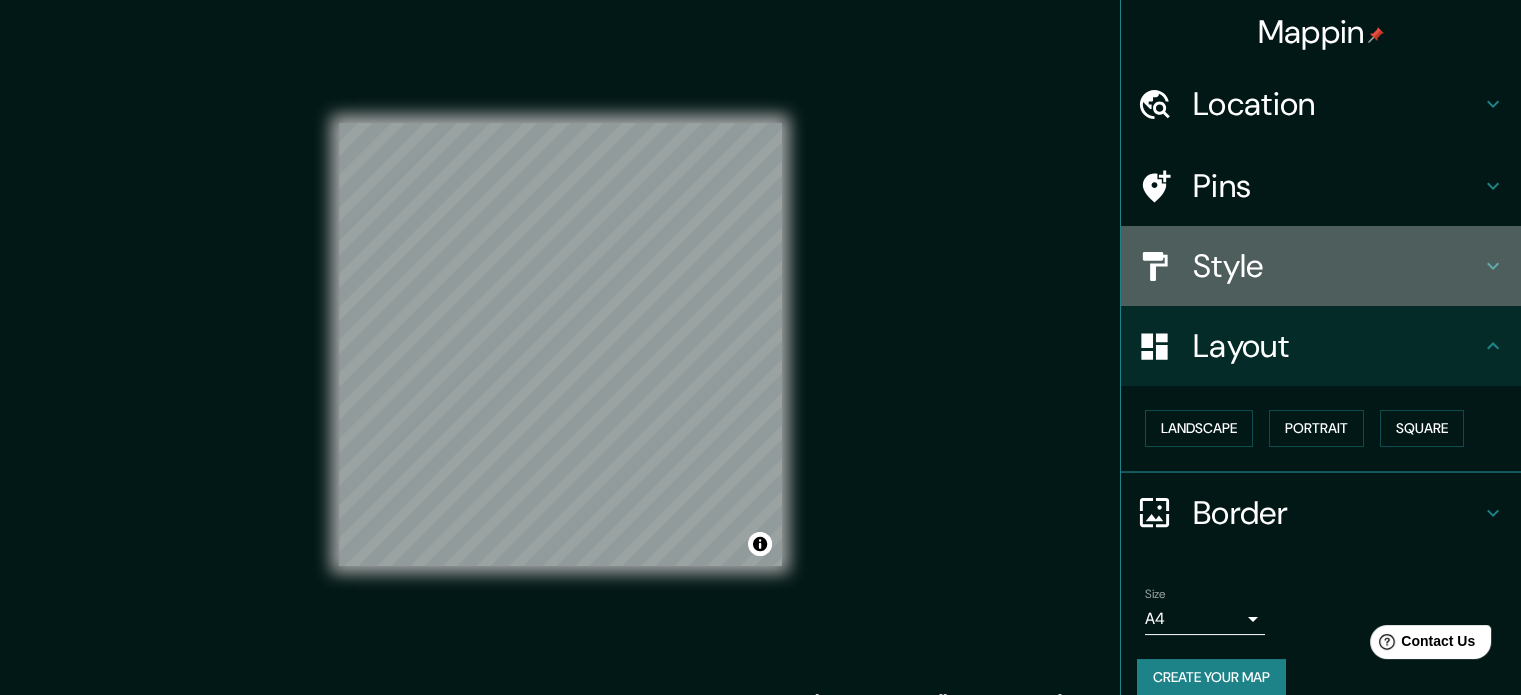 click on "Style" at bounding box center (1337, 266) 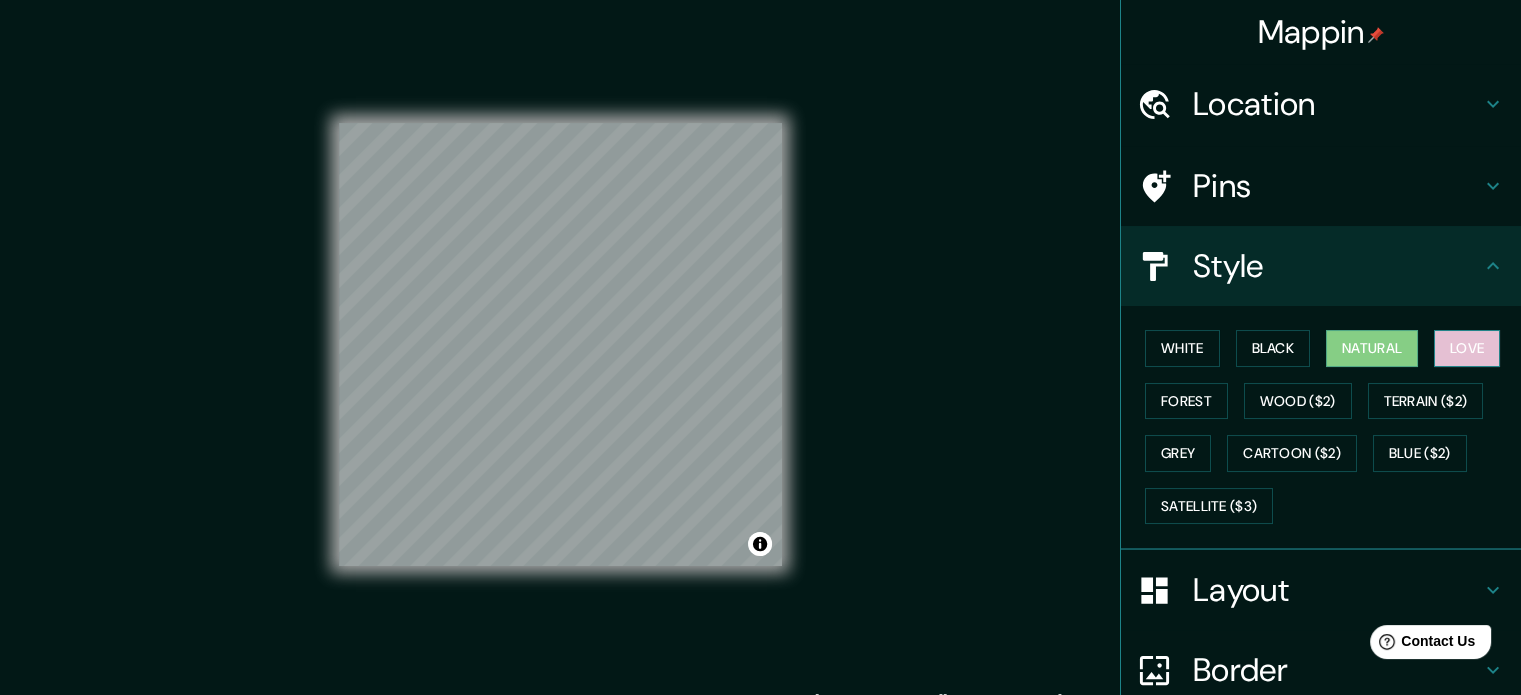 click on "Love" at bounding box center (1467, 348) 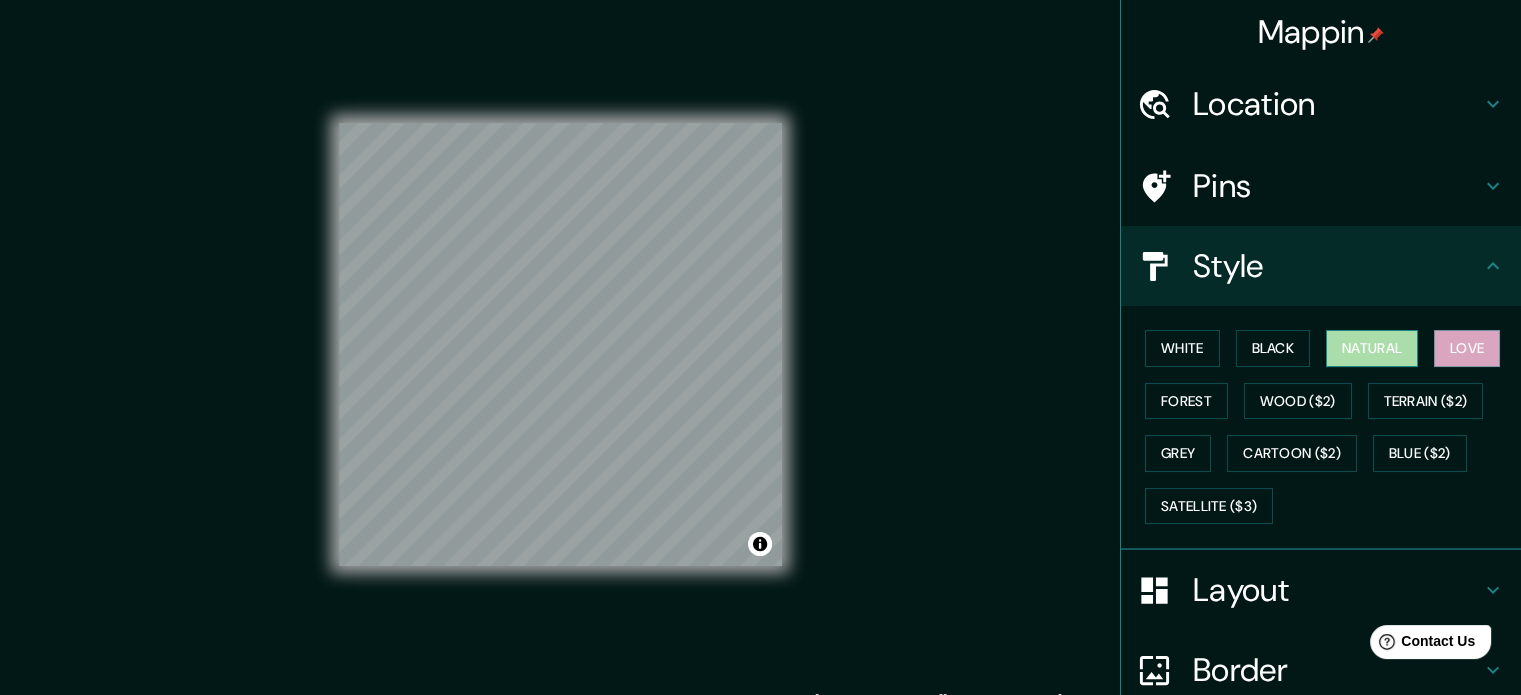 click on "Natural" at bounding box center (1372, 348) 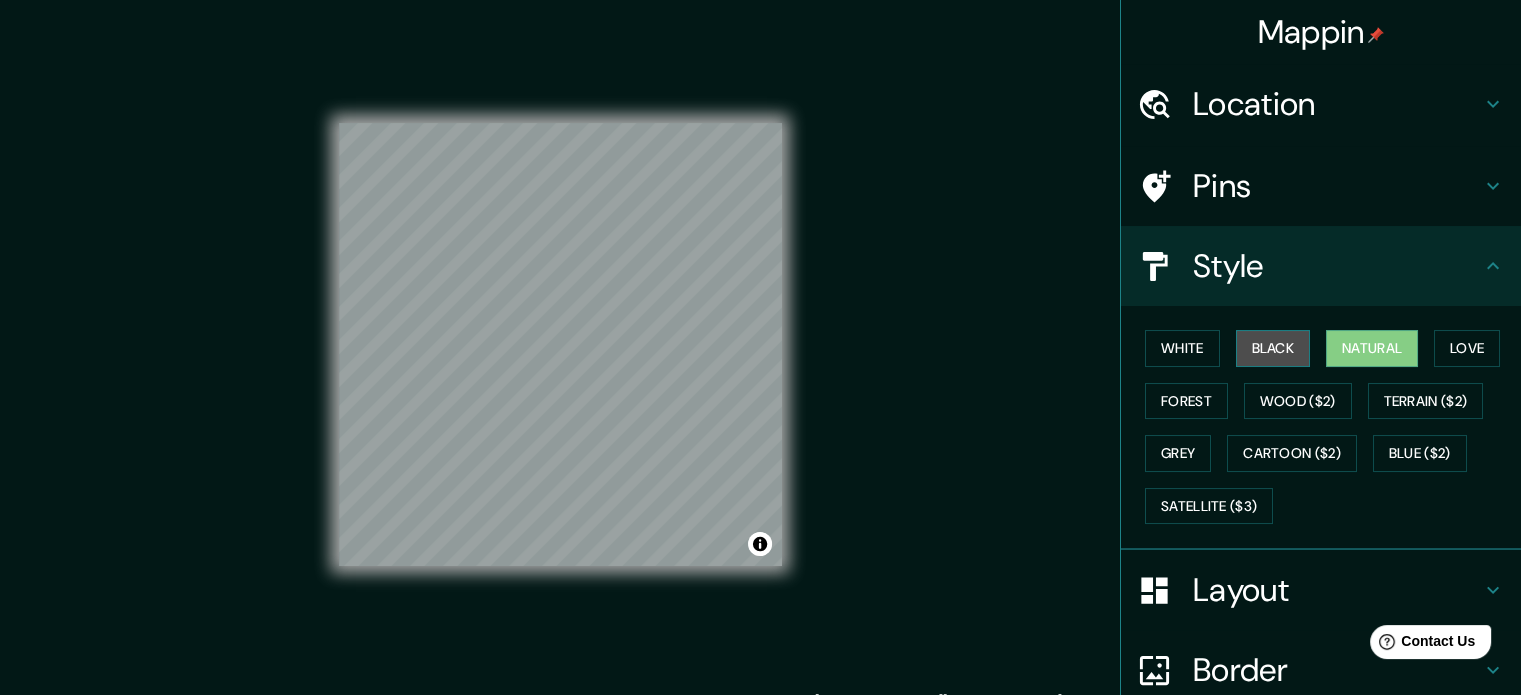 click on "Black" at bounding box center [1273, 348] 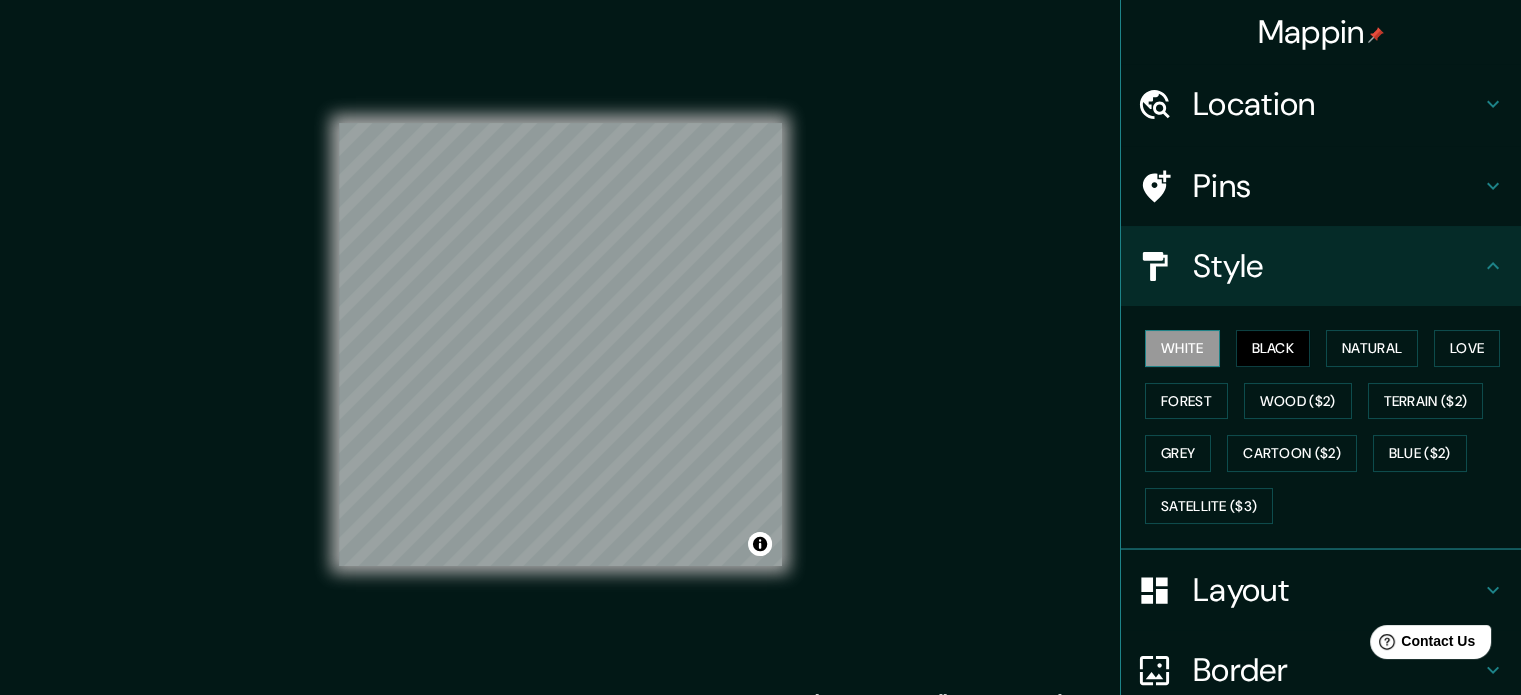 click on "White" at bounding box center (1182, 348) 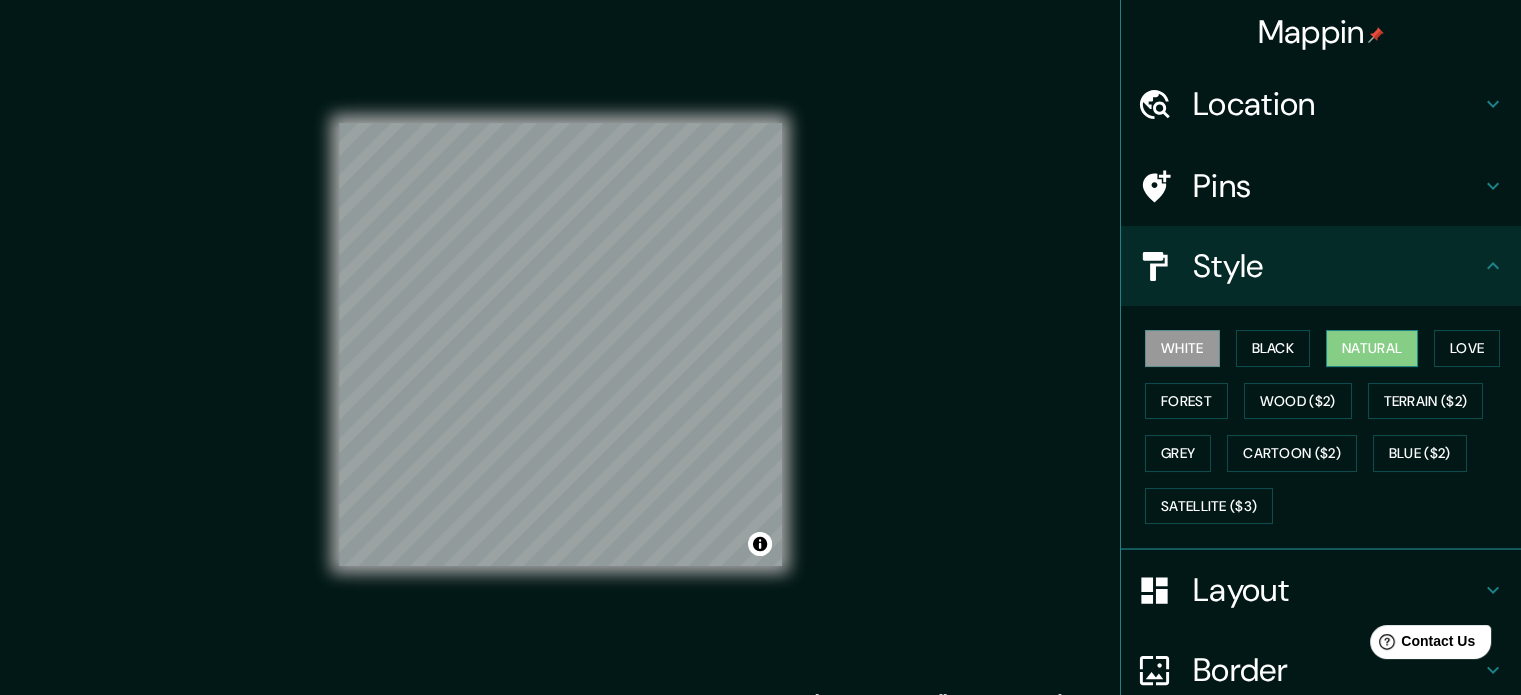 click on "Natural" at bounding box center [1372, 348] 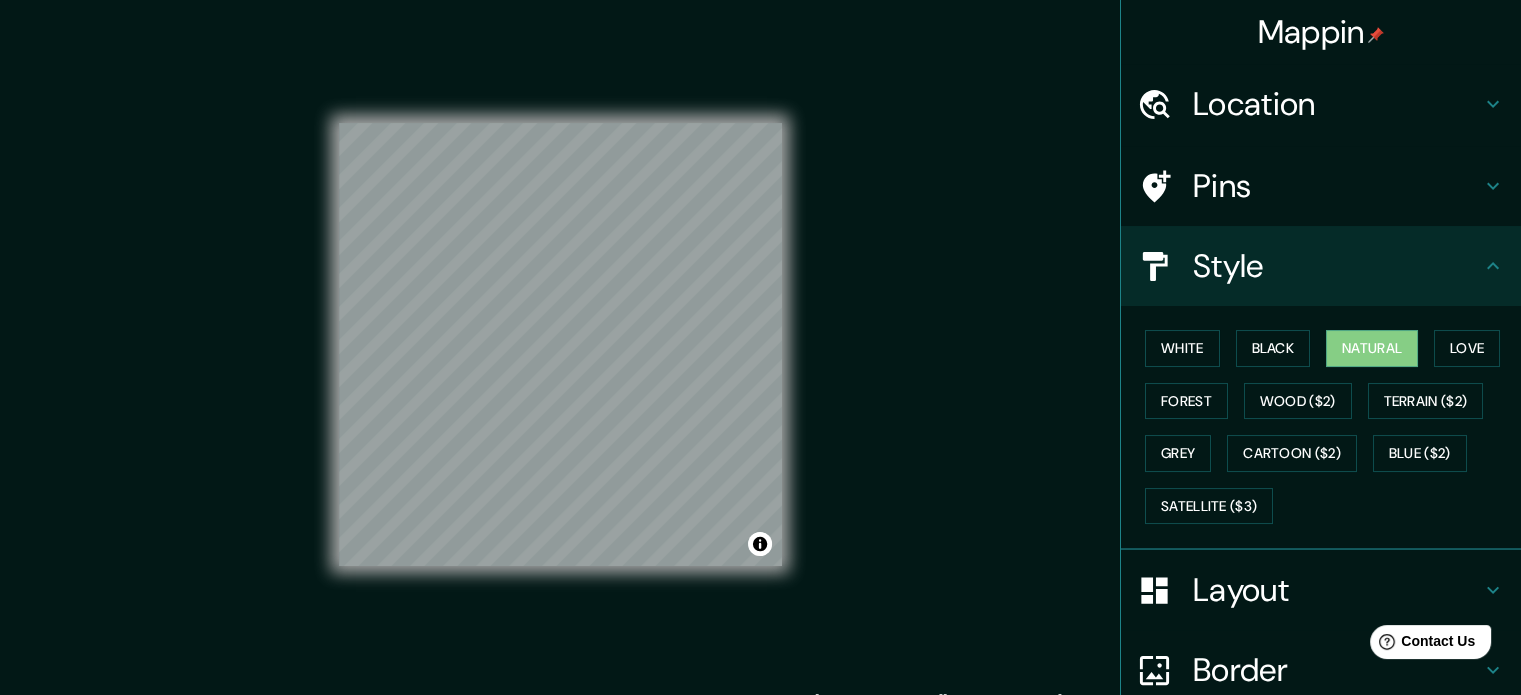 scroll, scrollTop: 178, scrollLeft: 0, axis: vertical 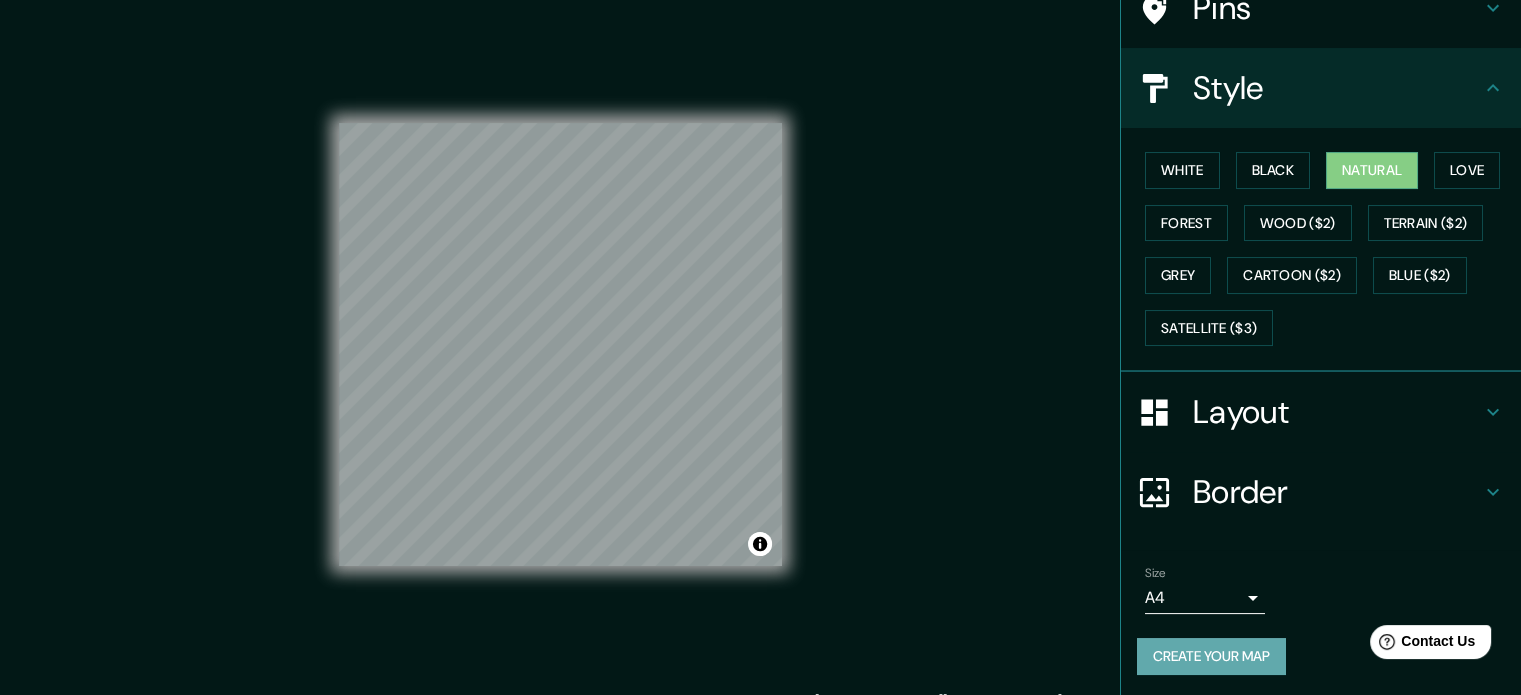 click on "Create your map" at bounding box center [1211, 656] 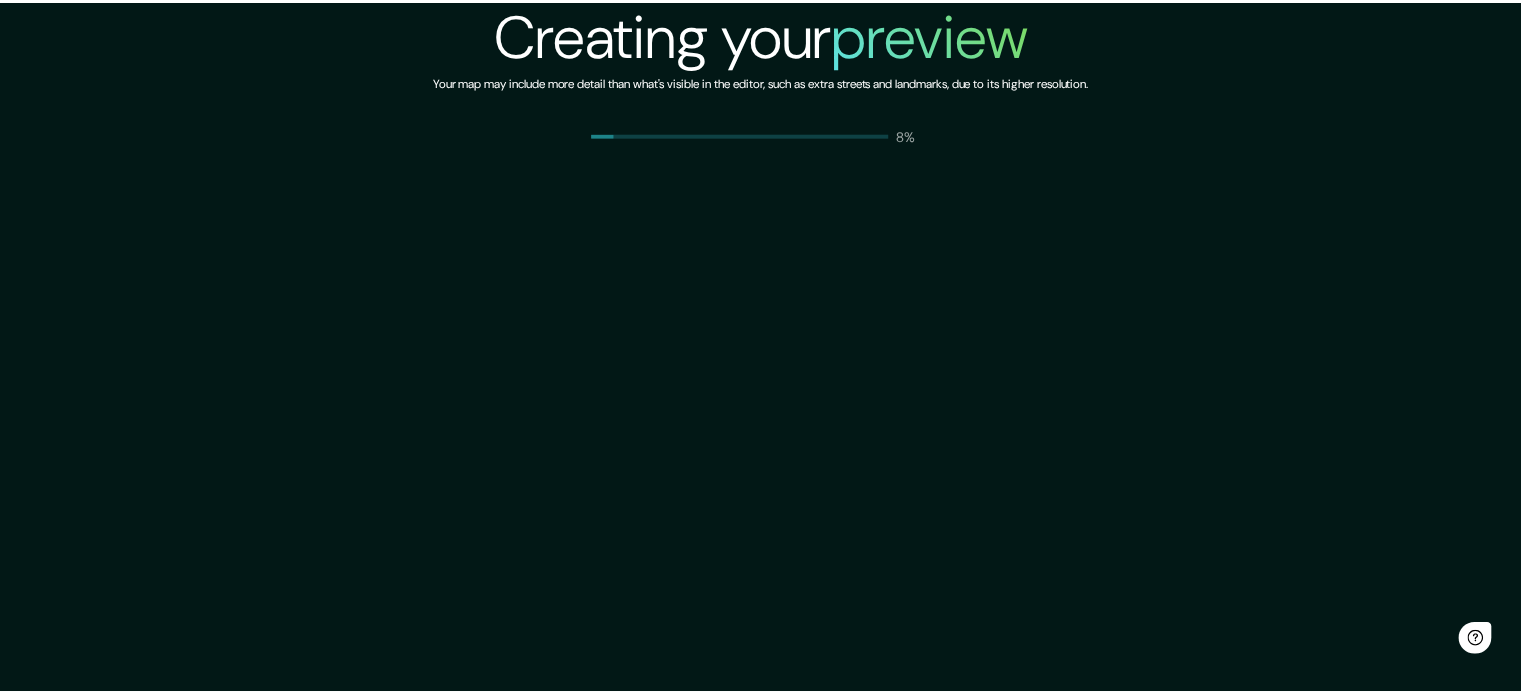 scroll, scrollTop: 0, scrollLeft: 0, axis: both 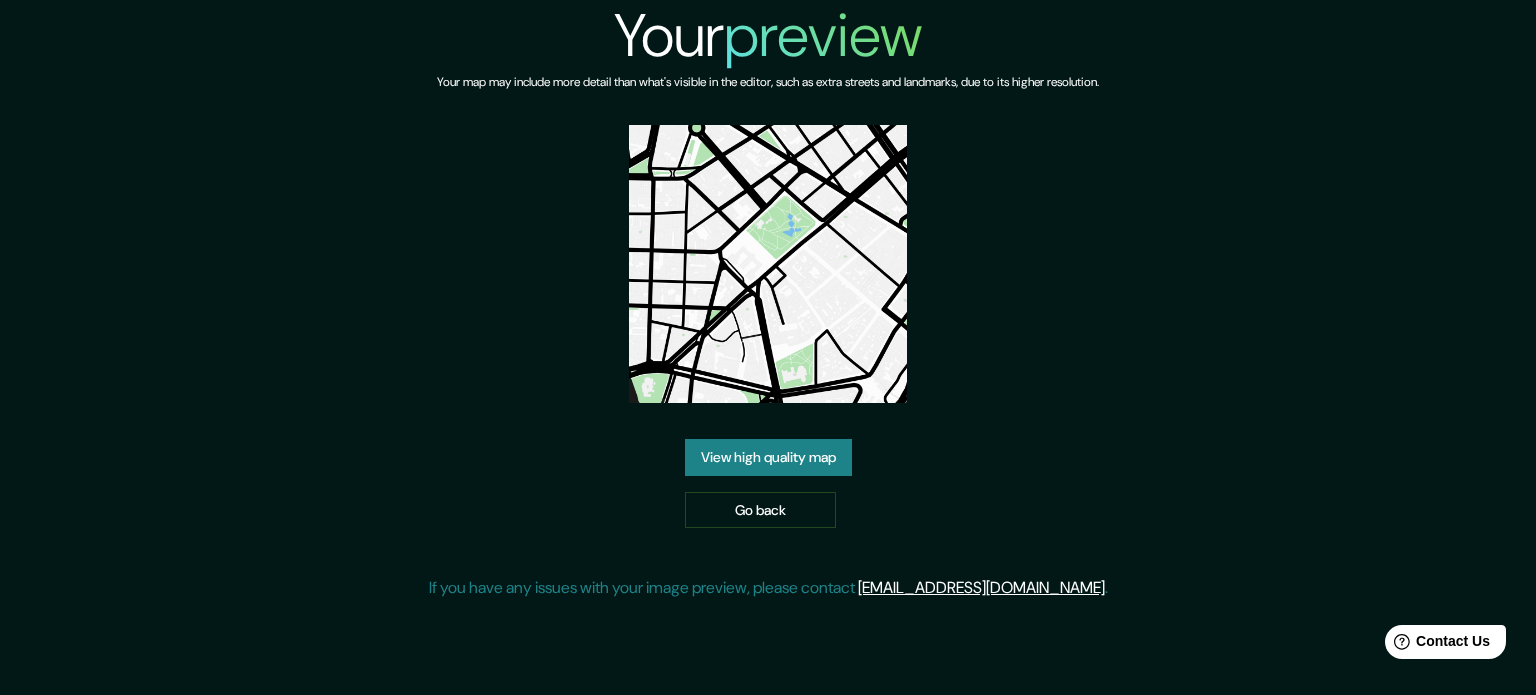 click at bounding box center (768, 264) 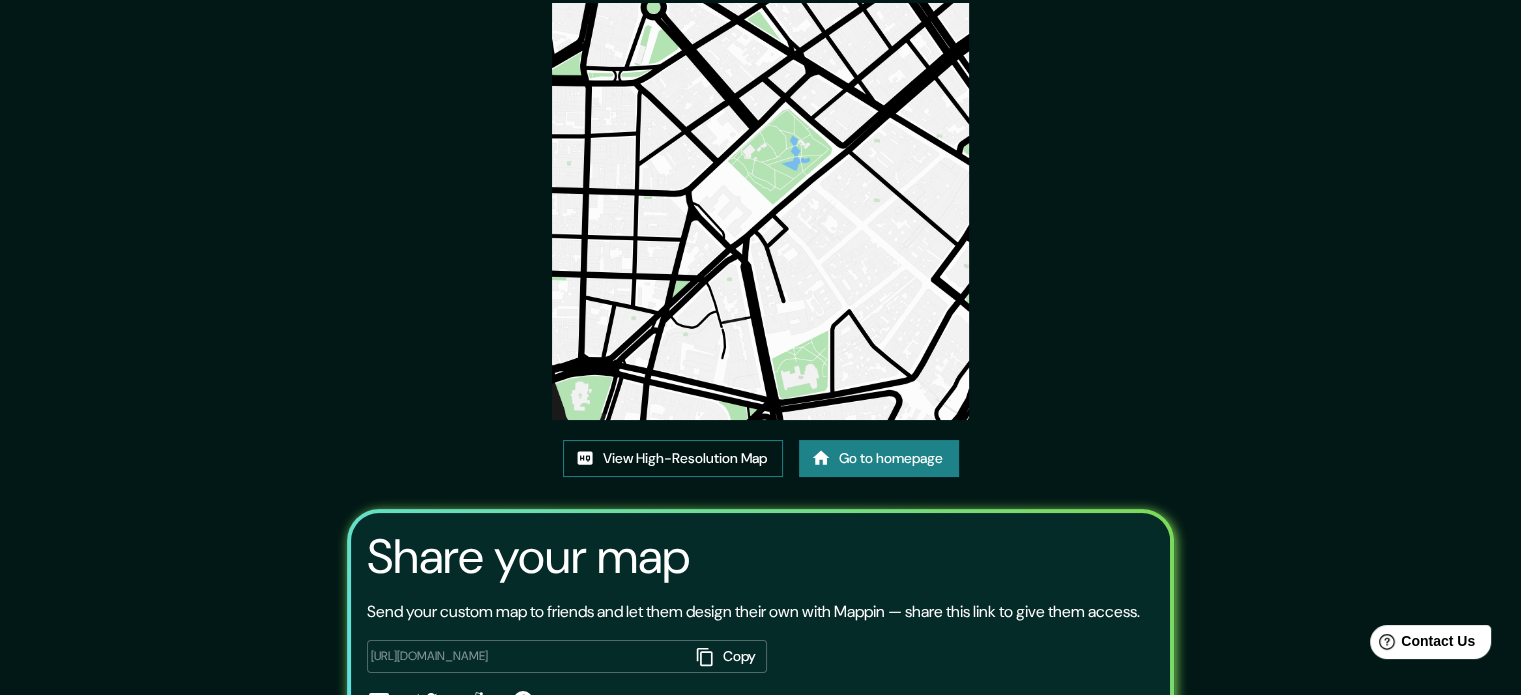 scroll, scrollTop: 0, scrollLeft: 0, axis: both 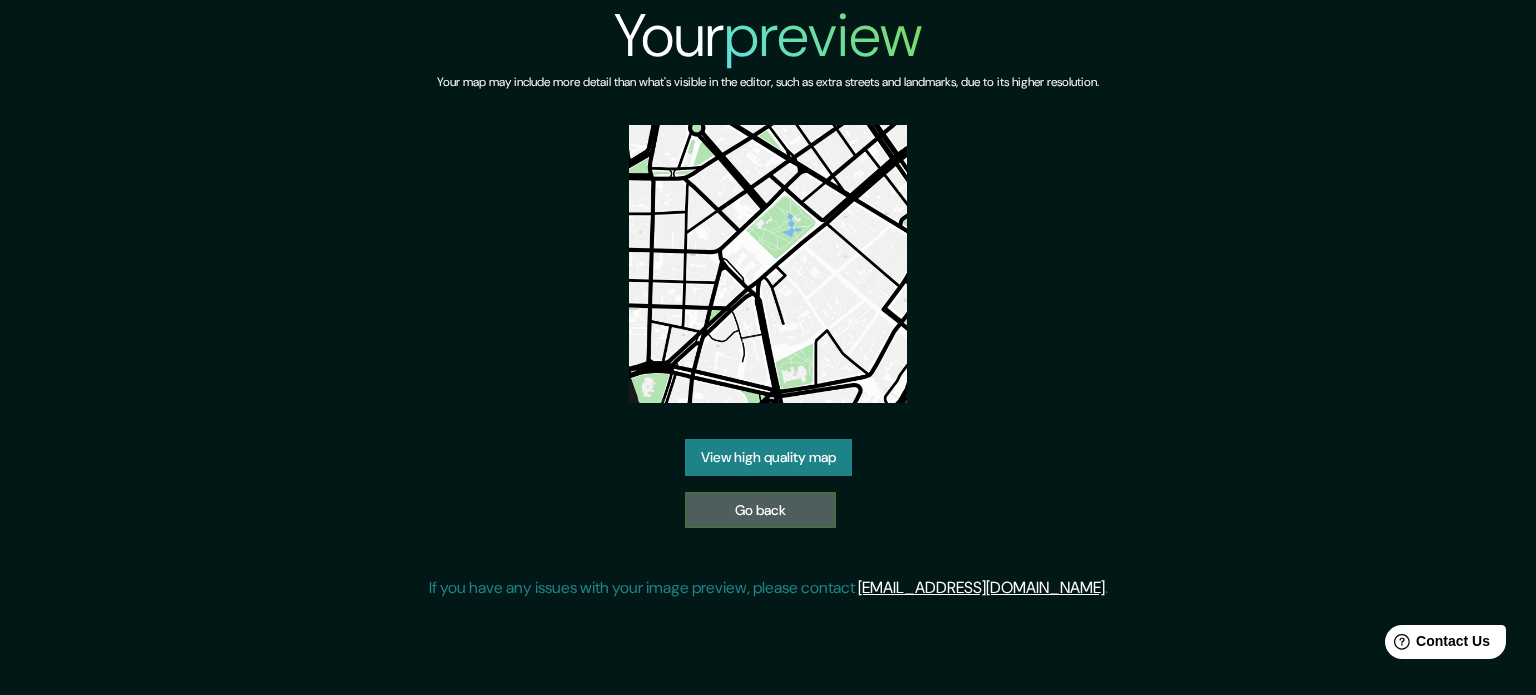 click on "Go back" at bounding box center (760, 510) 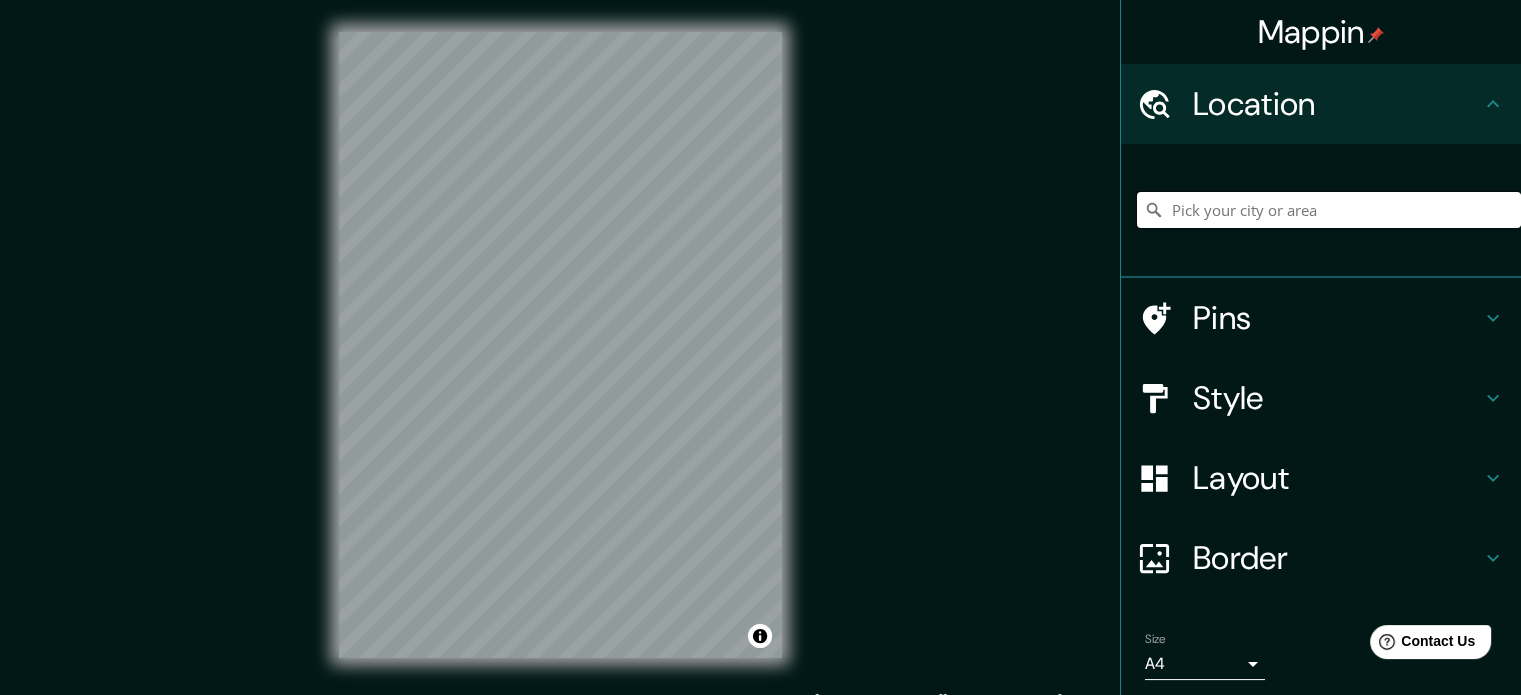 click at bounding box center [1329, 210] 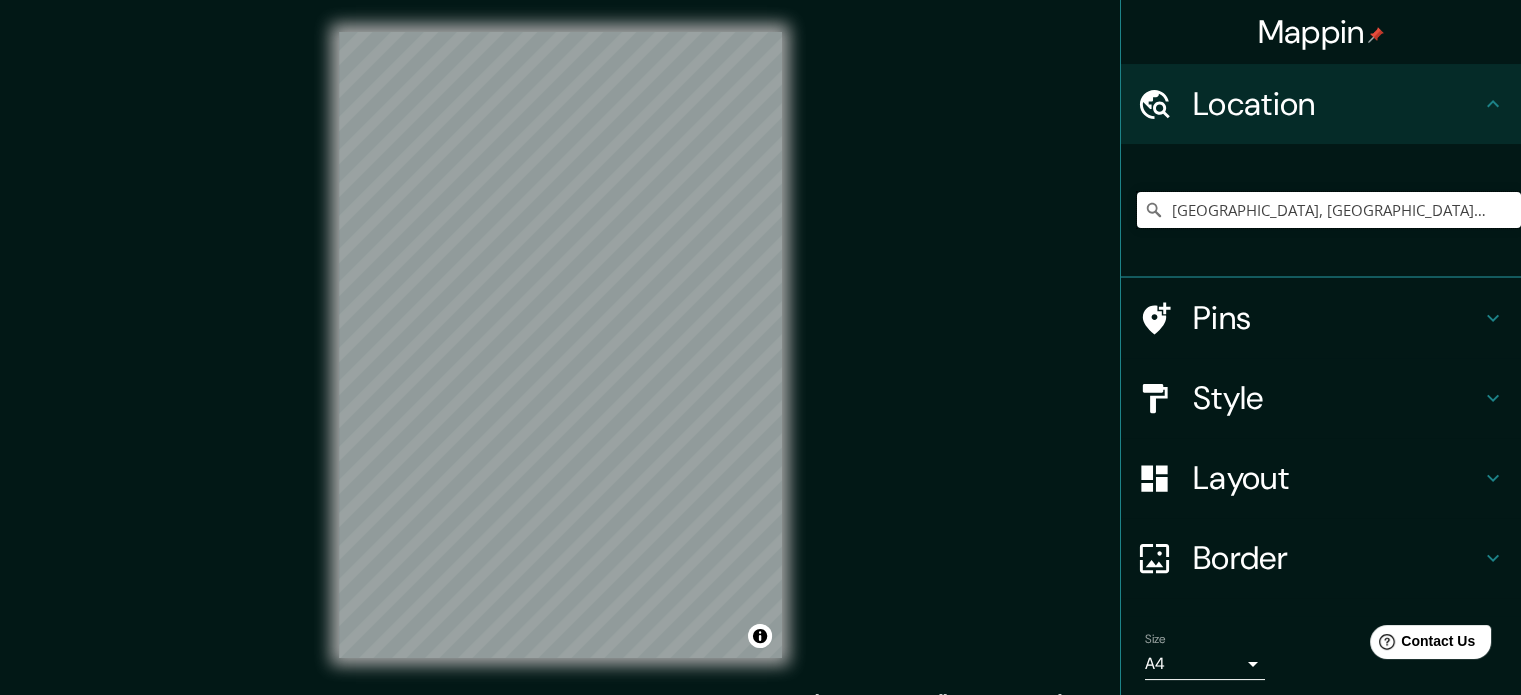 scroll, scrollTop: 0, scrollLeft: 0, axis: both 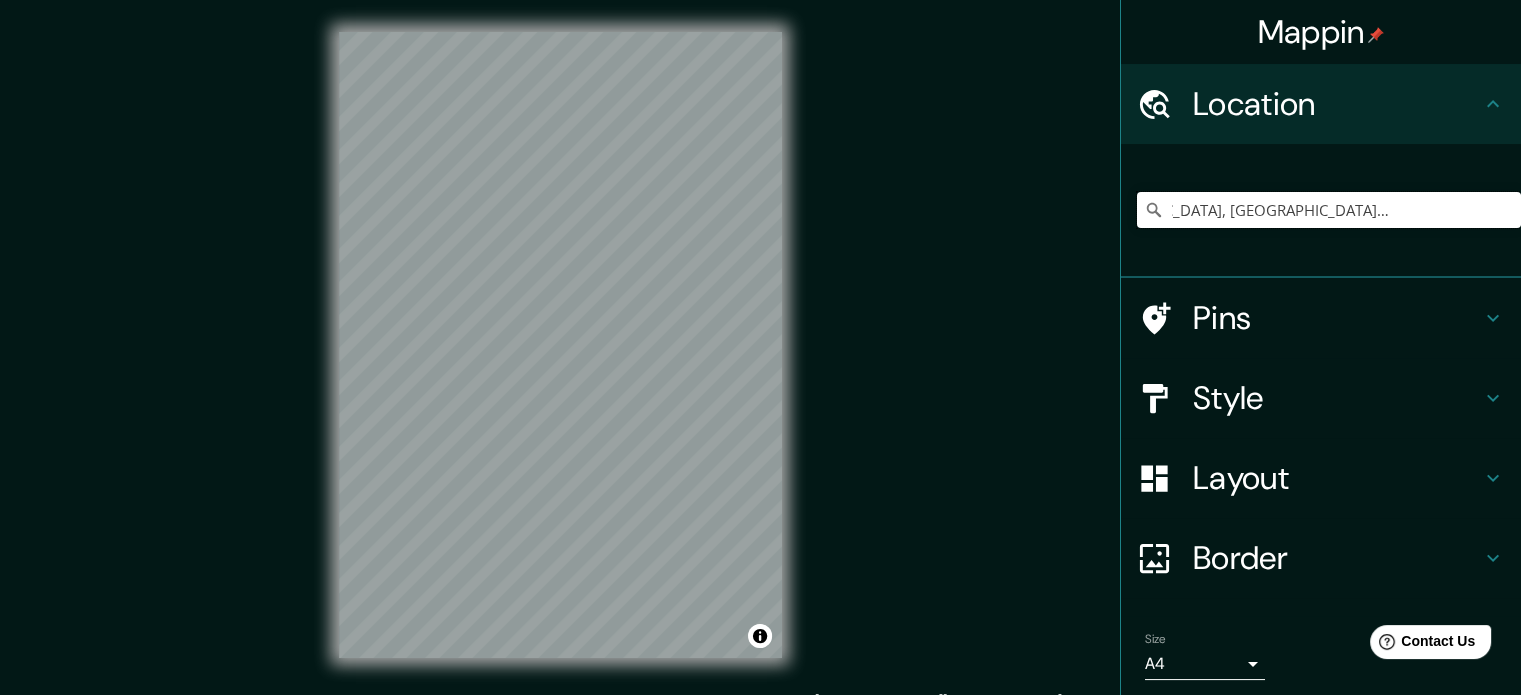 drag, startPoint x: 1329, startPoint y: 209, endPoint x: 1535, endPoint y: 214, distance: 206.06067 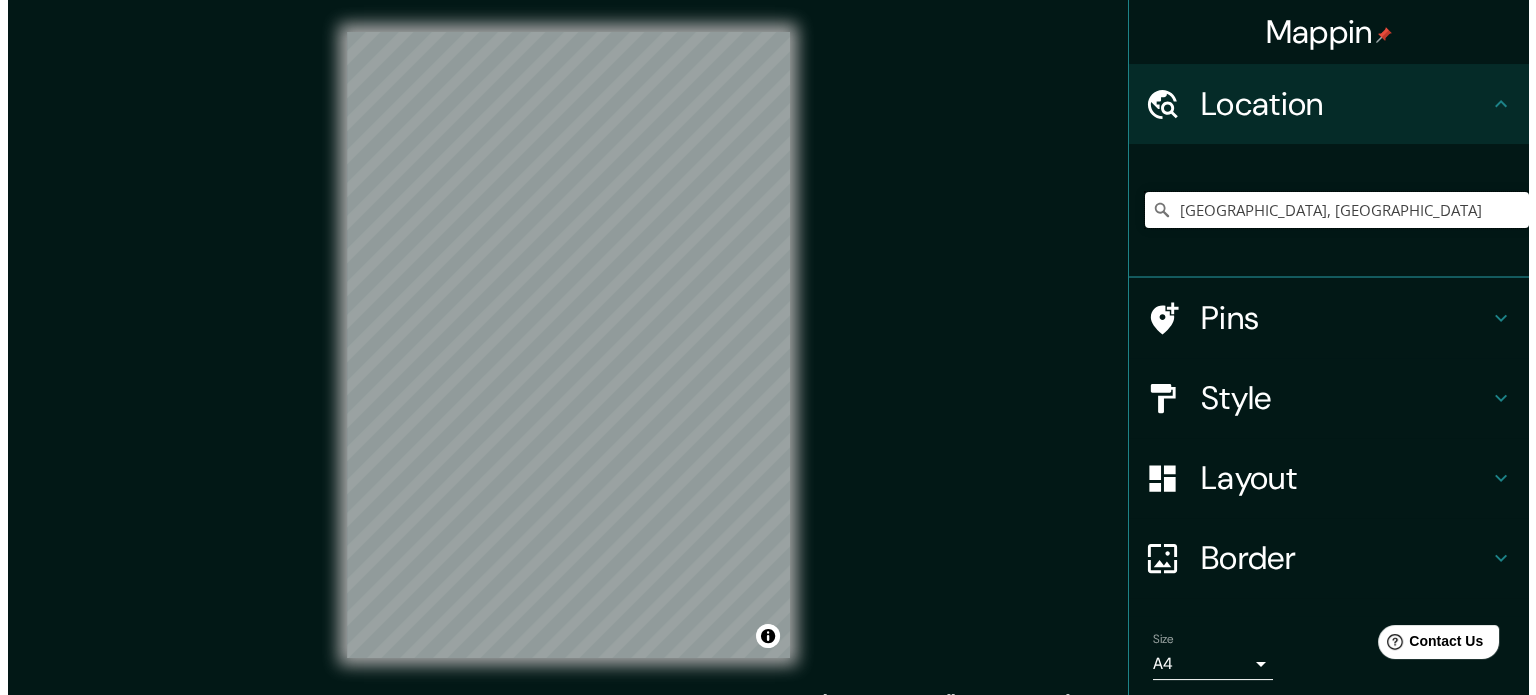 scroll, scrollTop: 0, scrollLeft: 0, axis: both 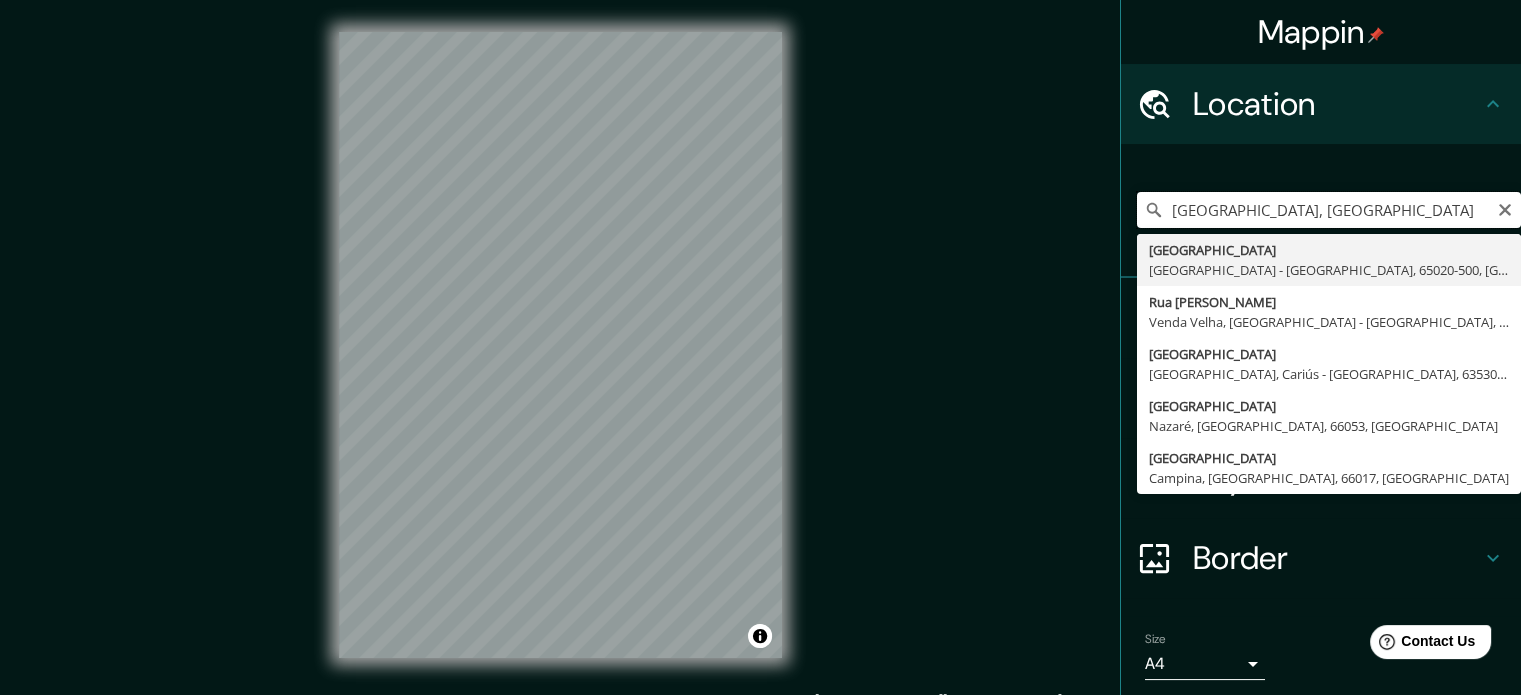 type on "Praça Da República, São Luís - Maranhão, 65020-500, Brasil" 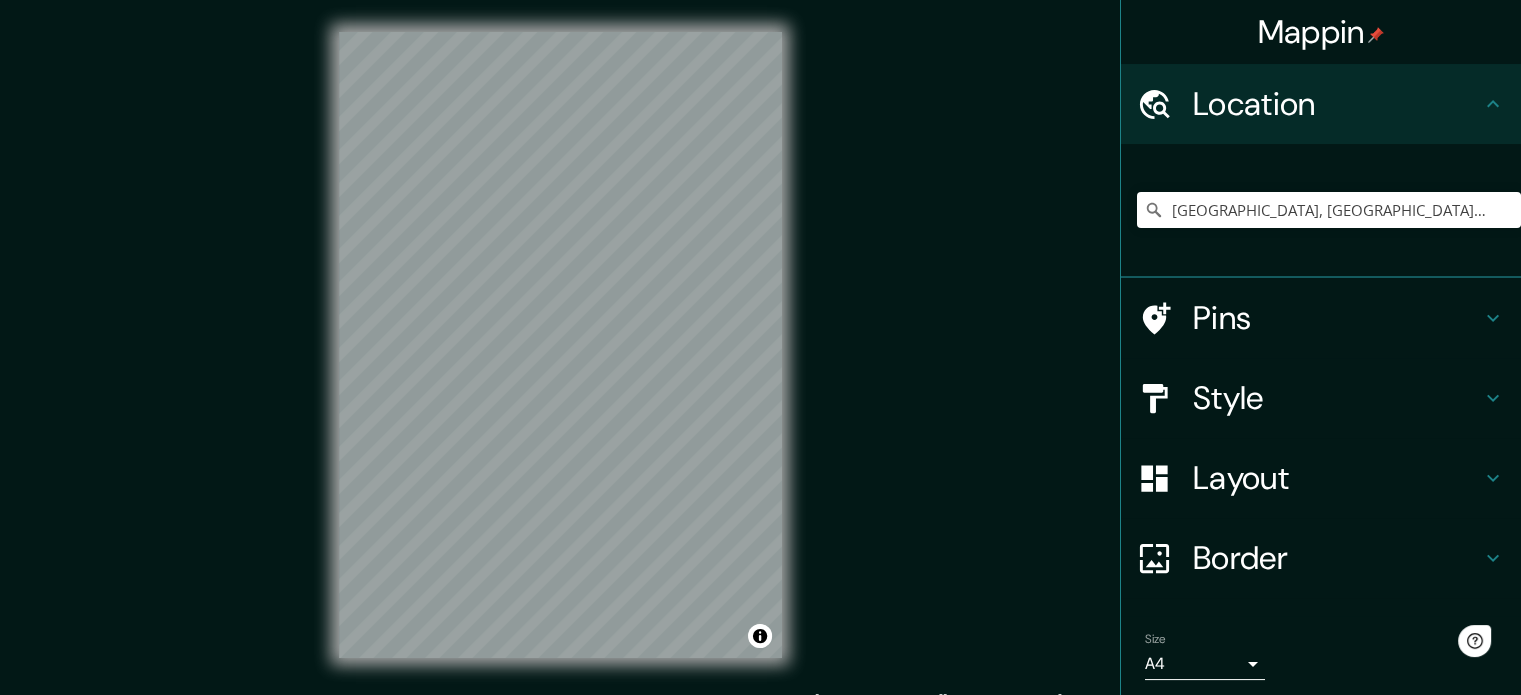 scroll, scrollTop: 0, scrollLeft: 0, axis: both 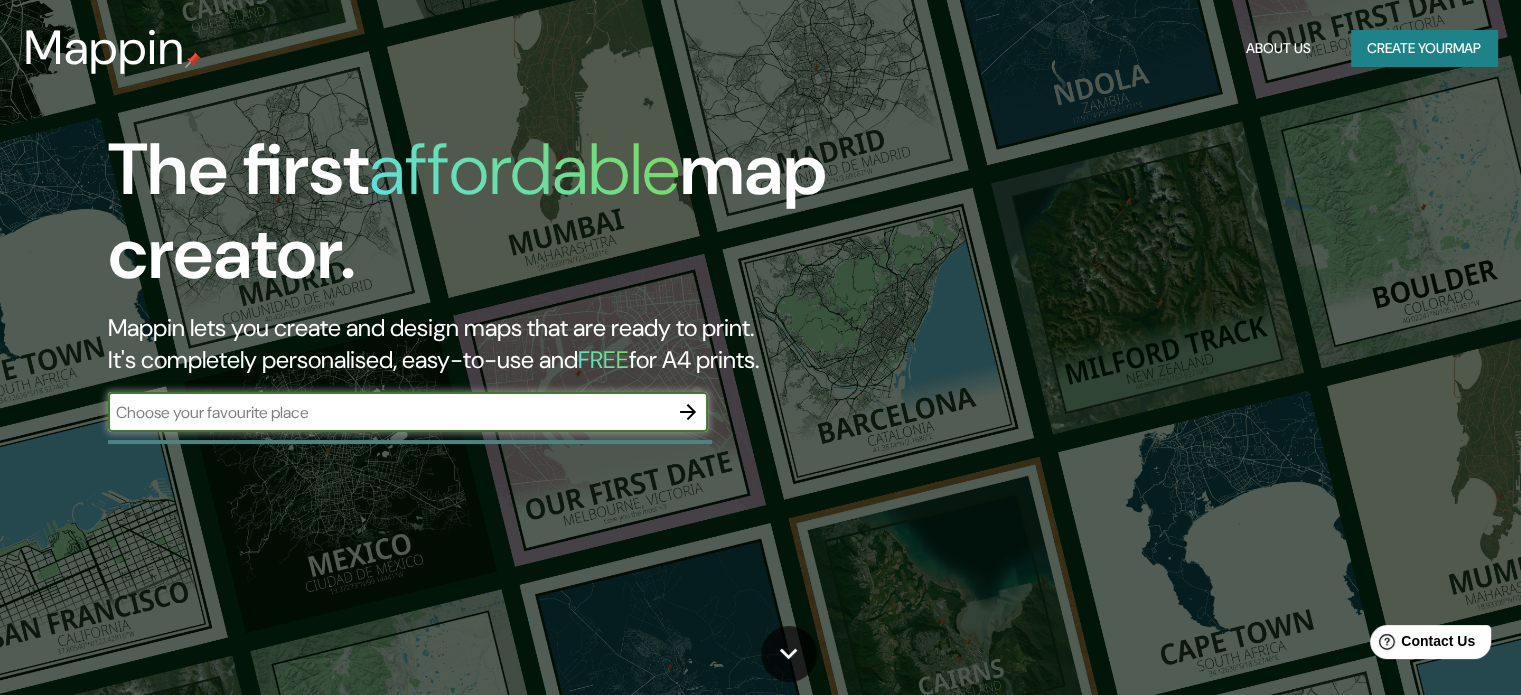 click at bounding box center [388, 412] 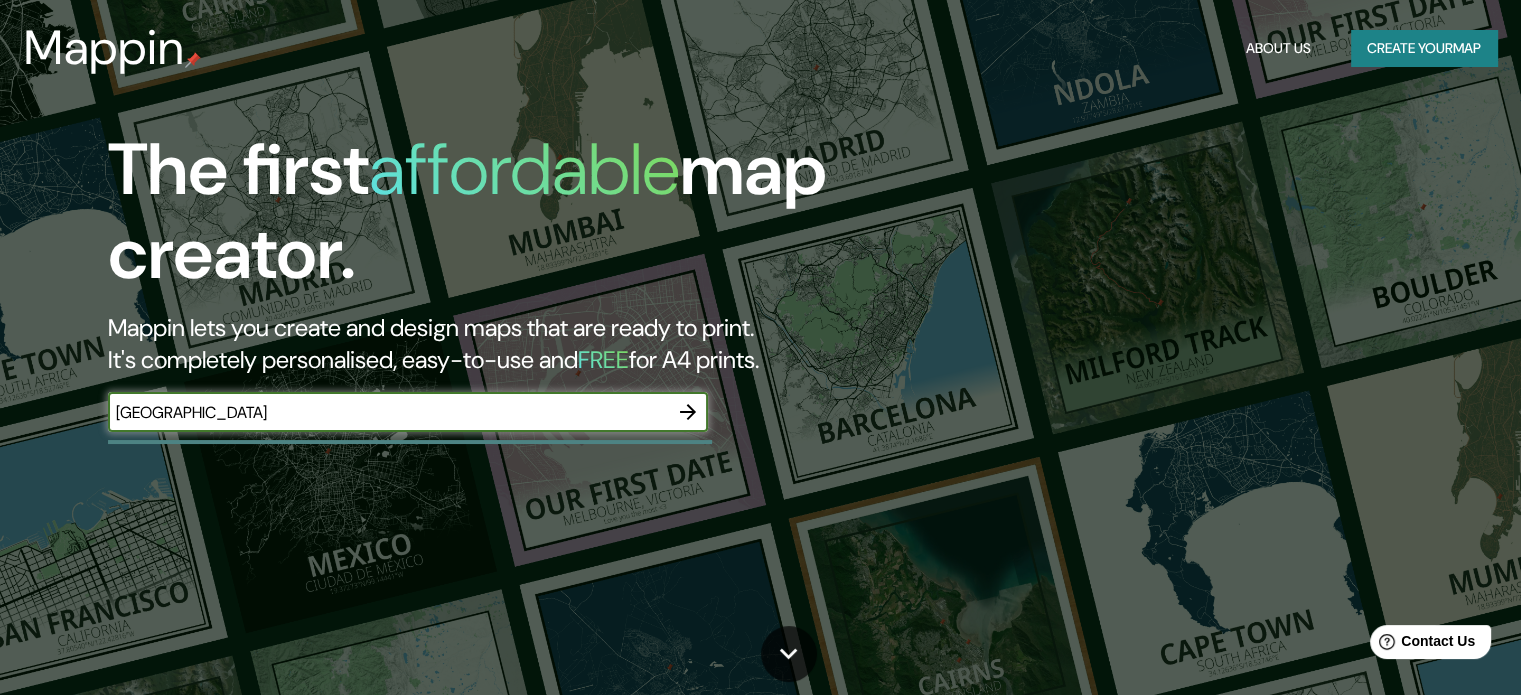 click on "Praça da República sapo paulo" at bounding box center [388, 412] 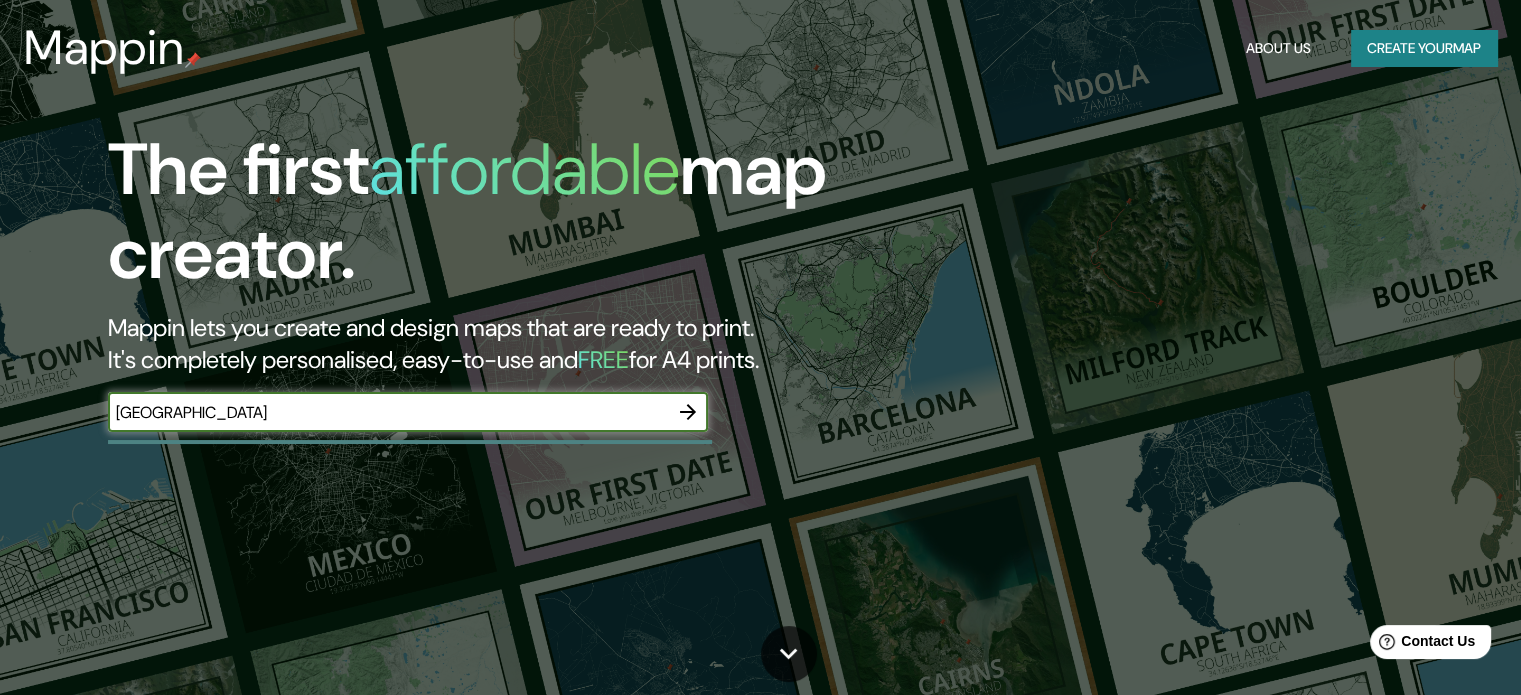 type on "Praça da República sao paulo" 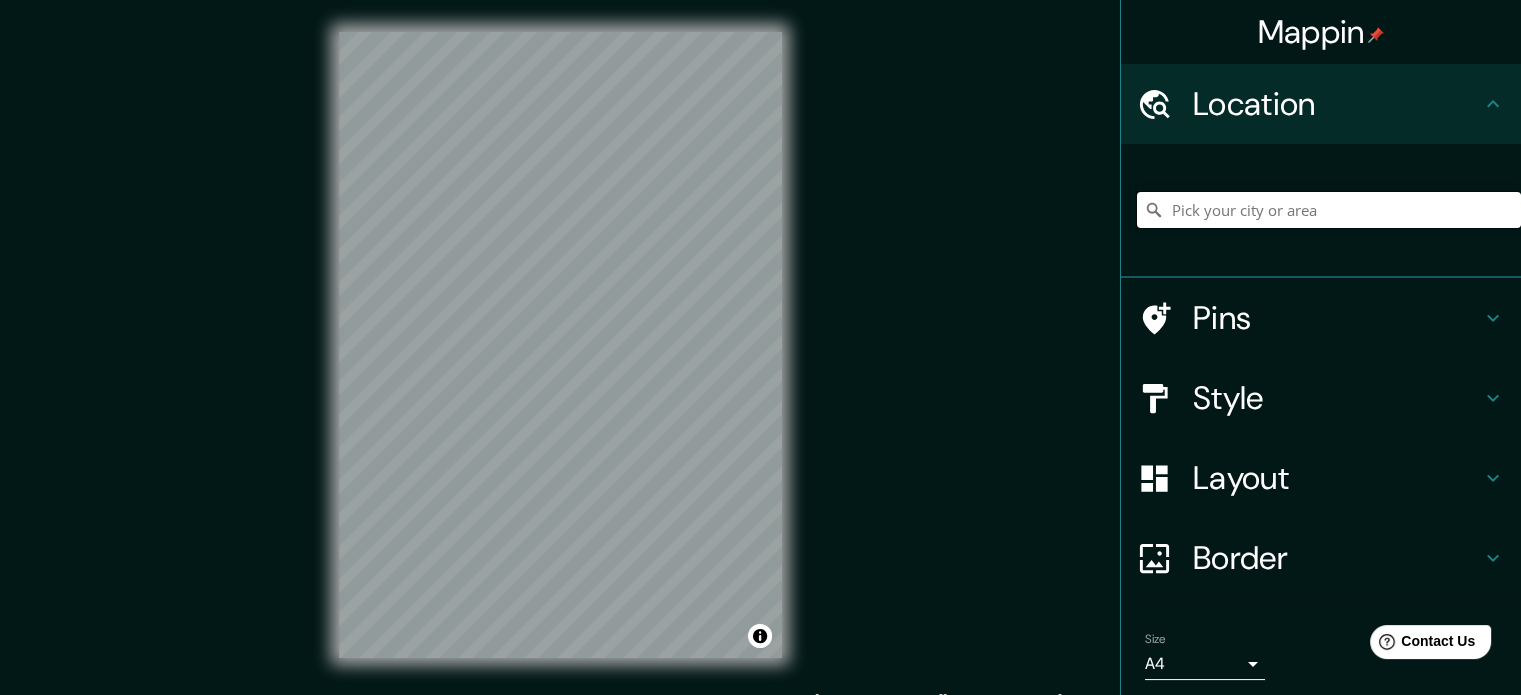click at bounding box center (1329, 210) 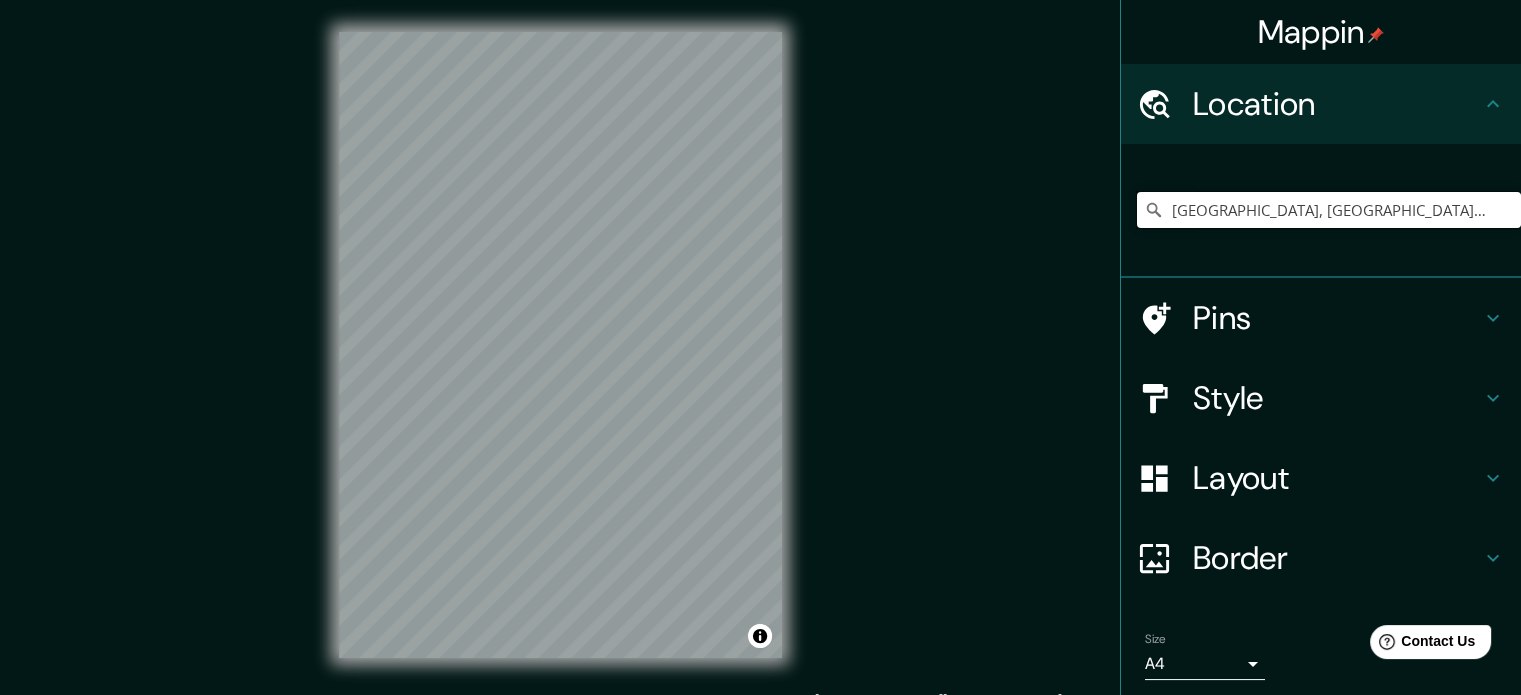 type on "Praça Da República, São Paulo - São Paulo, 01045-000, Brasil" 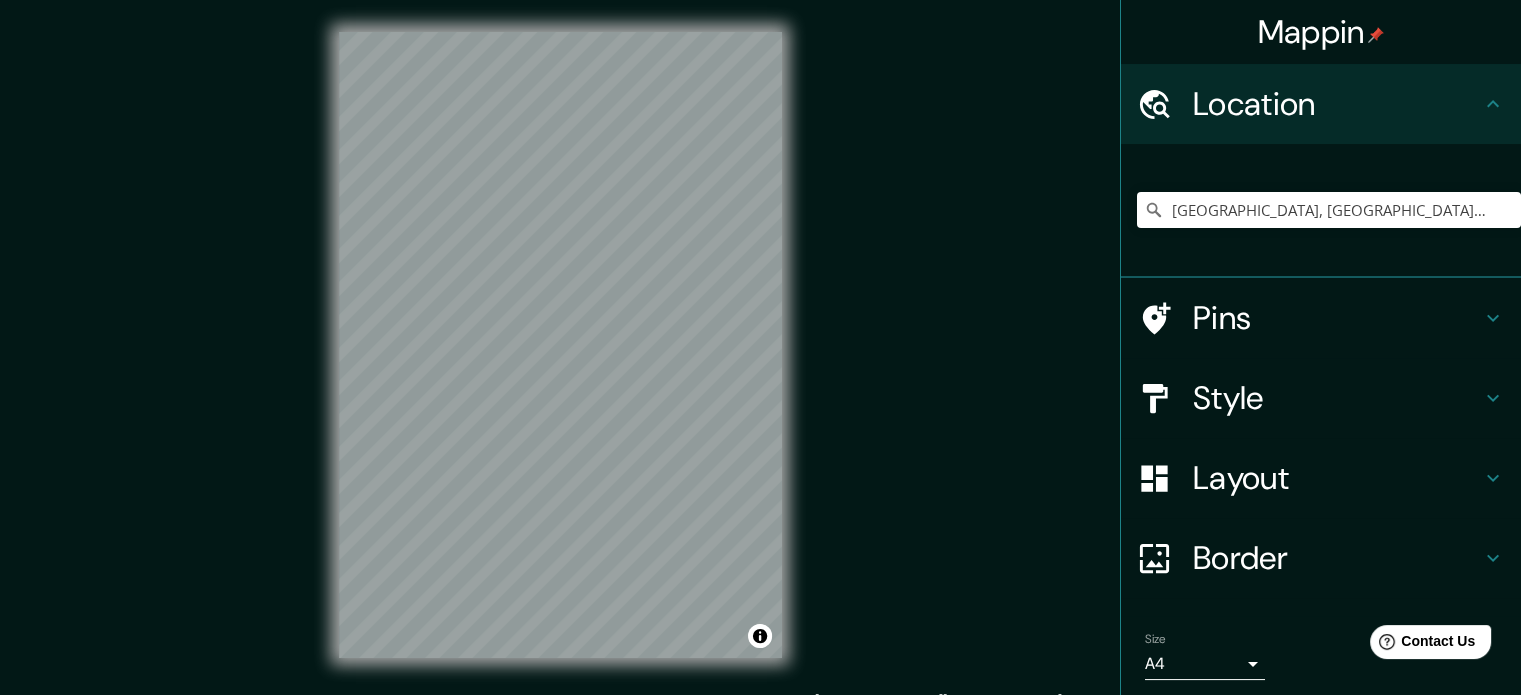 click on "Praça Da República, São Paulo - São Paulo, 01045-000, Brasil Praça Da República  São Paulo - São Paulo, 01045-000, Brasil Praça Da República  Vila Curuçá, Santo André - São Paulo, 09291-110, Brasil Praça Da República  Tremembé - São Paulo, 12120-008, Brasil Rua Alberto Guisard  Tremembé - São Paulo, 12120-049, Brasil Rua André Geraldo Da Silva  Tremembé - São Paulo, 12120-055, Brasil" at bounding box center [1329, 210] 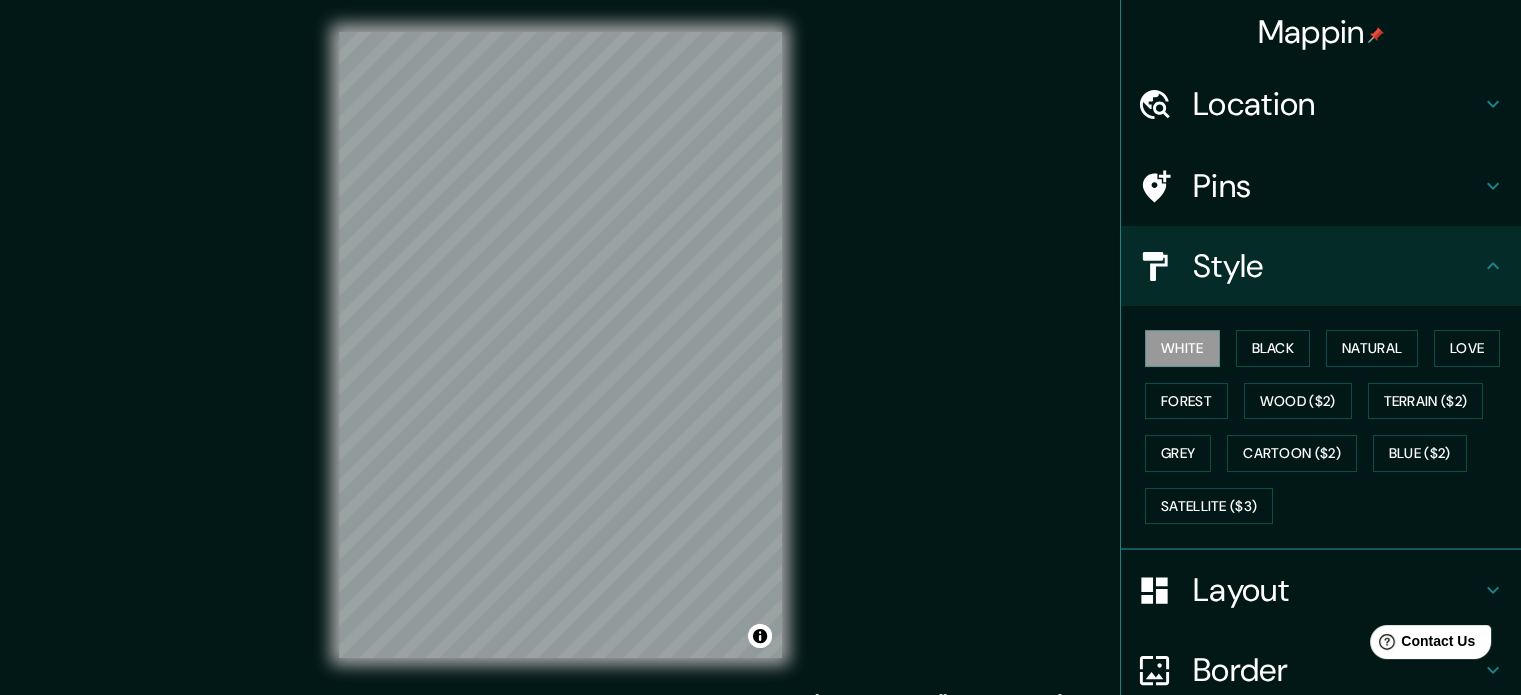 click on "White Black Natural Love Forest Wood ($2) Terrain ($2) Grey Cartoon ($2) Blue ($2) Satellite ($3)" at bounding box center (1329, 427) 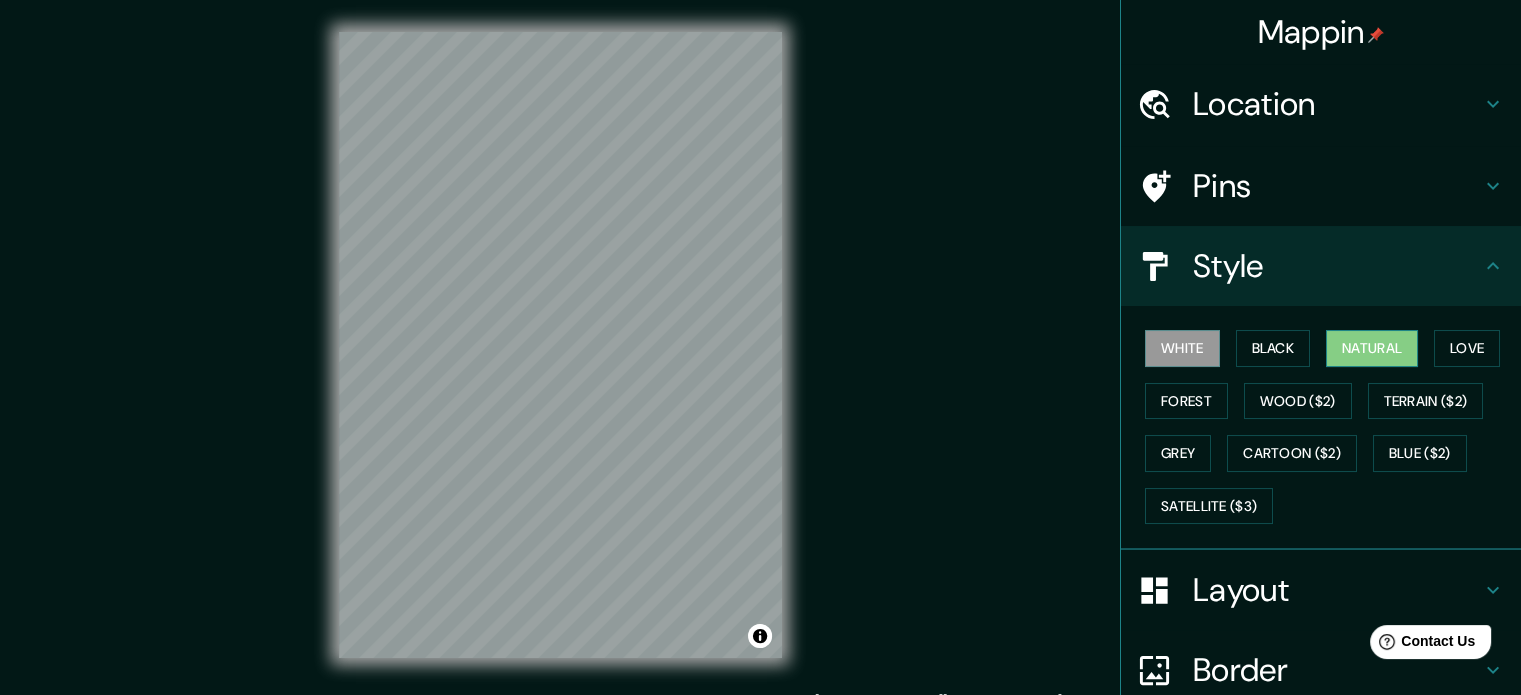 click on "Natural" at bounding box center [1372, 348] 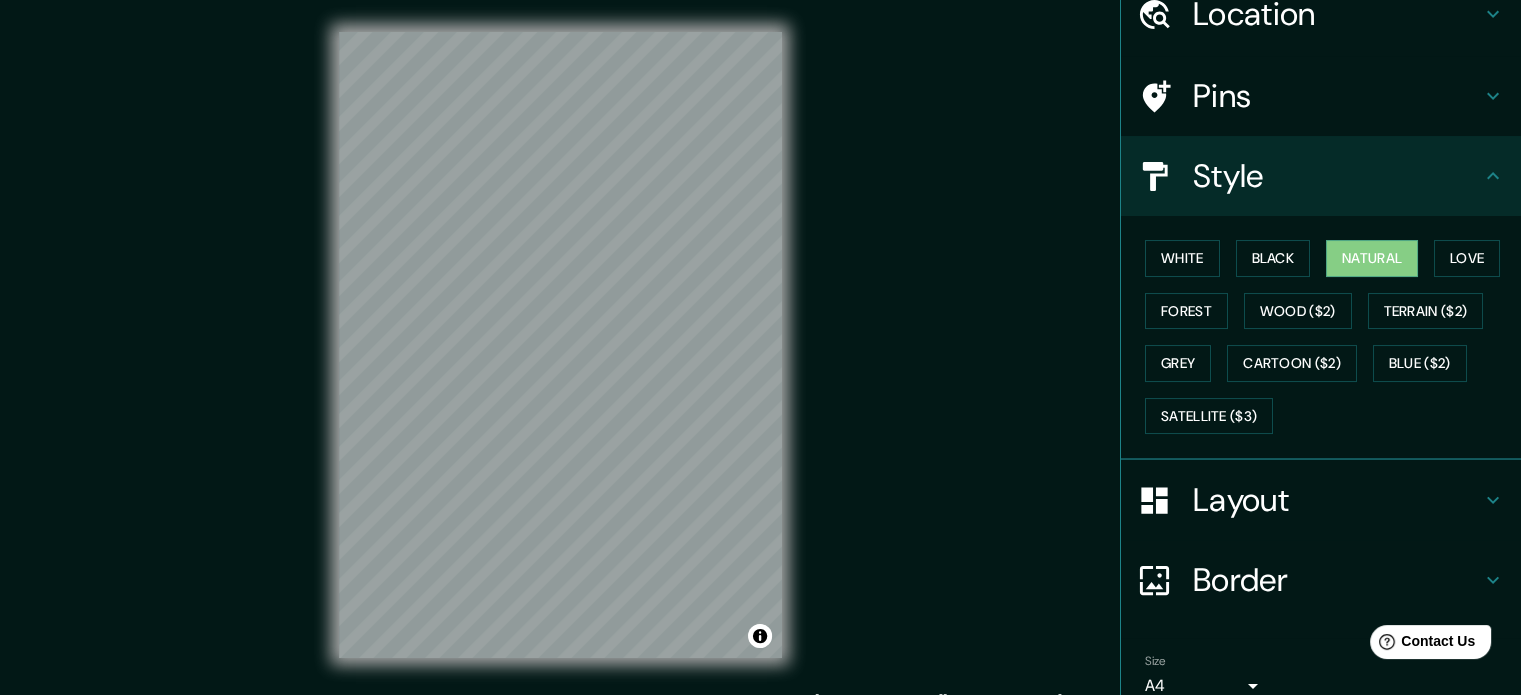 scroll, scrollTop: 178, scrollLeft: 0, axis: vertical 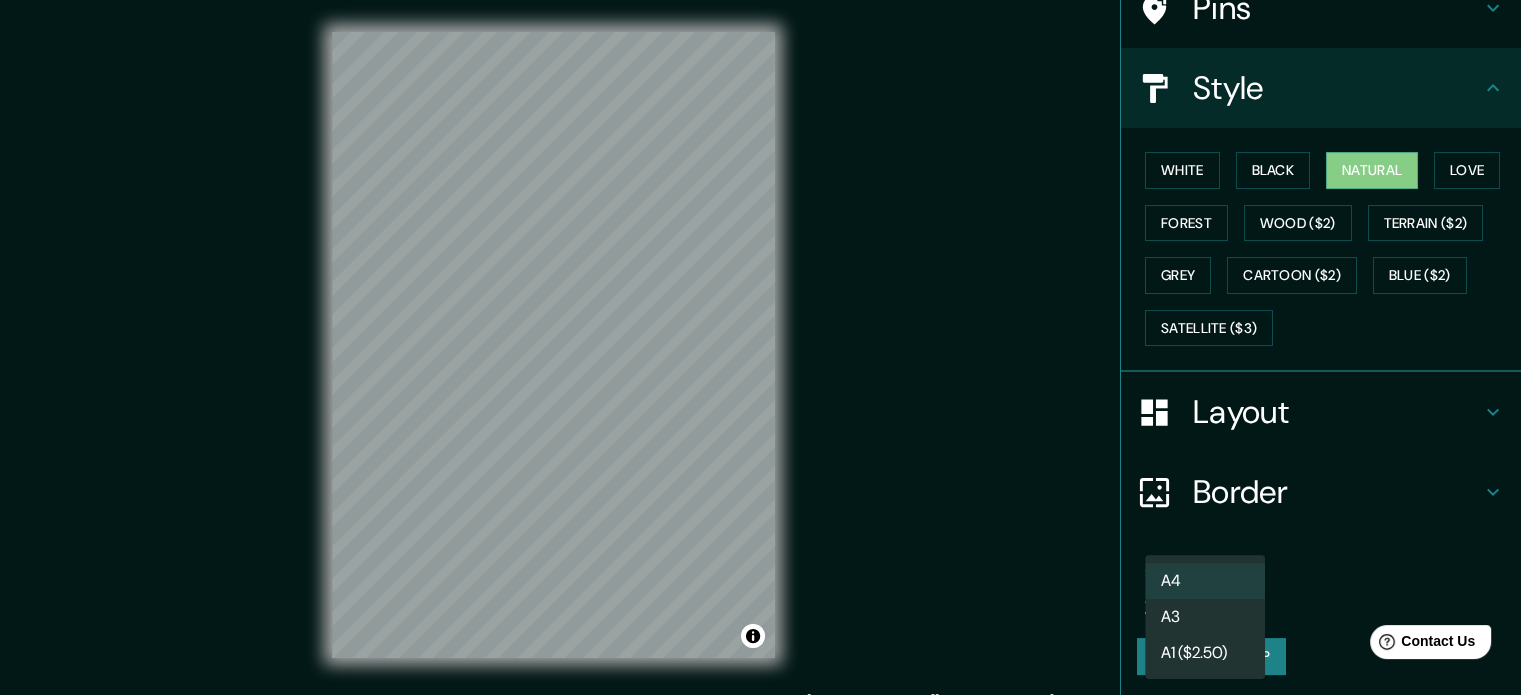 click on "Mappin Location Praça Da República, São Paulo - São Paulo, 01045-000, Brasil Praça Da República  São Paulo - São Paulo, 01045-000, Brasil Praça Da República  Vila Curuçá, Santo André - São Paulo, 09291-110, Brasil Praça Da República  Tremembé - São Paulo, 12120-008, Brasil Rua Alberto Guisard  Tremembé - São Paulo, 12120-049, Brasil Rua André Geraldo Da Silva  Tremembé - São Paulo, 12120-055, Brasil Pins Style White Black Natural Love Forest Wood ($2) Terrain ($2) Grey Cartoon ($2) Blue ($2) Satellite ($3) Layout Border Choose a border.  Hint : you can make layers of the frame opaque to create some cool effects. None Simple Transparent Fancy Size A4 single Create your map © Mapbox   © OpenStreetMap   Improve this map Any problems, suggestions, or concerns please email    help@mappin.pro . . . A4 A3 A1 ($2.50)" at bounding box center (760, 347) 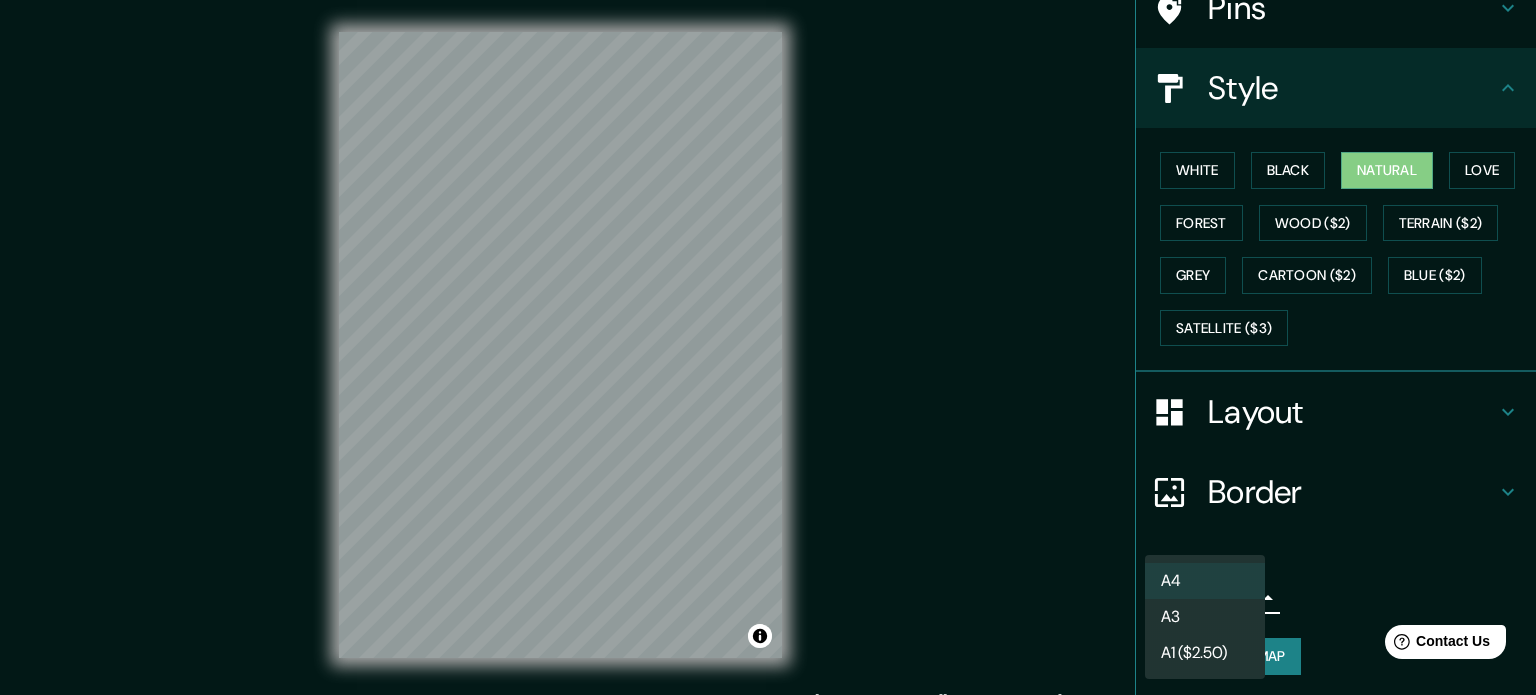 click at bounding box center (768, 347) 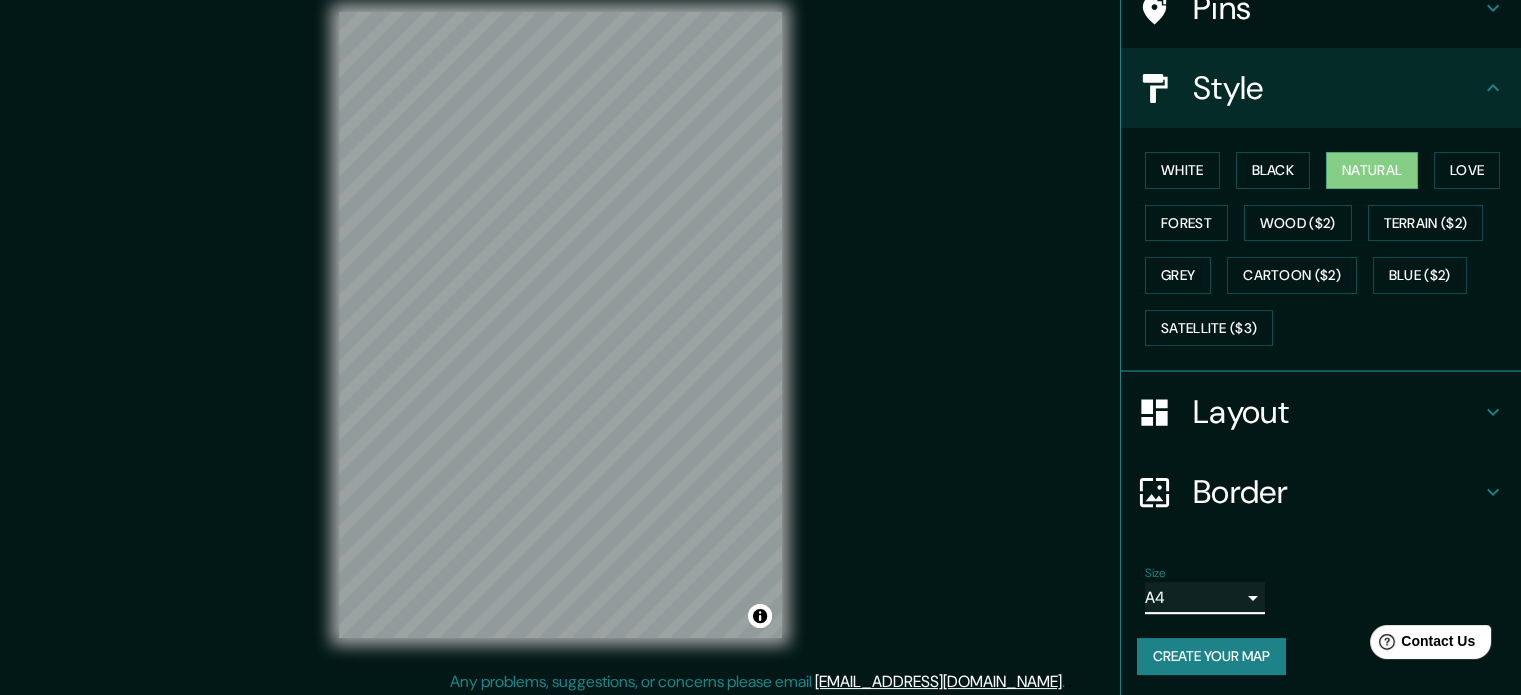scroll, scrollTop: 26, scrollLeft: 0, axis: vertical 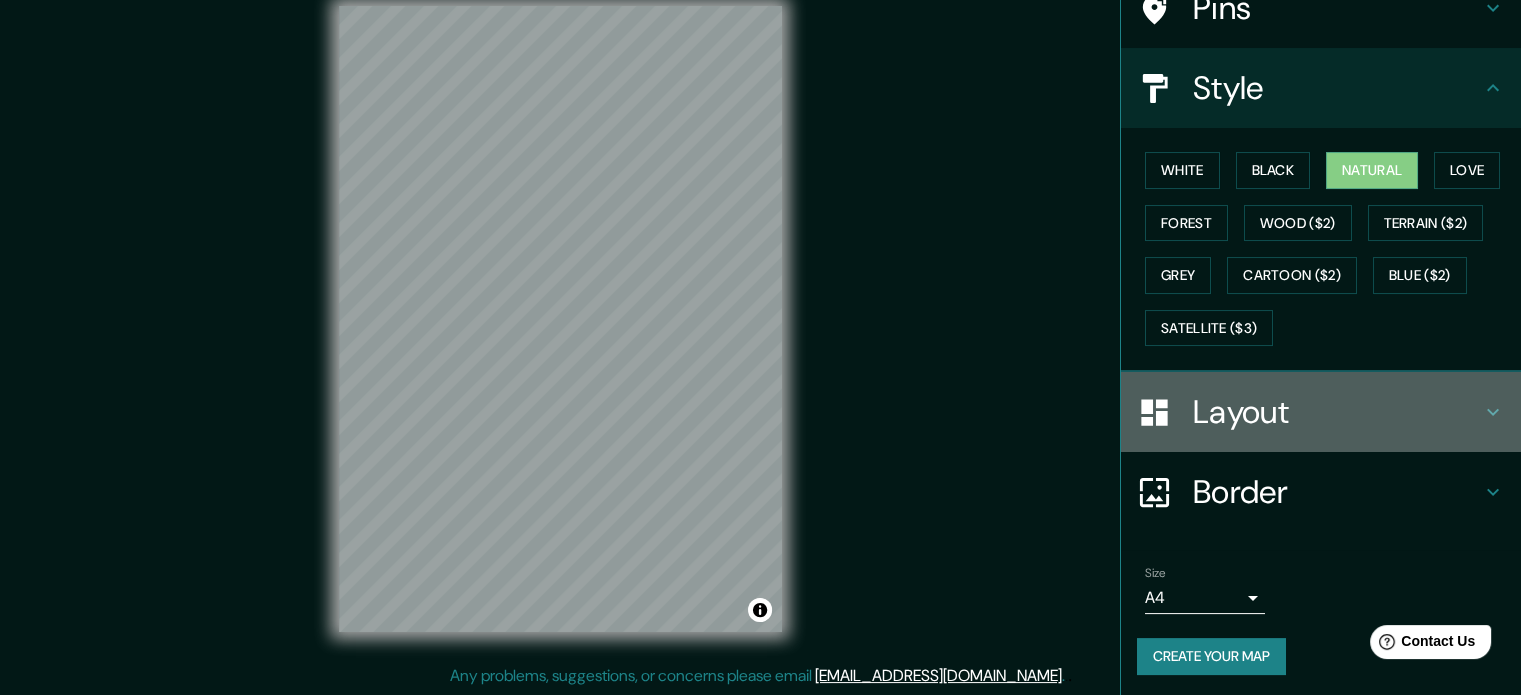 click 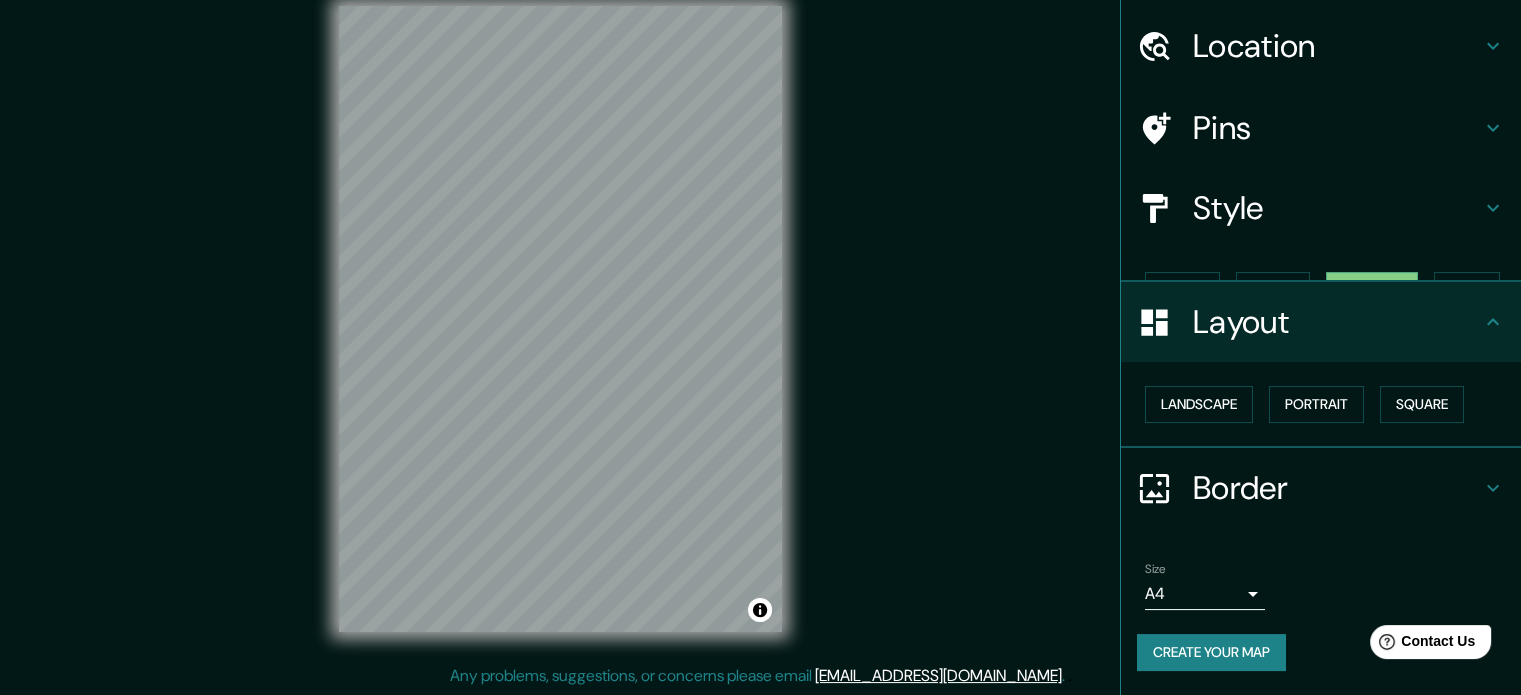 scroll, scrollTop: 22, scrollLeft: 0, axis: vertical 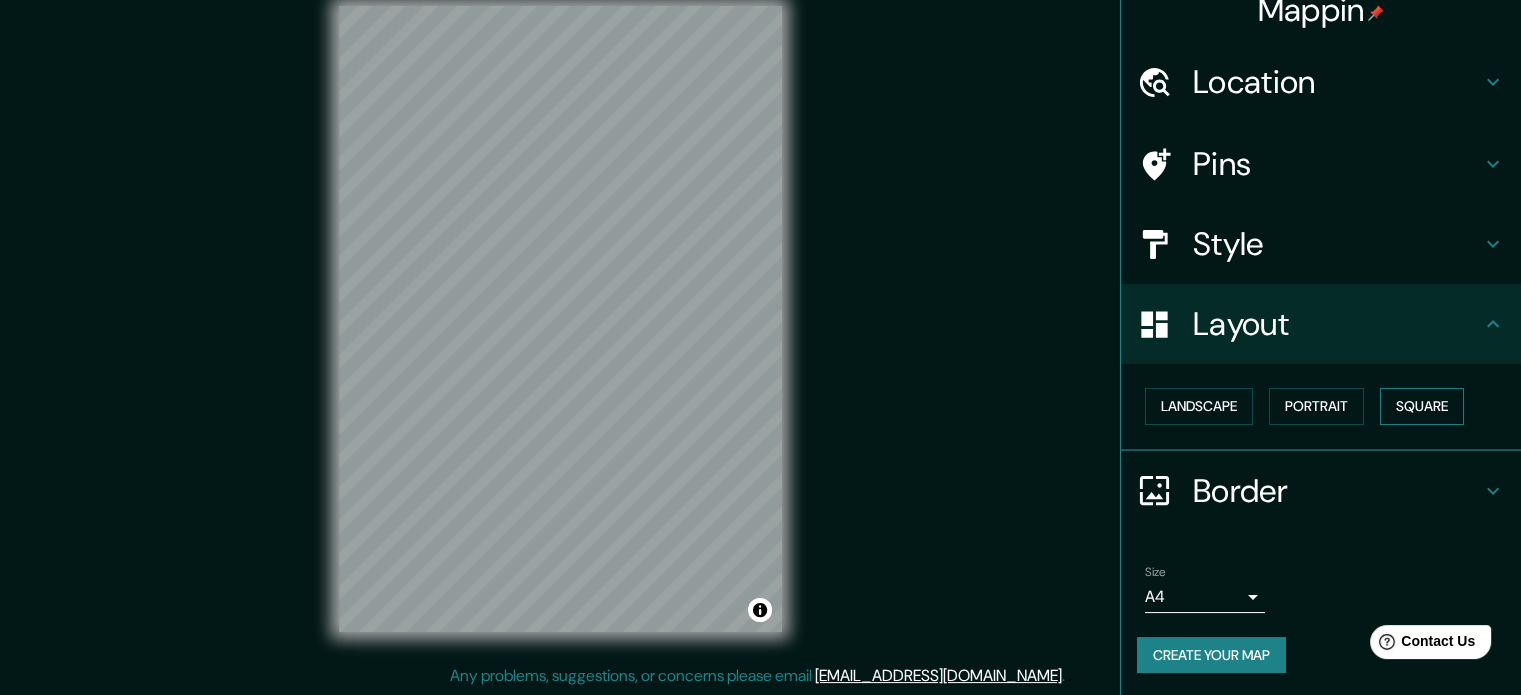 click on "Square" at bounding box center (1422, 406) 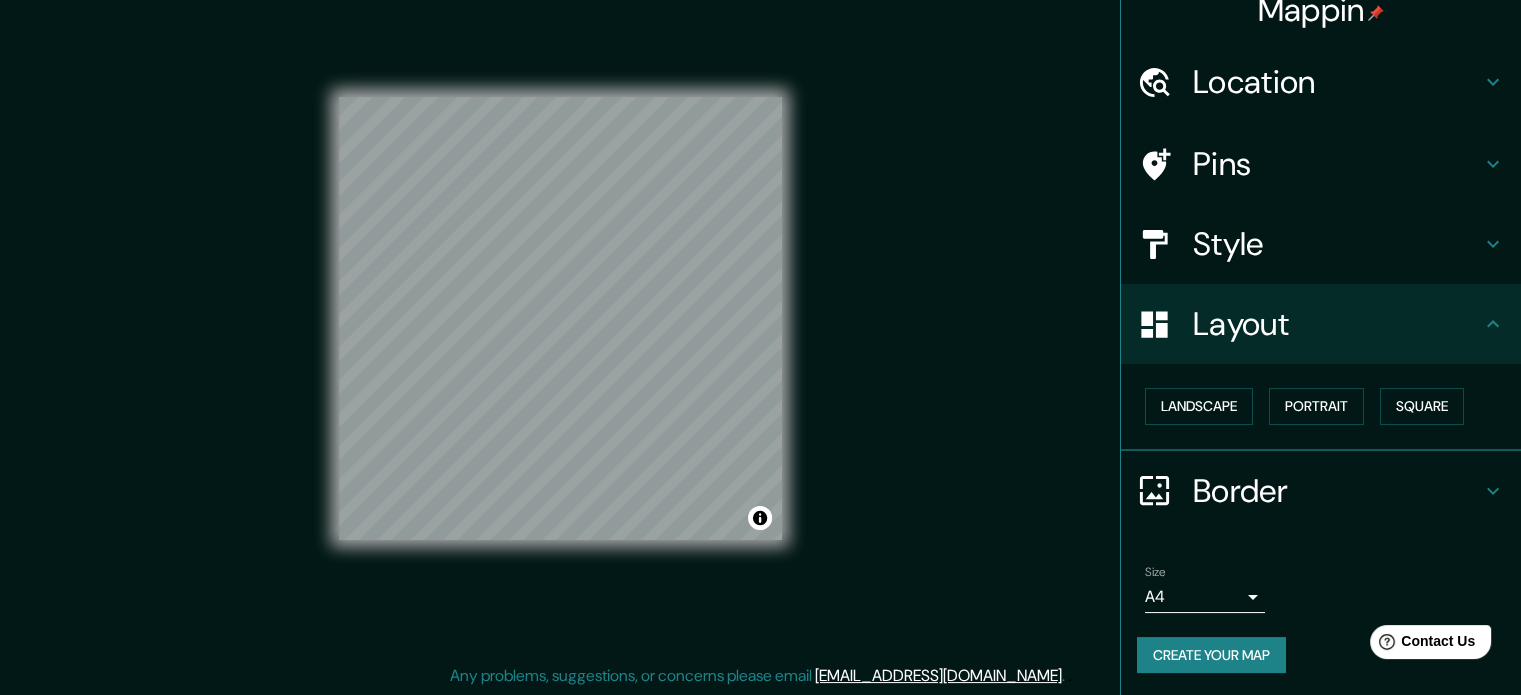 click on "Border" at bounding box center [1321, 491] 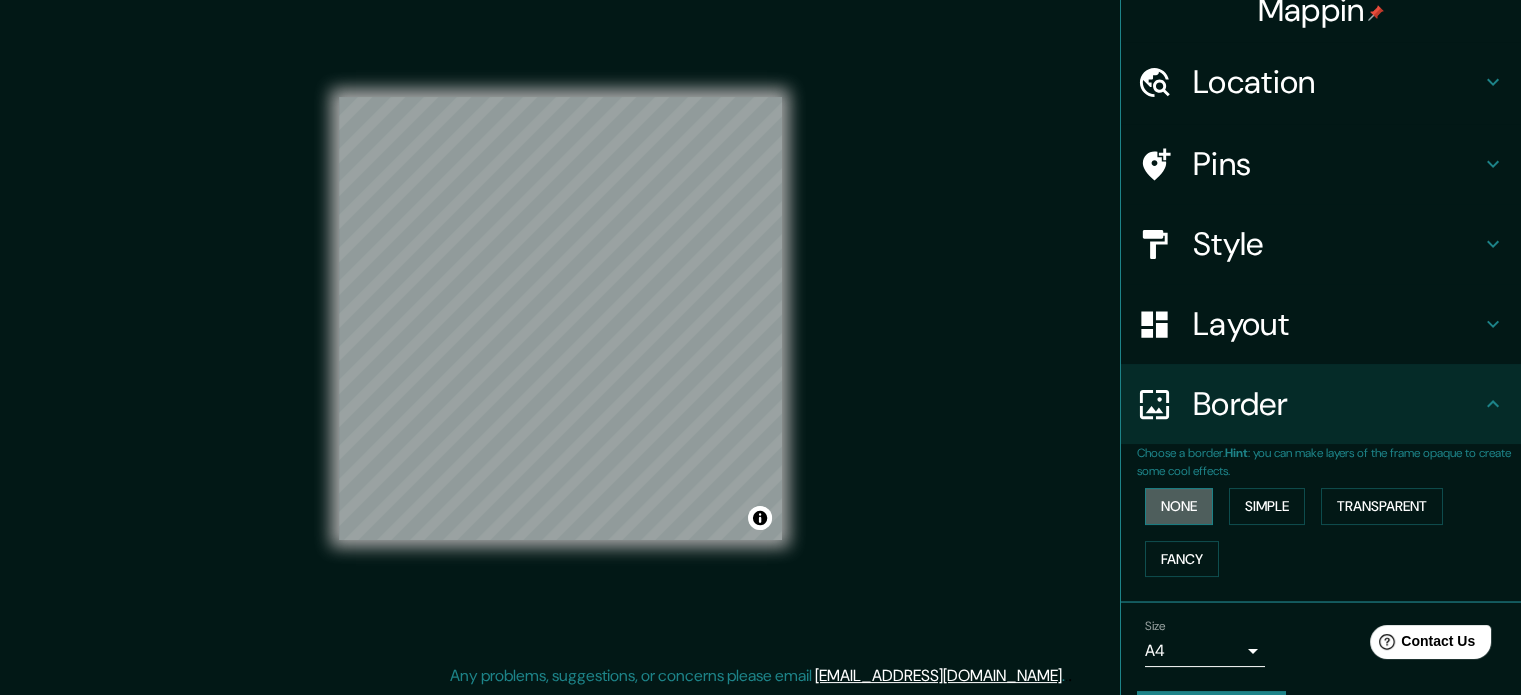 click on "None" at bounding box center (1179, 506) 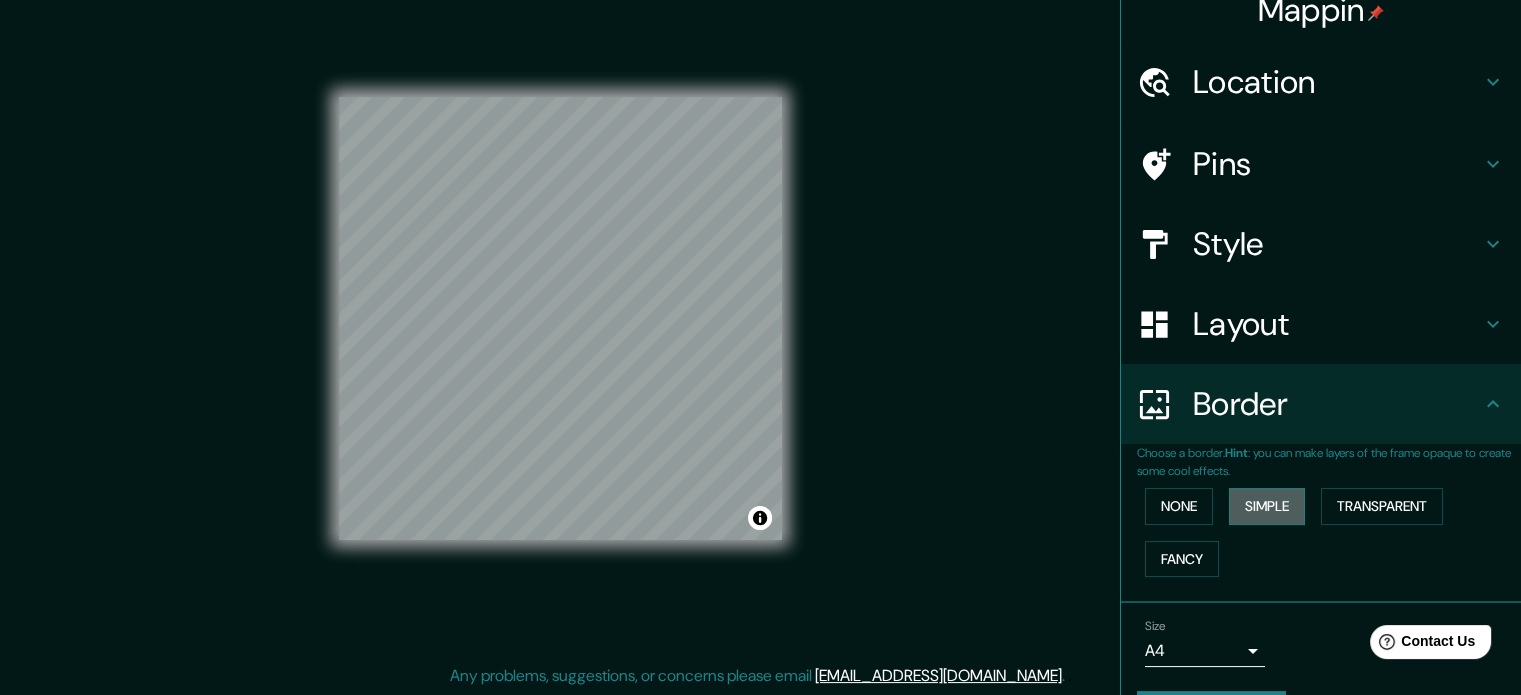 click on "Simple" at bounding box center (1267, 506) 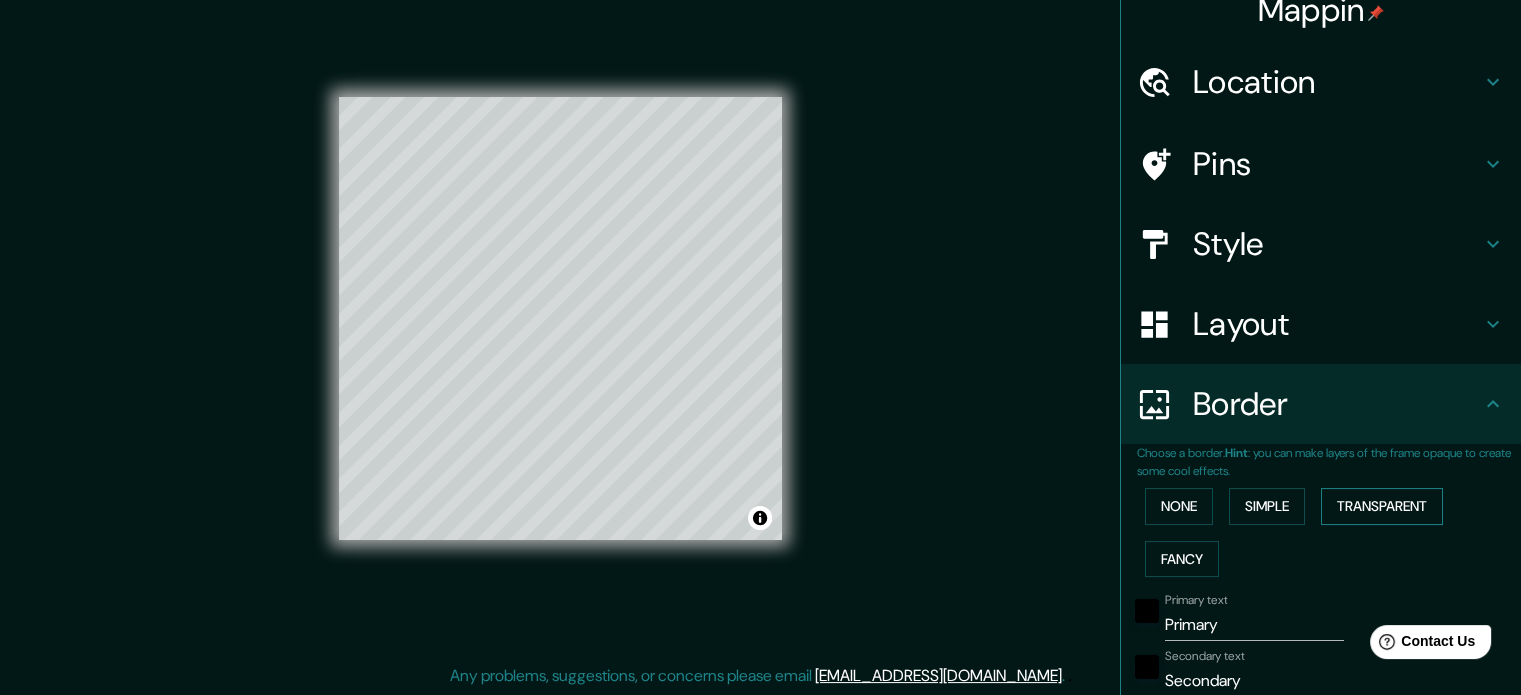 click on "Transparent" at bounding box center [1382, 506] 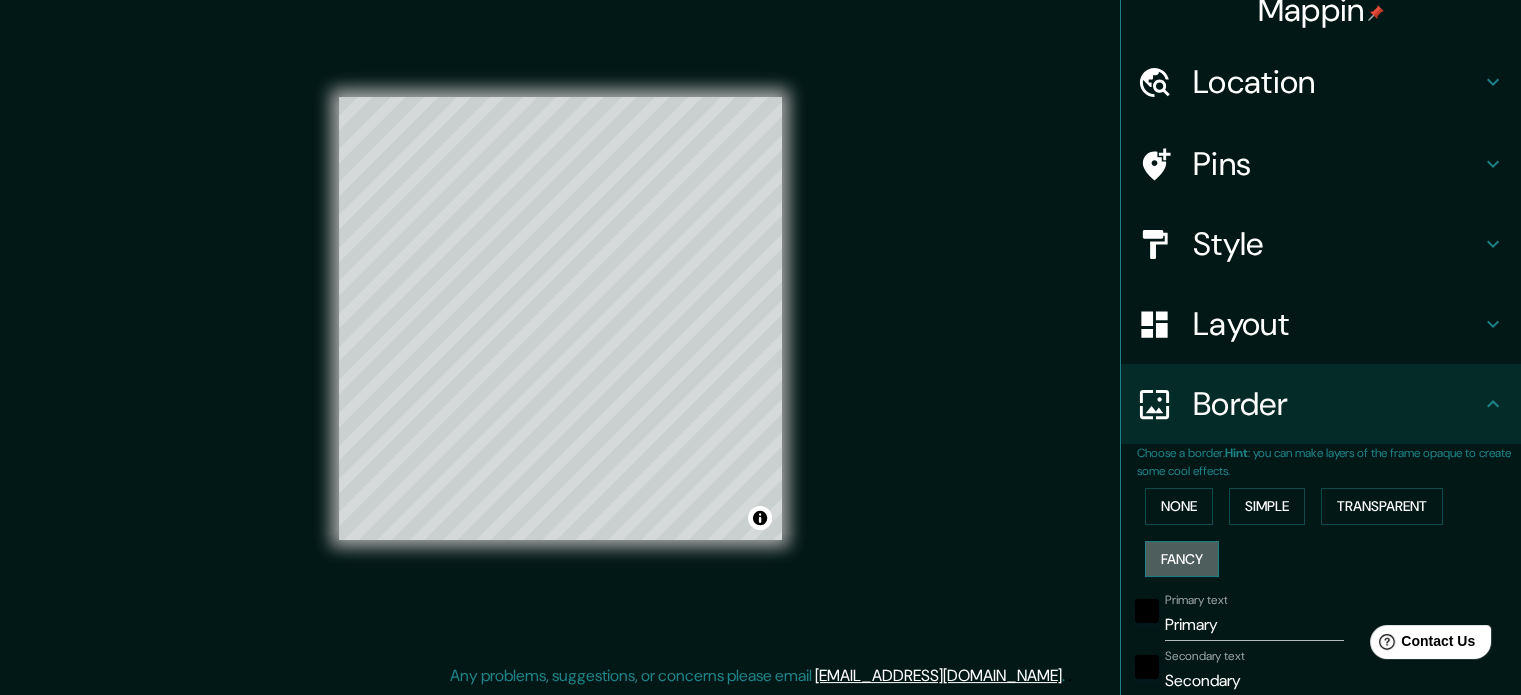 click on "Fancy" at bounding box center [1182, 559] 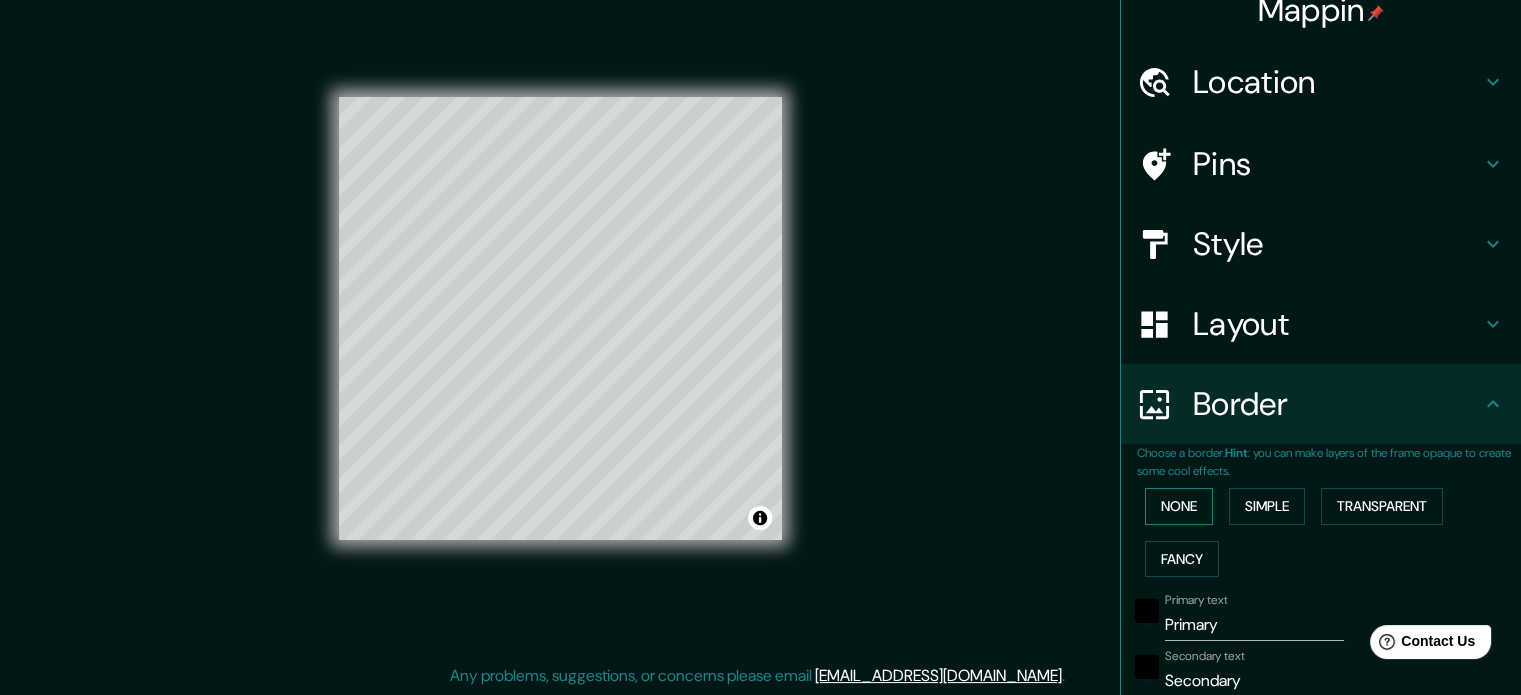 click on "None" at bounding box center [1179, 506] 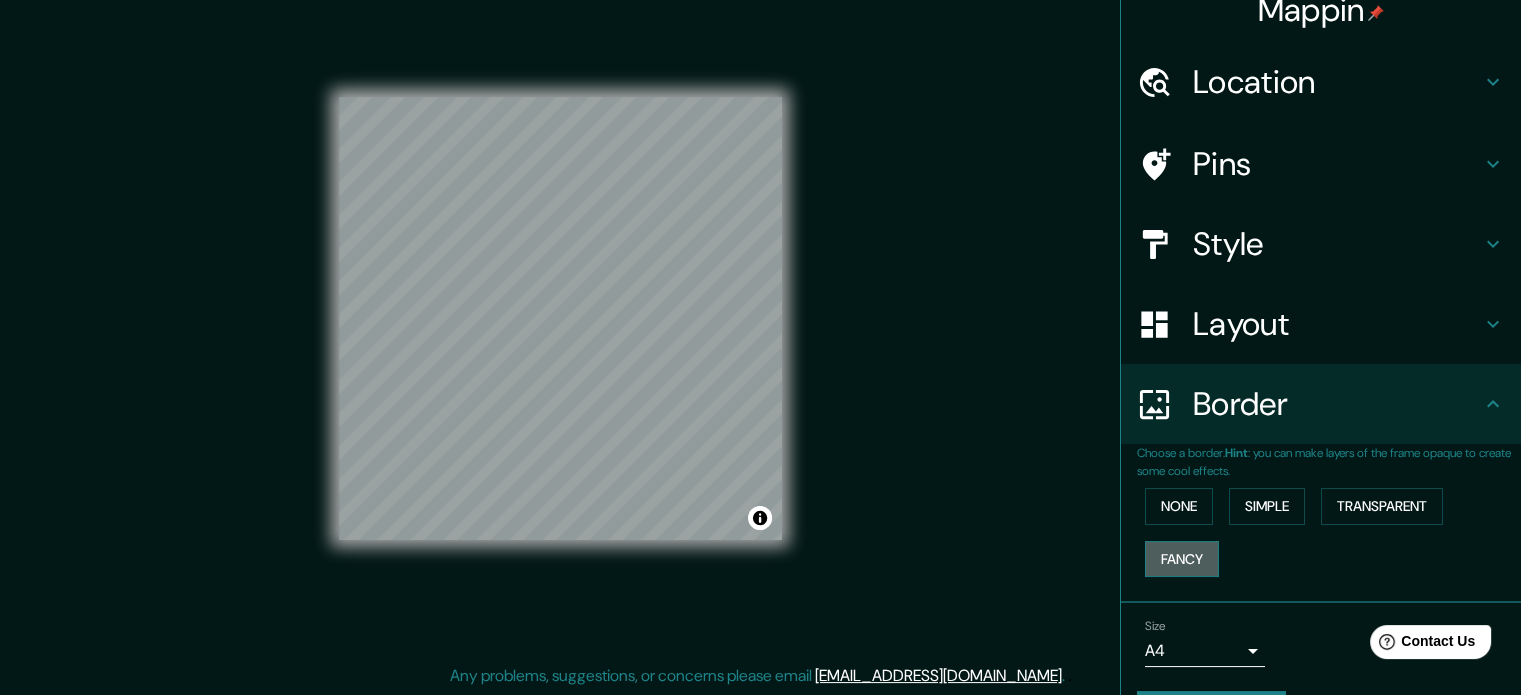 click on "Fancy" at bounding box center [1182, 559] 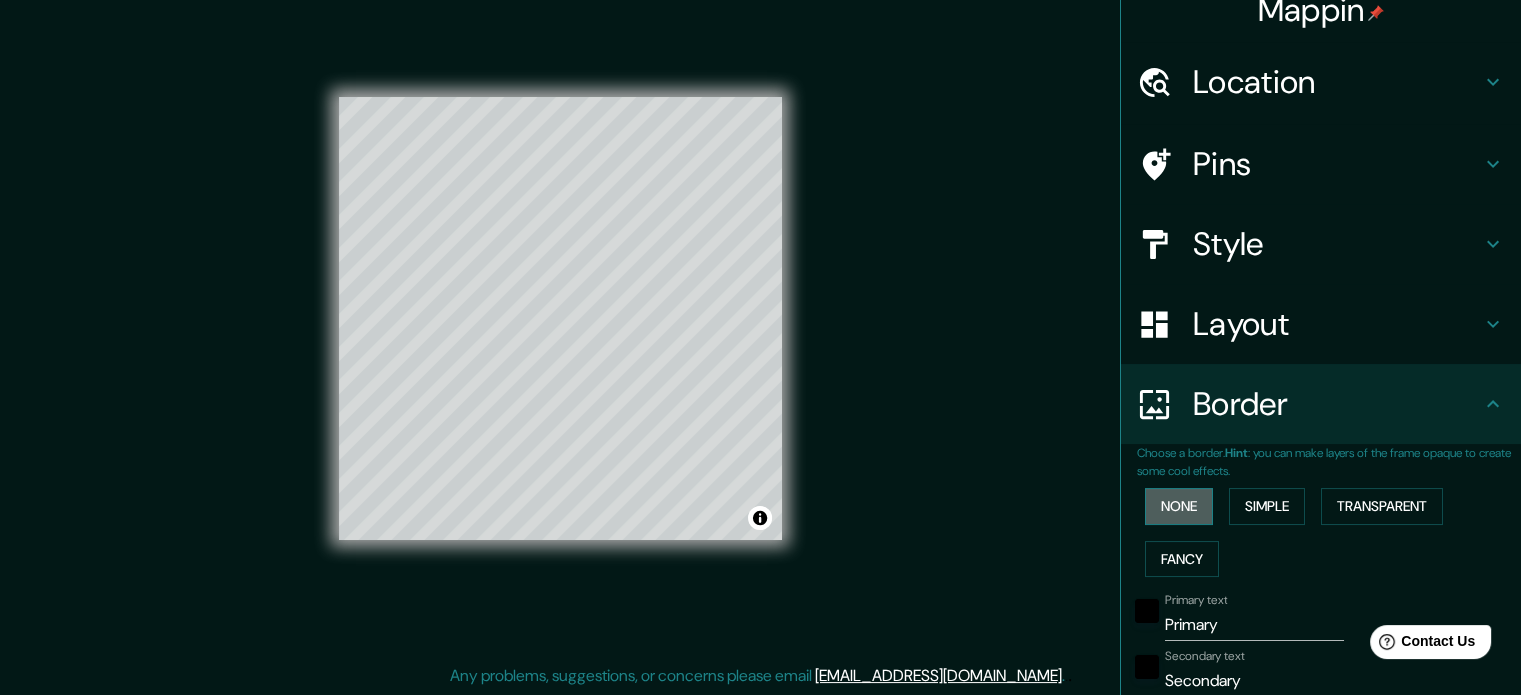 click on "None" at bounding box center [1179, 506] 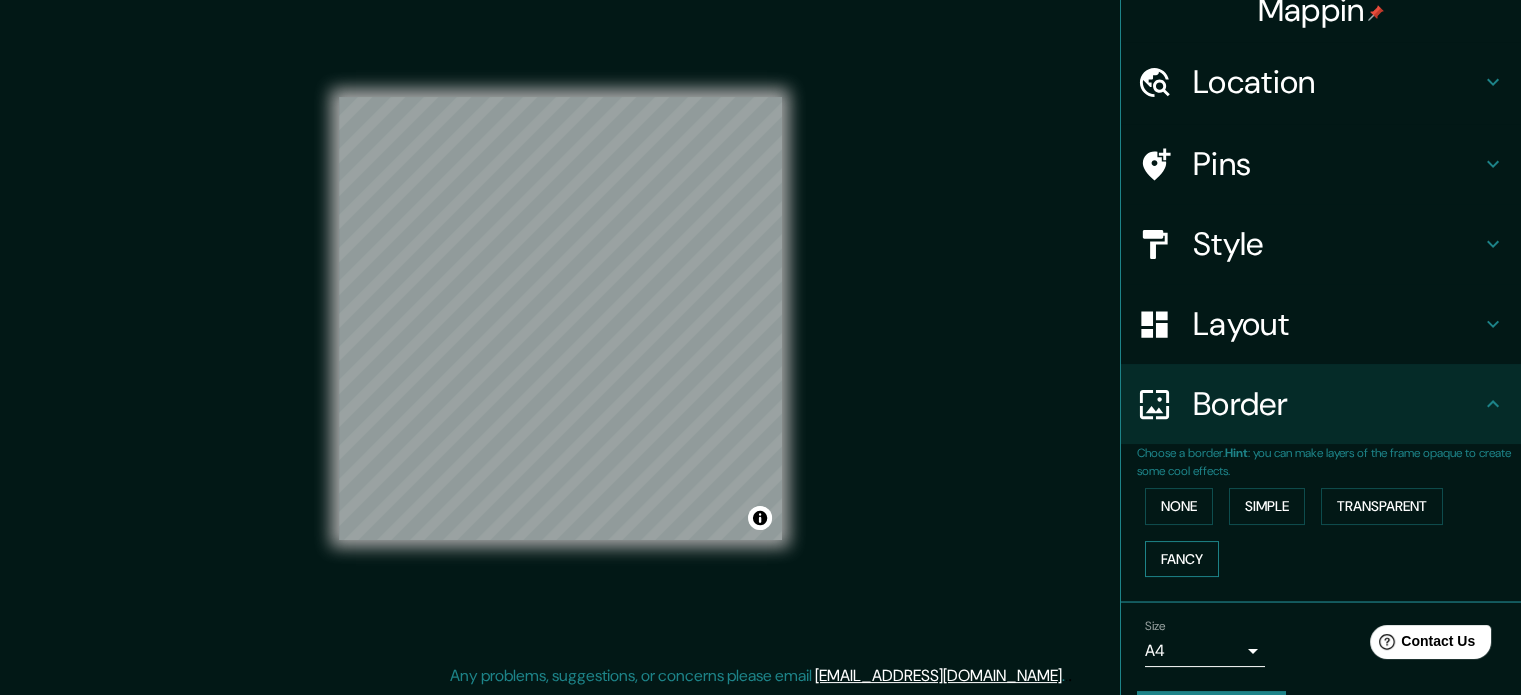click on "Fancy" at bounding box center (1182, 559) 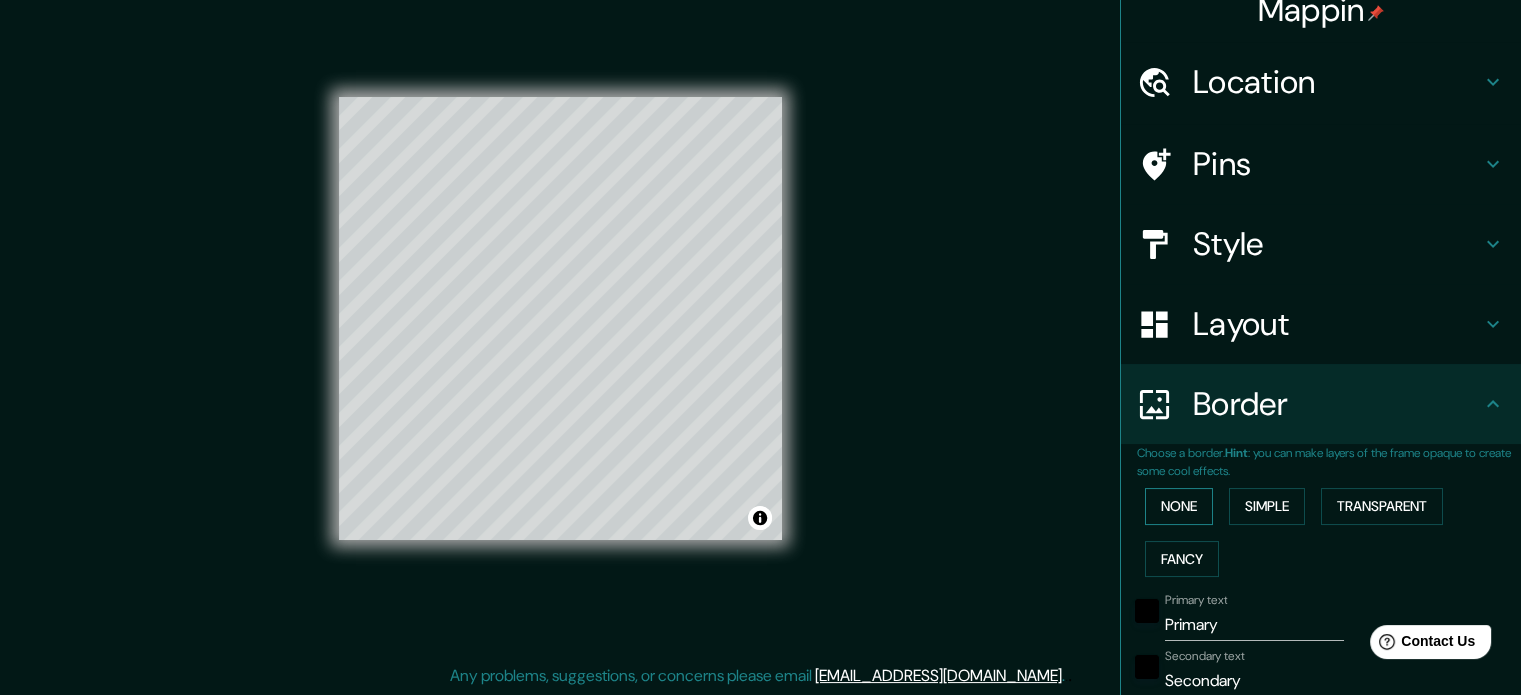 click on "None" at bounding box center [1179, 506] 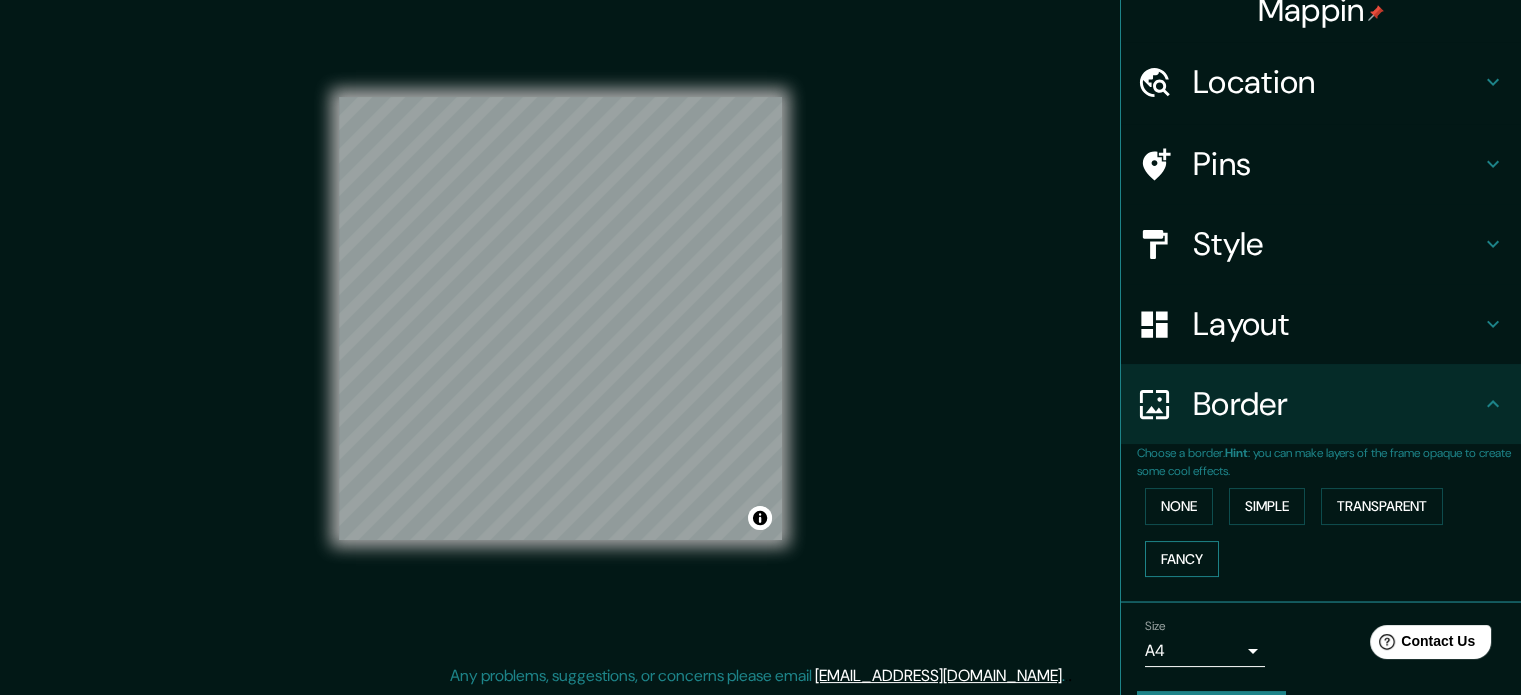 click on "Fancy" at bounding box center [1182, 559] 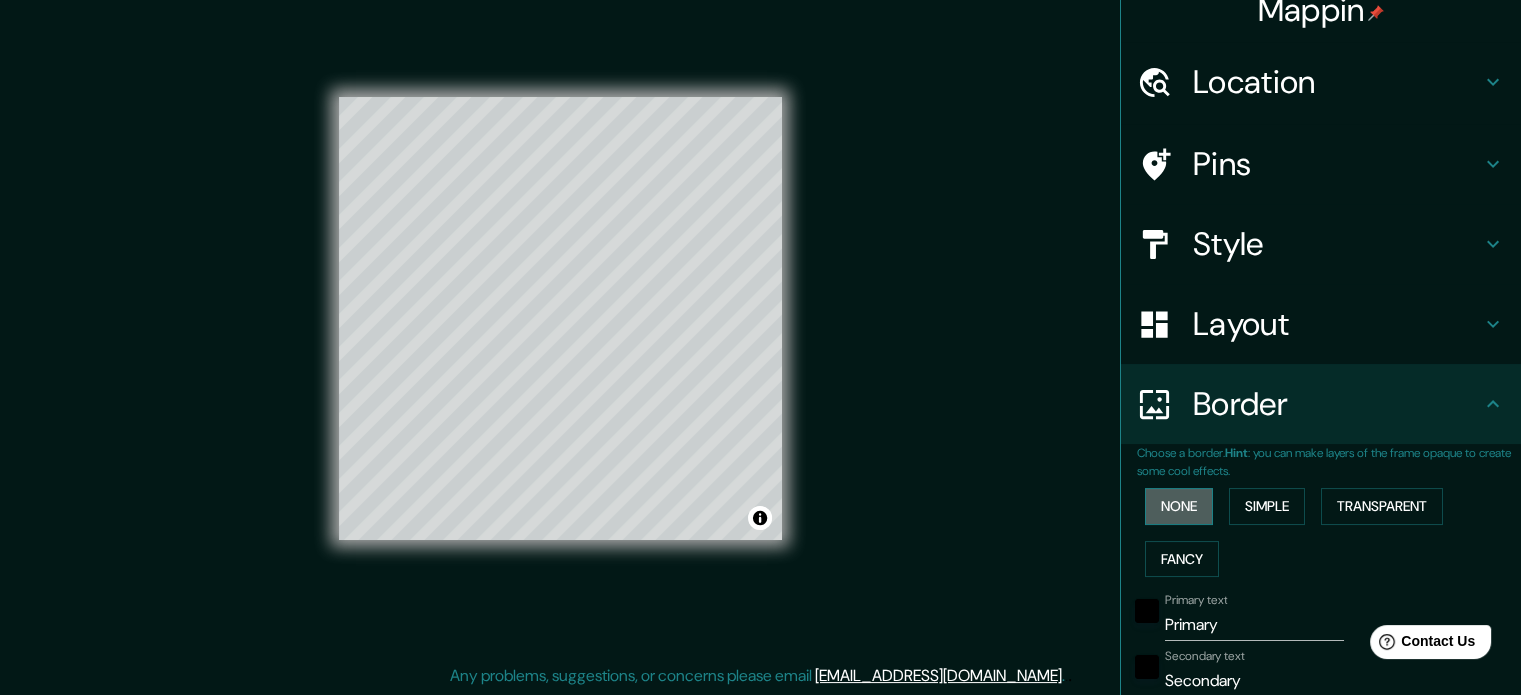 click on "None" at bounding box center (1179, 506) 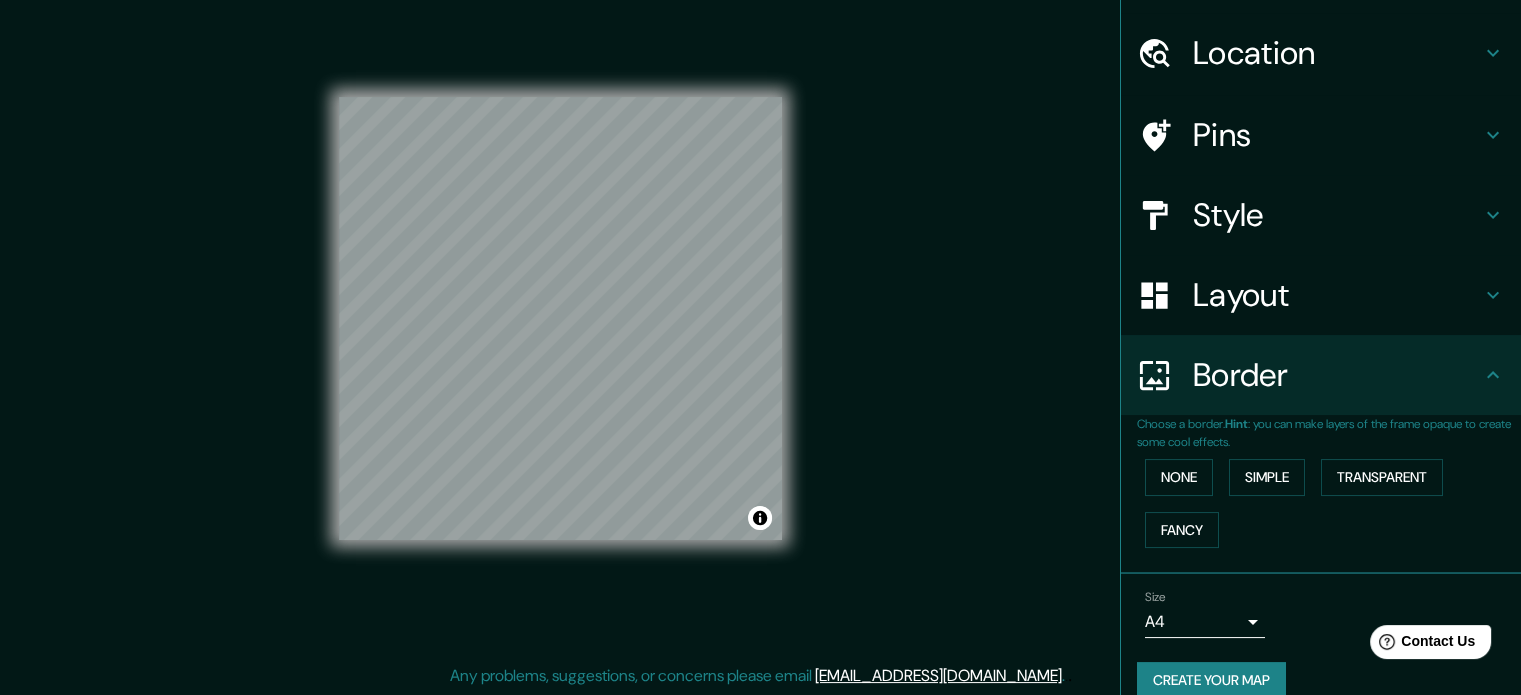 scroll, scrollTop: 76, scrollLeft: 0, axis: vertical 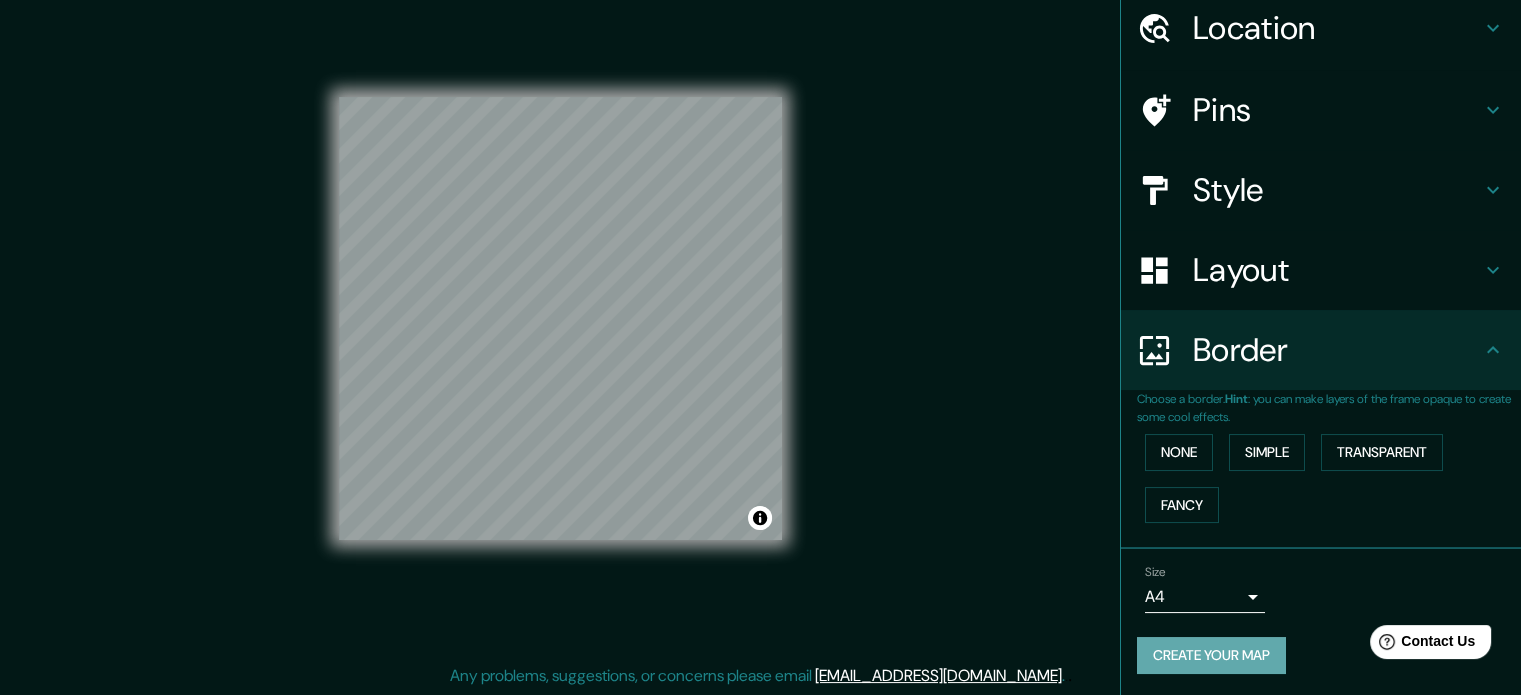 click on "Create your map" at bounding box center (1211, 655) 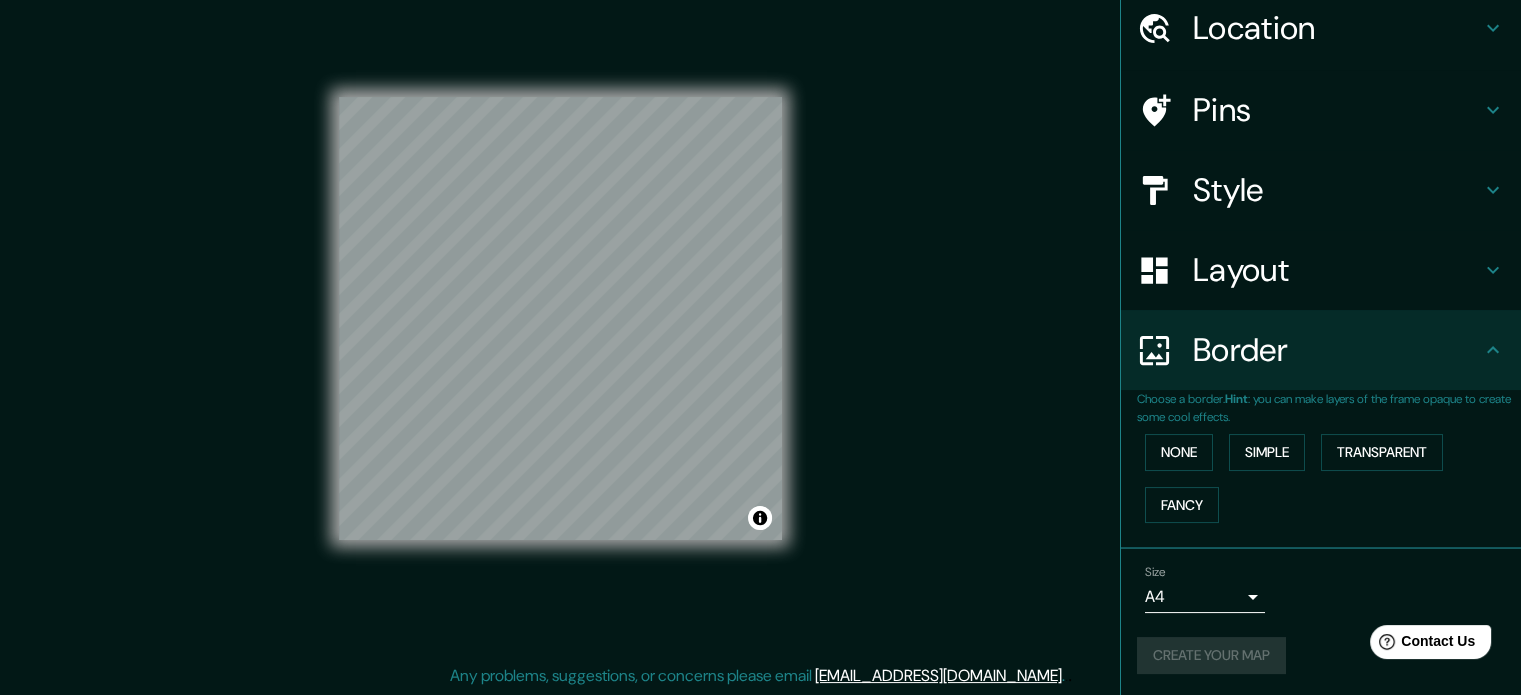 click on "Size A4 single" at bounding box center (1321, 589) 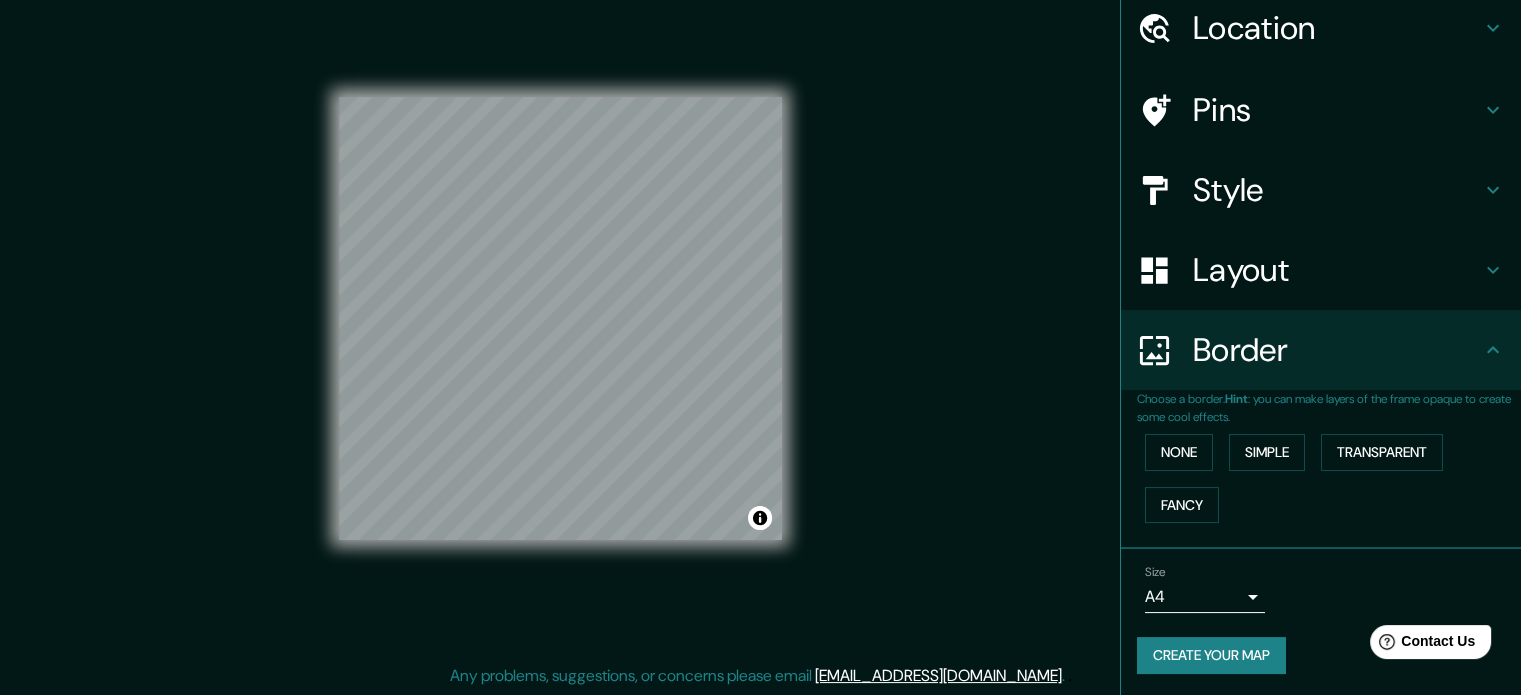 click on "Create your map" at bounding box center [1211, 655] 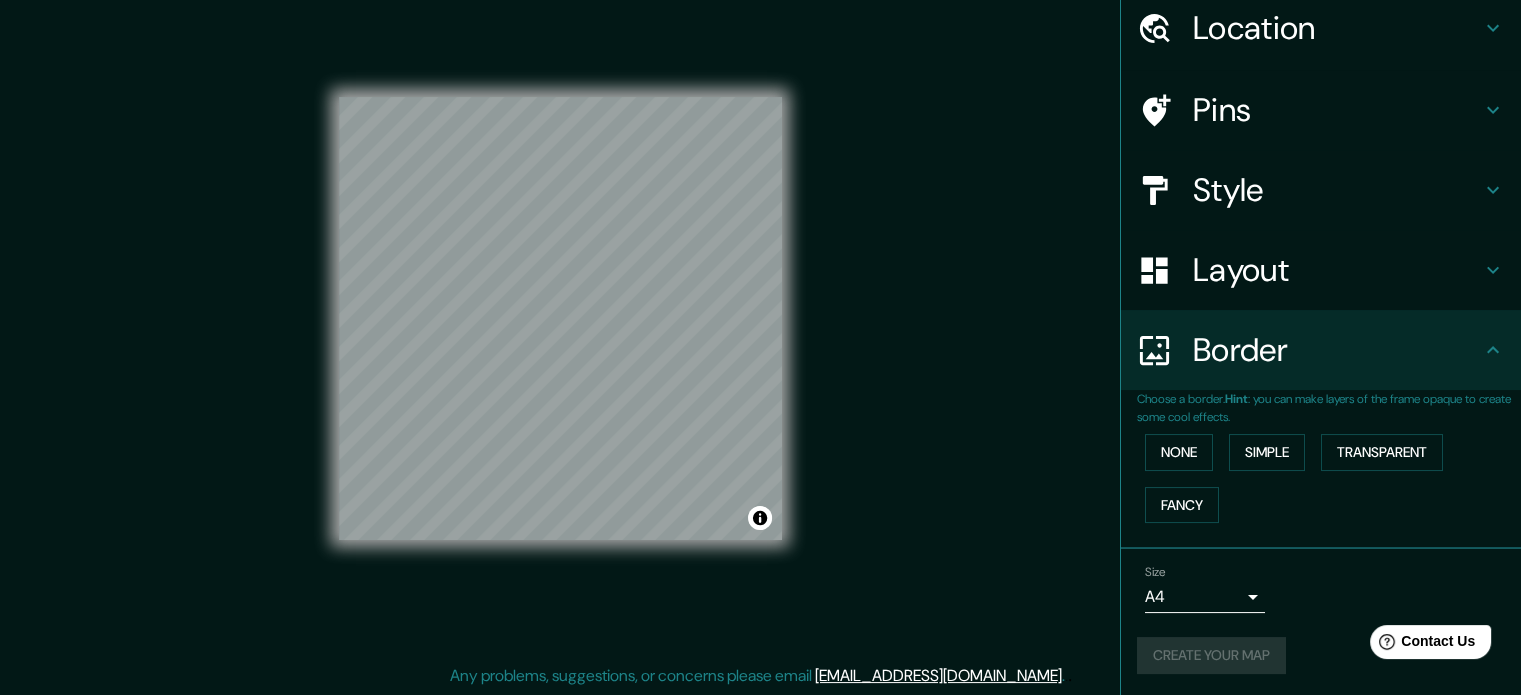 click on "Mappin Location Praça Da República, São Paulo - São Paulo, 01045-000, Brasil Praça Da República  São Paulo - São Paulo, 01045-000, Brasil Praça Da República  Vila Curuçá, Santo André - São Paulo, 09291-110, Brasil Praça Da República  Tremembé - São Paulo, 12120-008, Brasil Rua Alberto Guisard  Tremembé - São Paulo, 12120-049, Brasil Rua André Geraldo Da Silva  Tremembé - São Paulo, 12120-055, Brasil Pins Style Layout Border Choose a border.  Hint : you can make layers of the frame opaque to create some cool effects. None Simple Transparent Fancy Size A4 single Create your map © Mapbox   © OpenStreetMap   Improve this map Any problems, suggestions, or concerns please email    help@mappin.pro . . ." at bounding box center (760, 335) 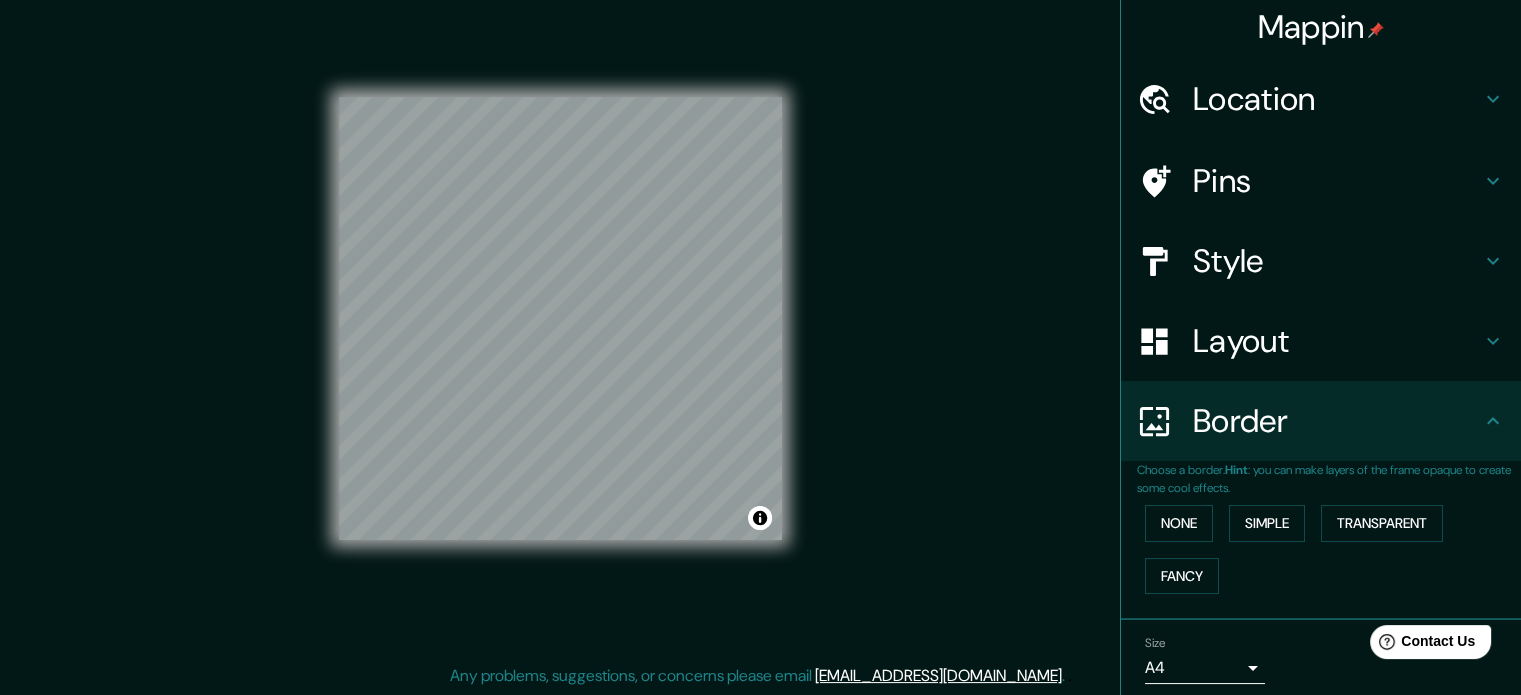 scroll, scrollTop: 0, scrollLeft: 0, axis: both 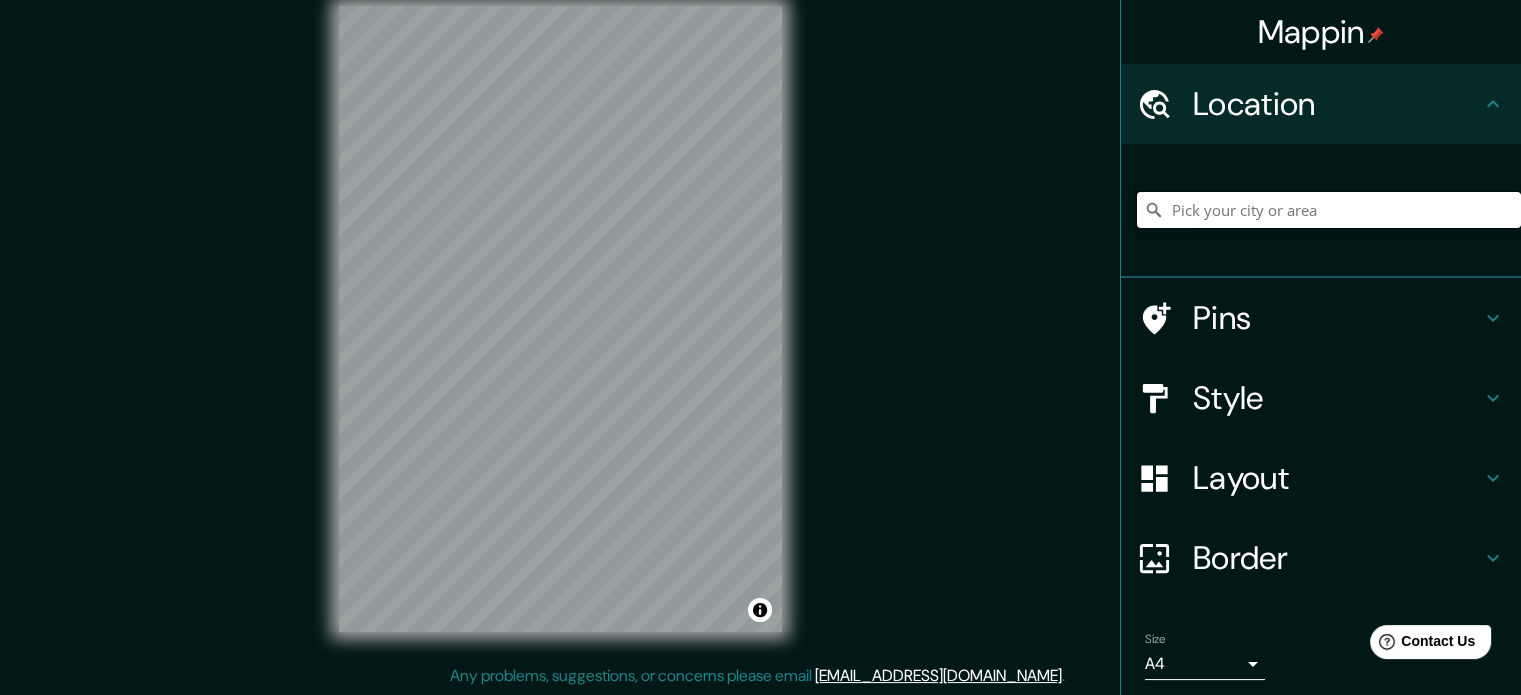 click at bounding box center (1329, 210) 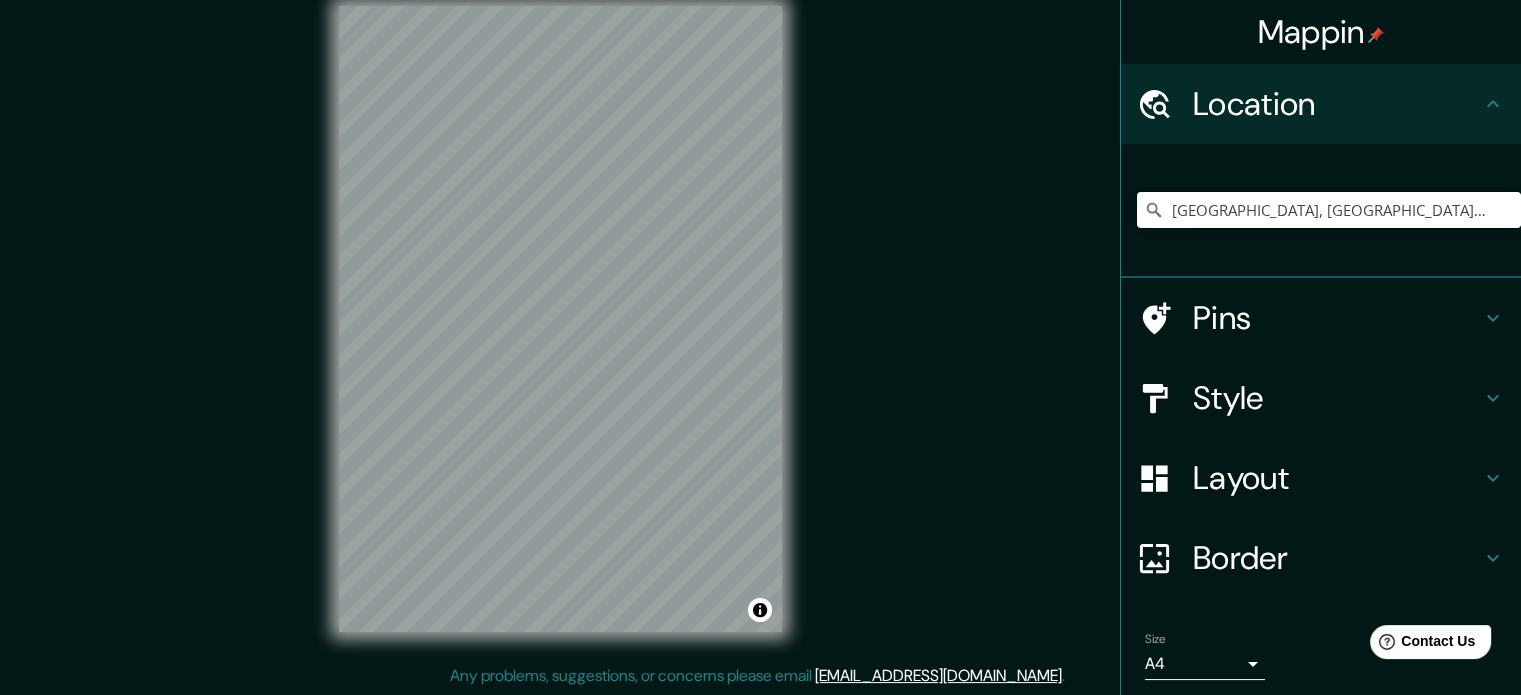 type on "Praça Da República, São Paulo - São Paulo, 01045-000, Brasil" 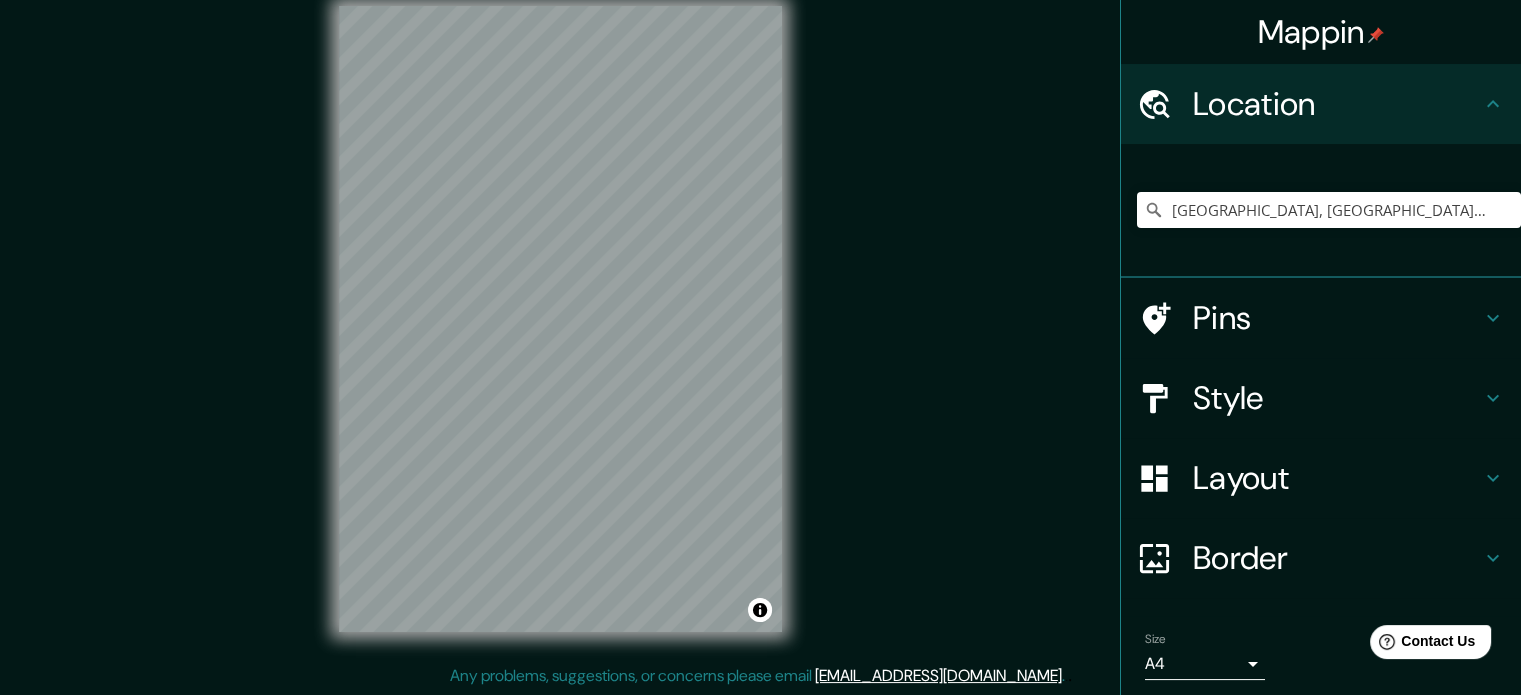 scroll, scrollTop: 68, scrollLeft: 0, axis: vertical 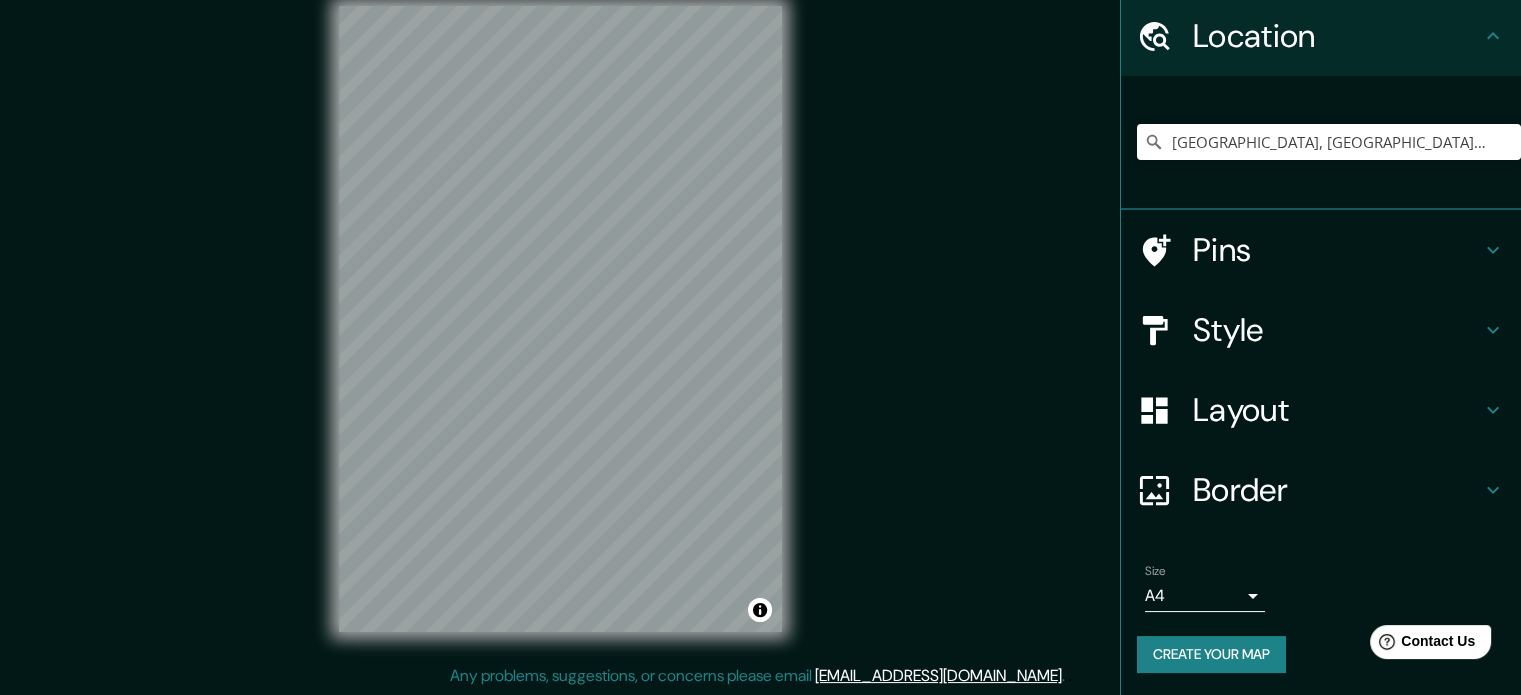 click on "Border" at bounding box center (1337, 490) 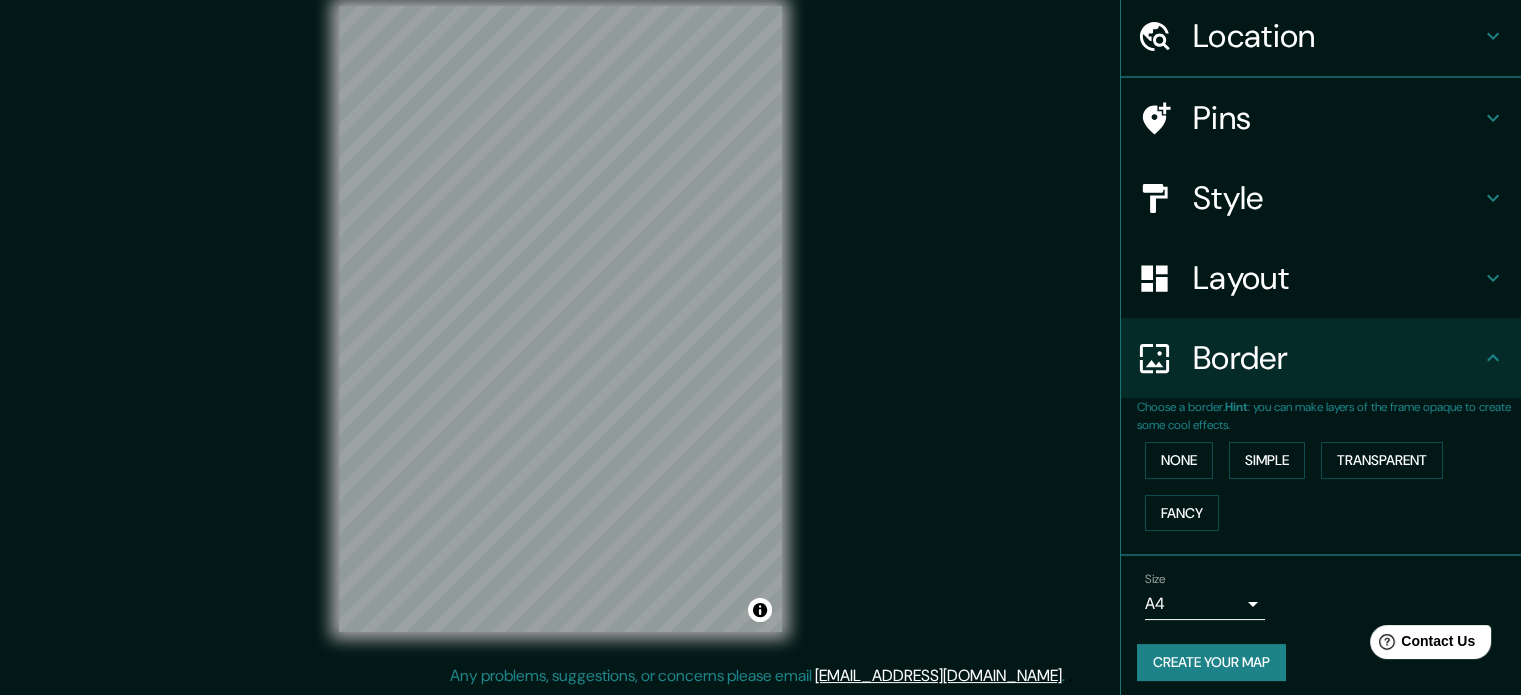 scroll, scrollTop: 68, scrollLeft: 0, axis: vertical 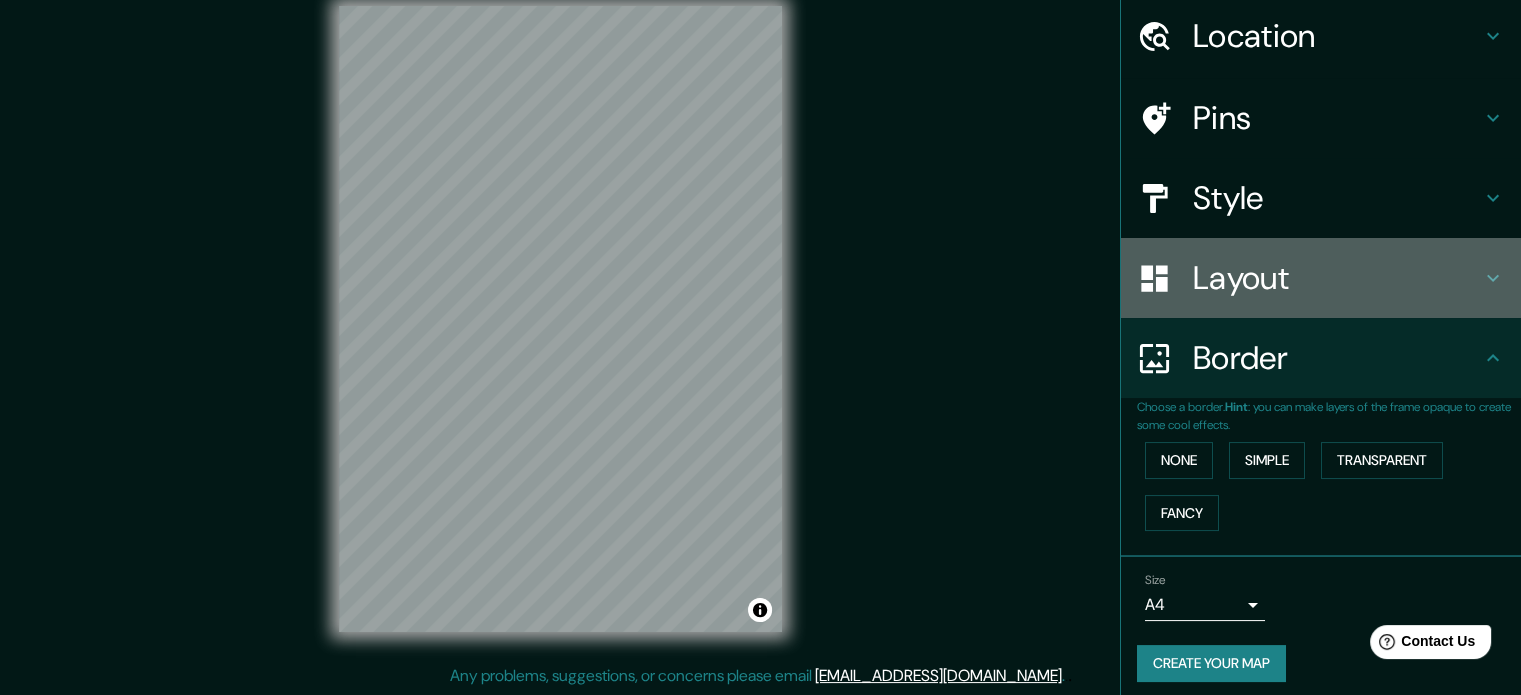 click on "Layout" at bounding box center [1321, 278] 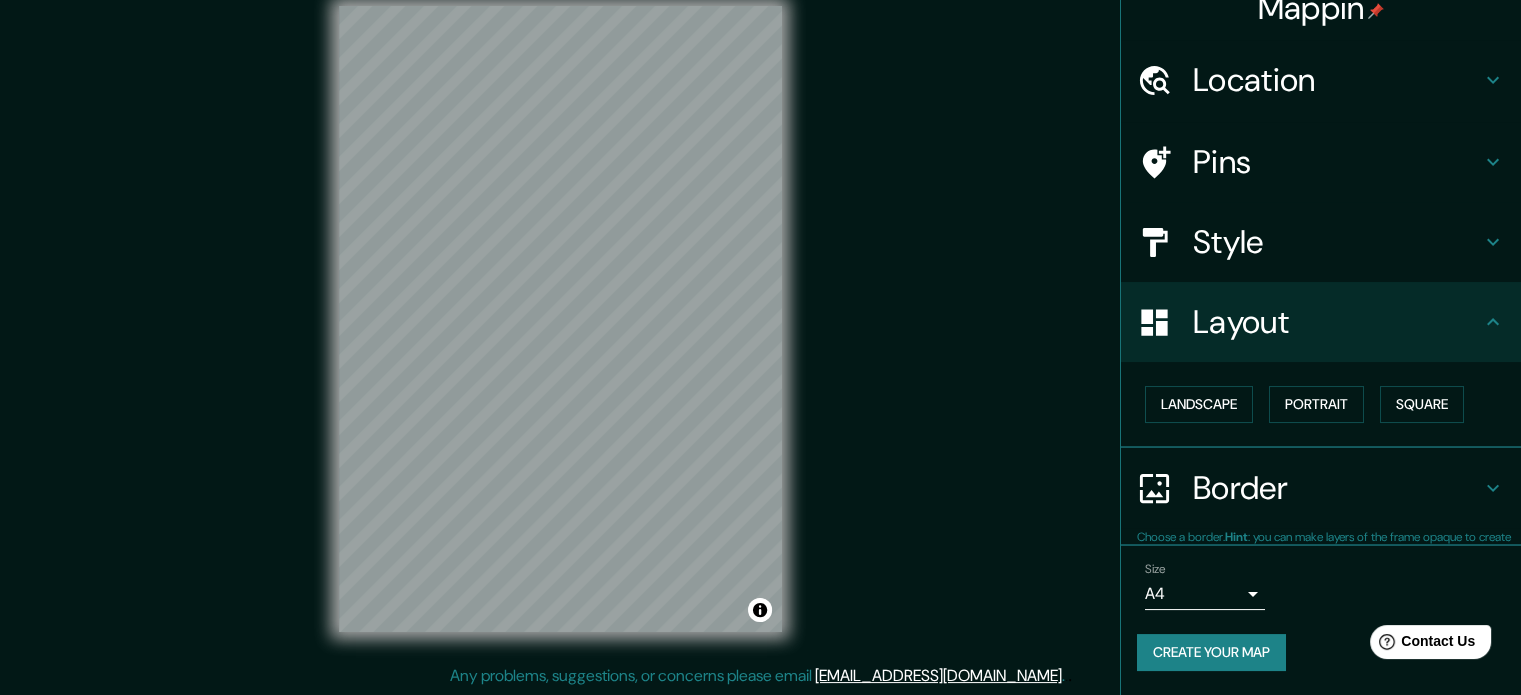 scroll, scrollTop: 22, scrollLeft: 0, axis: vertical 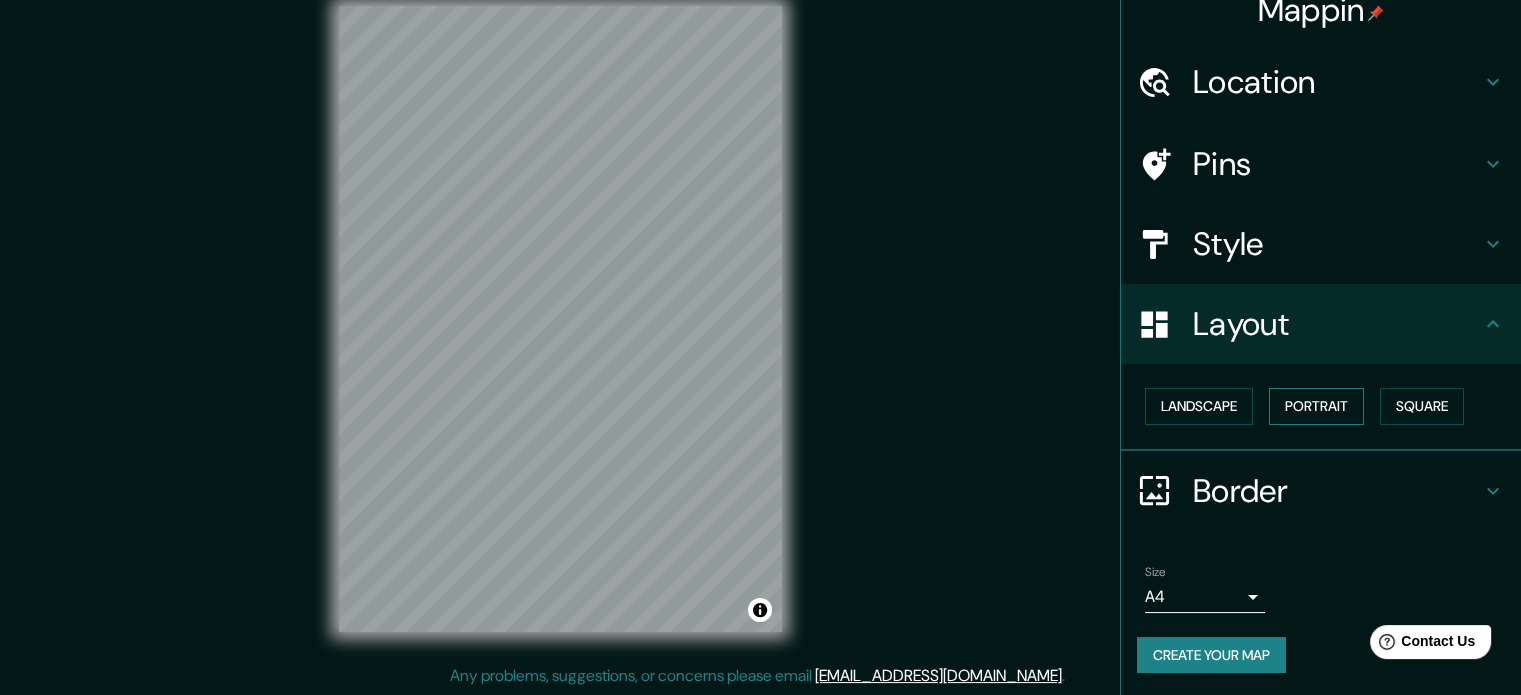 click on "Portrait" at bounding box center (1316, 406) 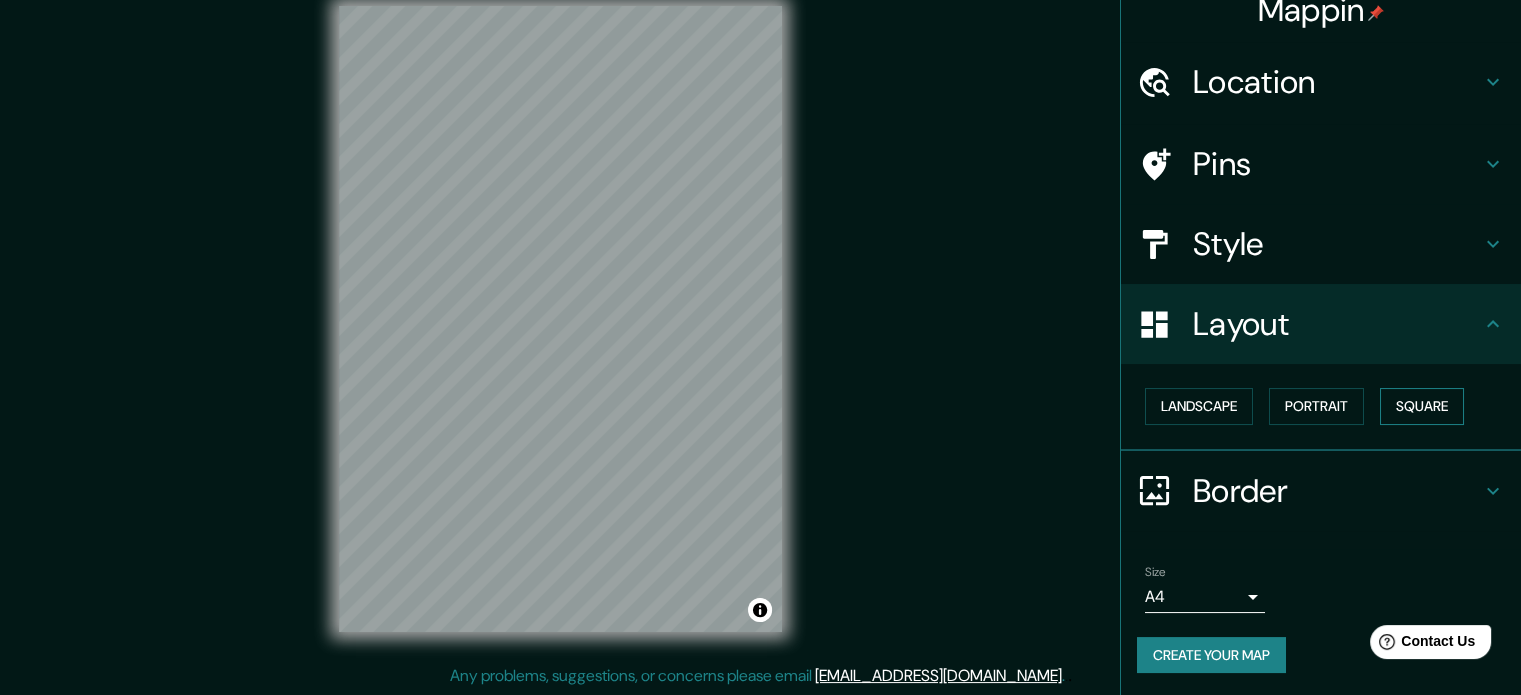 click on "Square" at bounding box center (1422, 406) 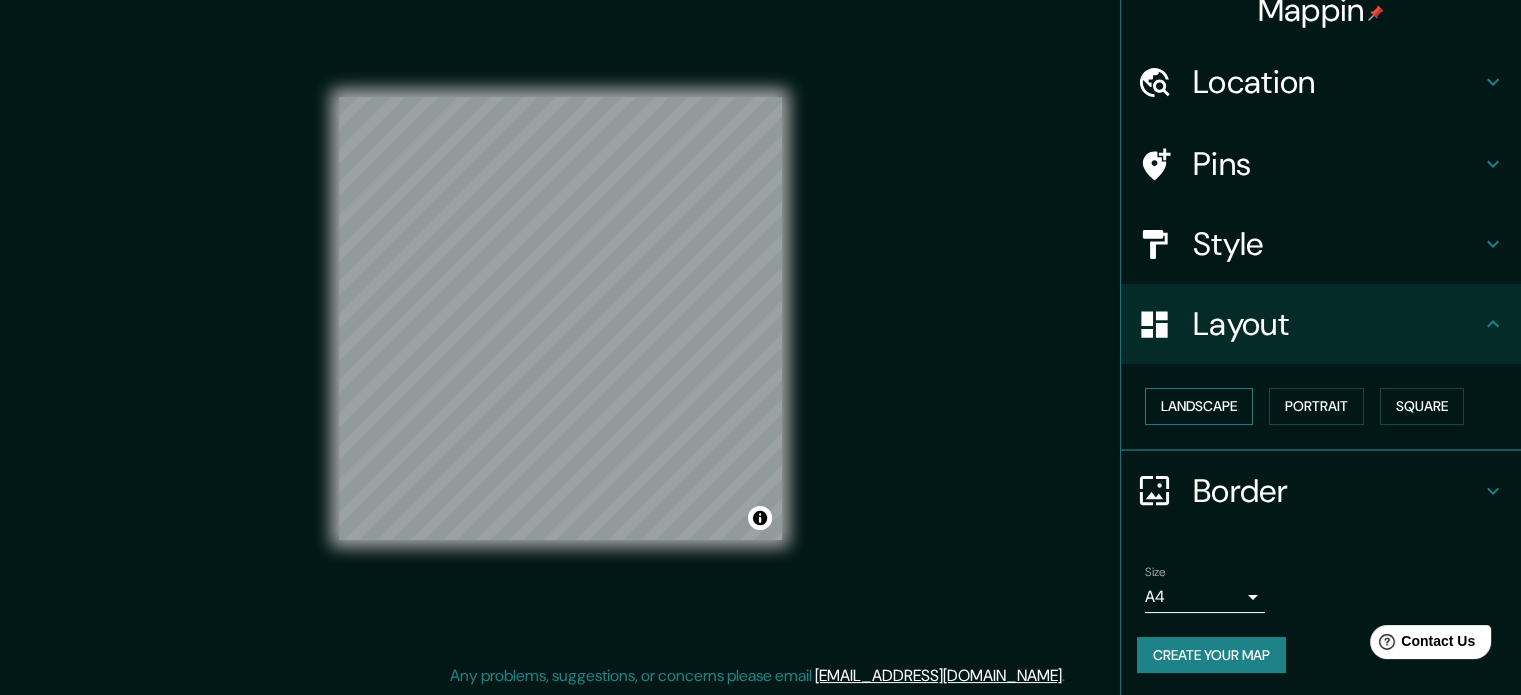 click on "Landscape" at bounding box center [1199, 406] 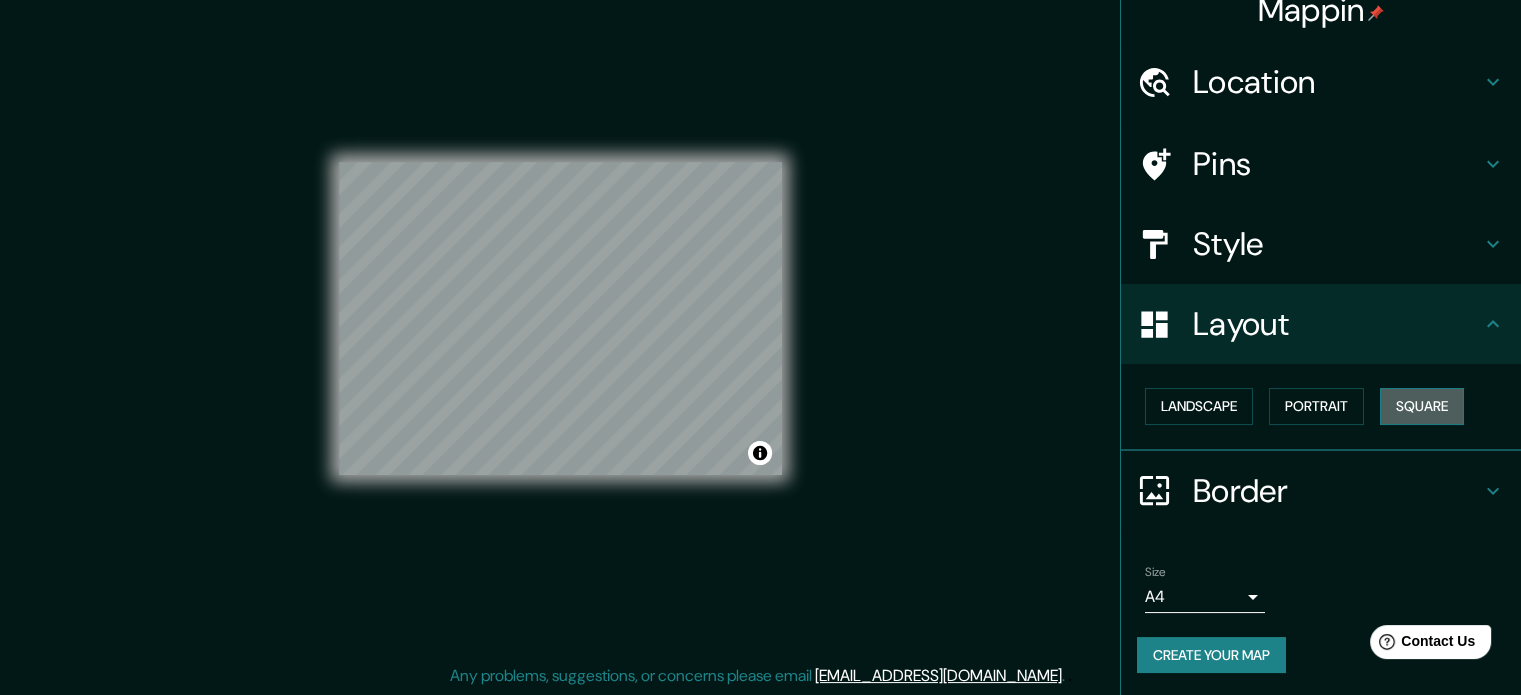 click on "Square" at bounding box center [1422, 406] 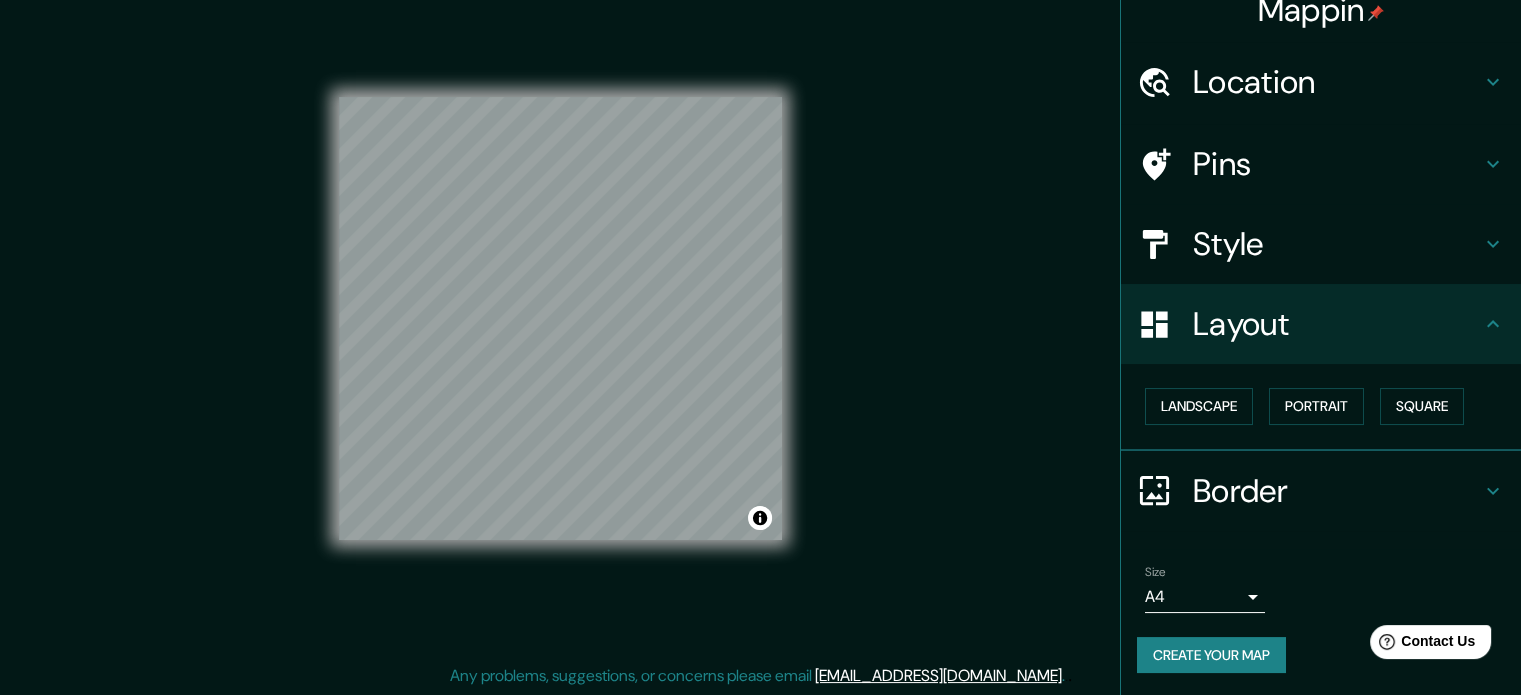 click on "Style" at bounding box center (1337, 244) 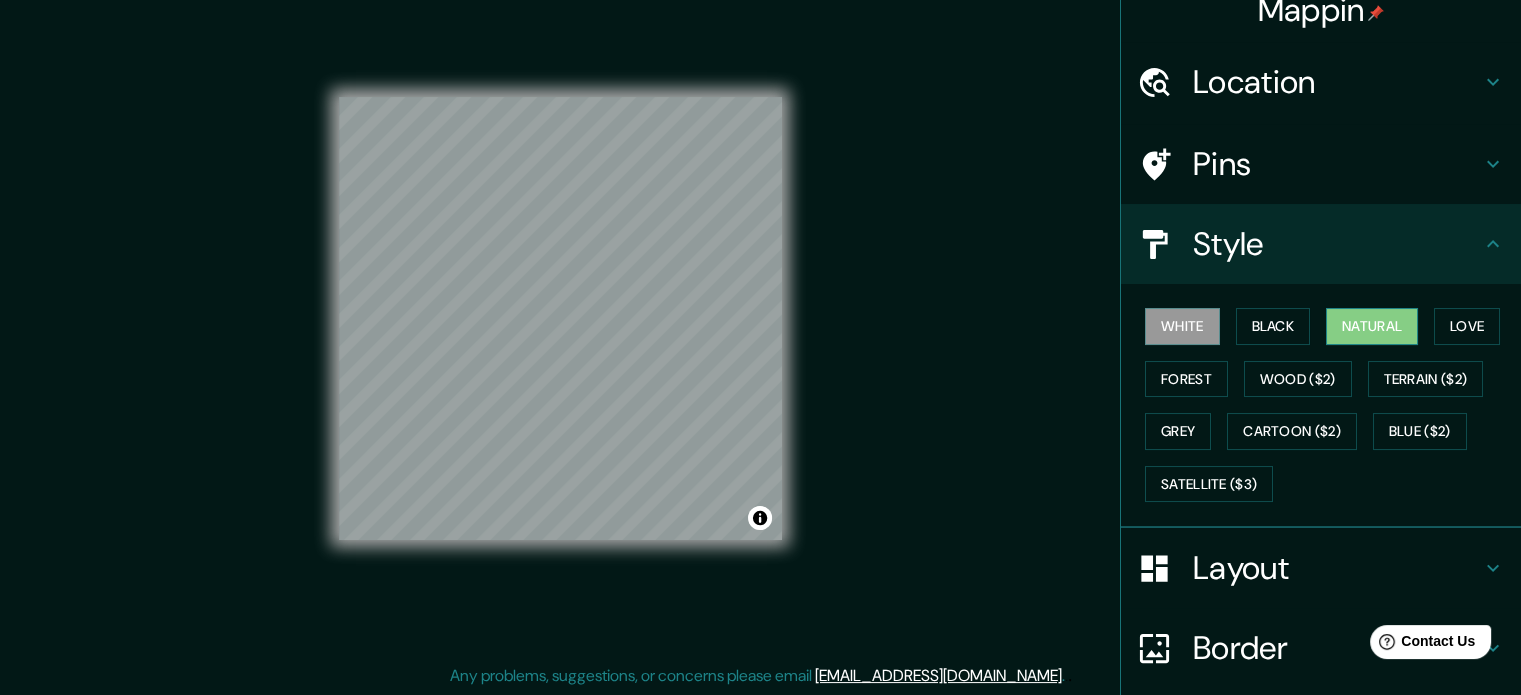 click on "Natural" at bounding box center [1372, 326] 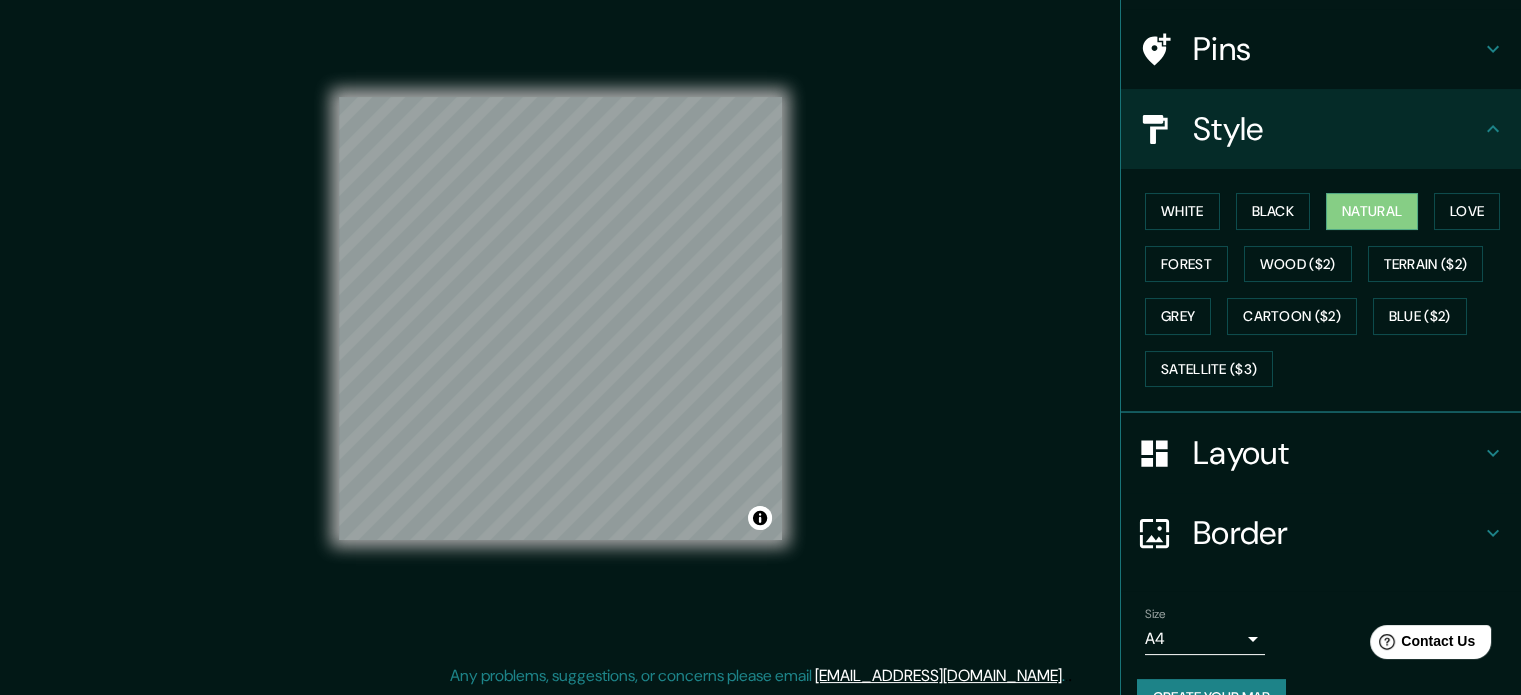 scroll, scrollTop: 178, scrollLeft: 0, axis: vertical 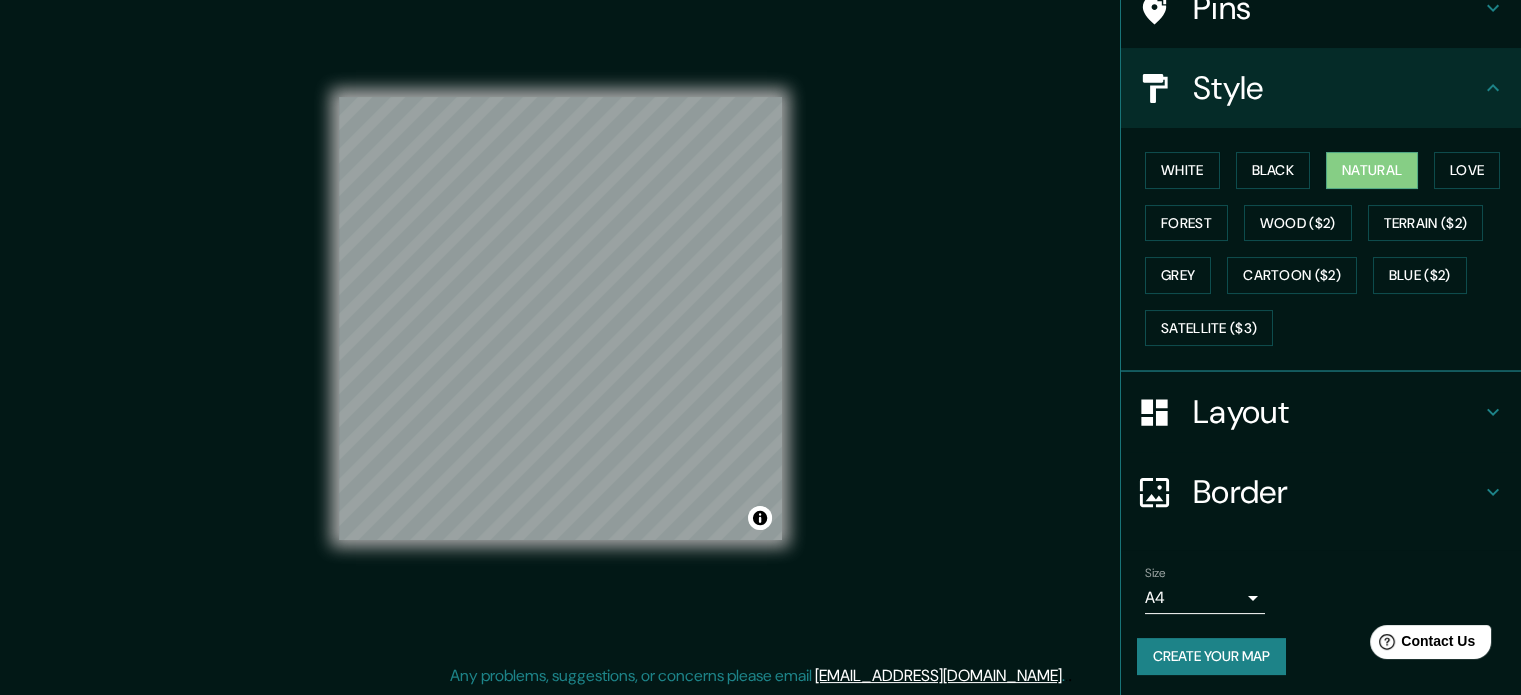 click on "Create your map" at bounding box center [1211, 656] 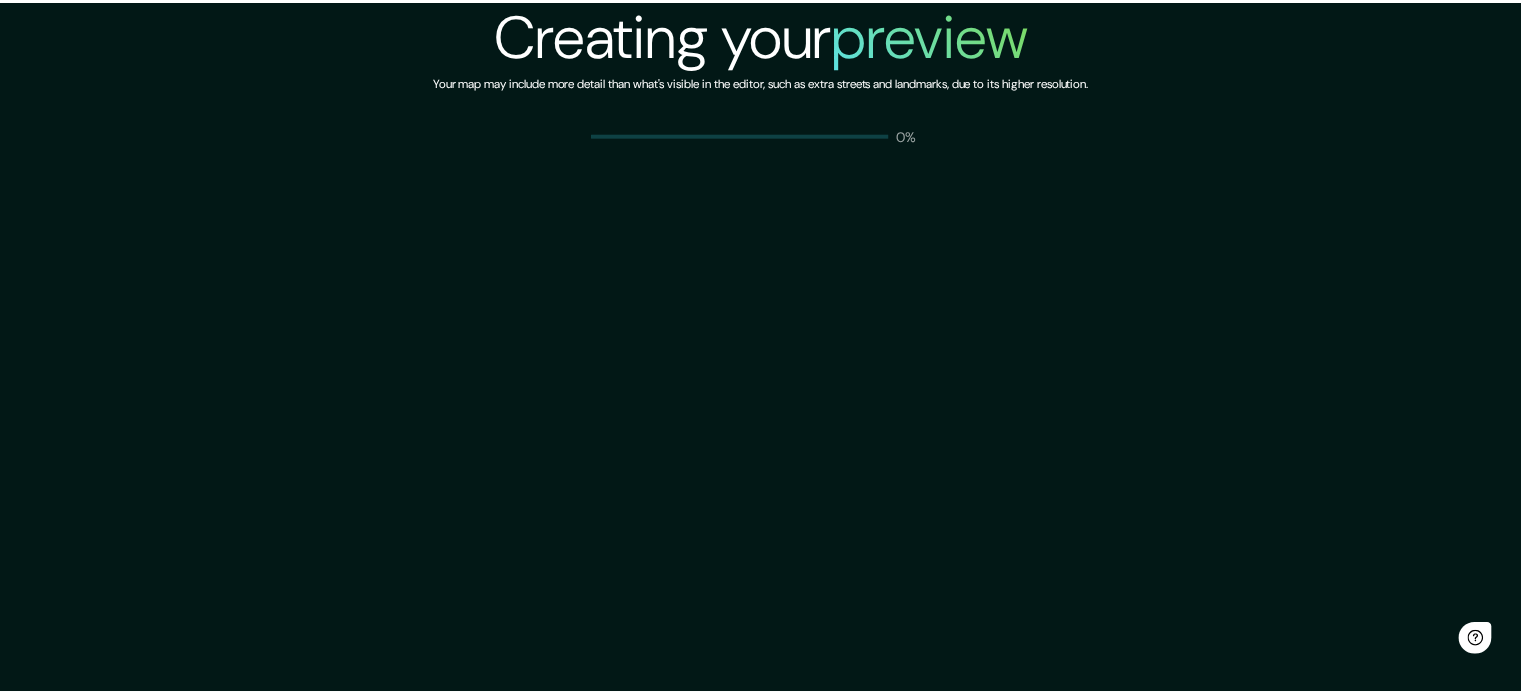 scroll, scrollTop: 0, scrollLeft: 0, axis: both 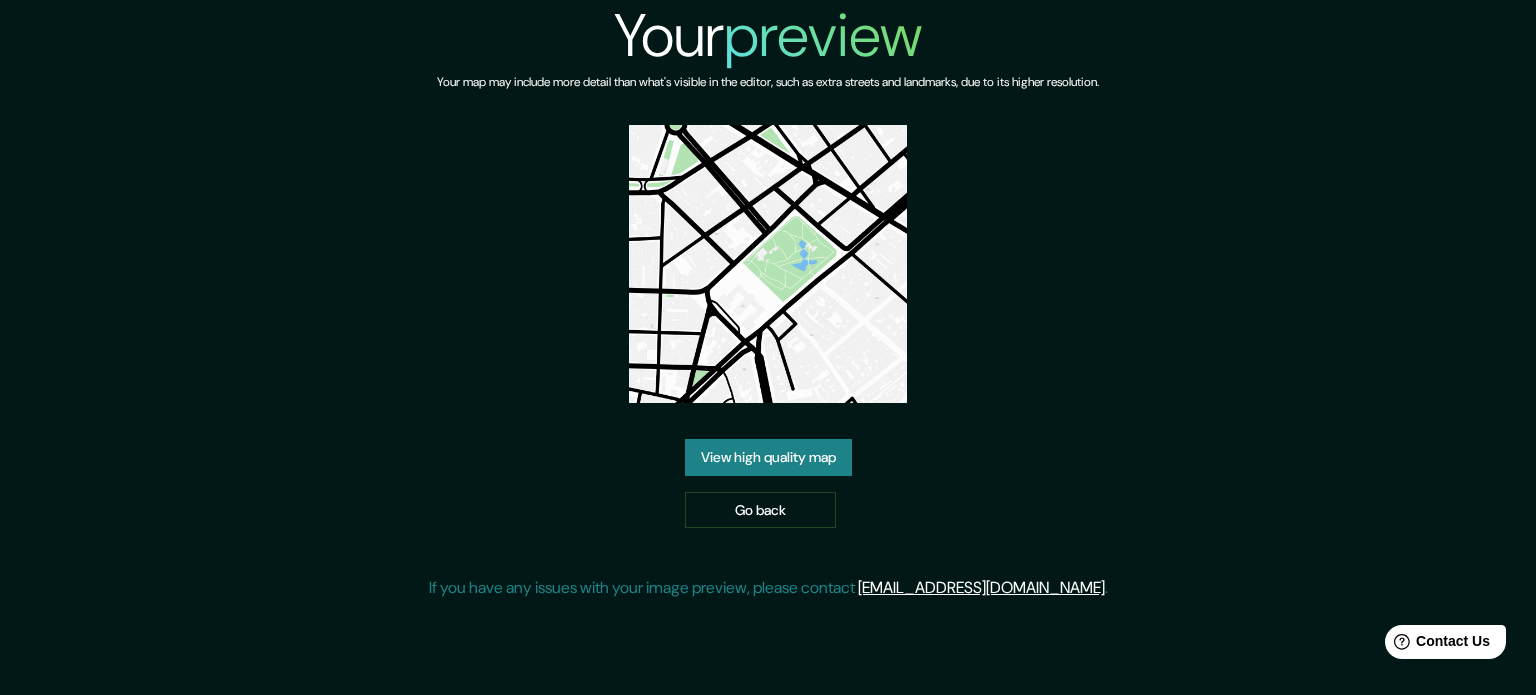 click on "View high quality map" at bounding box center [768, 457] 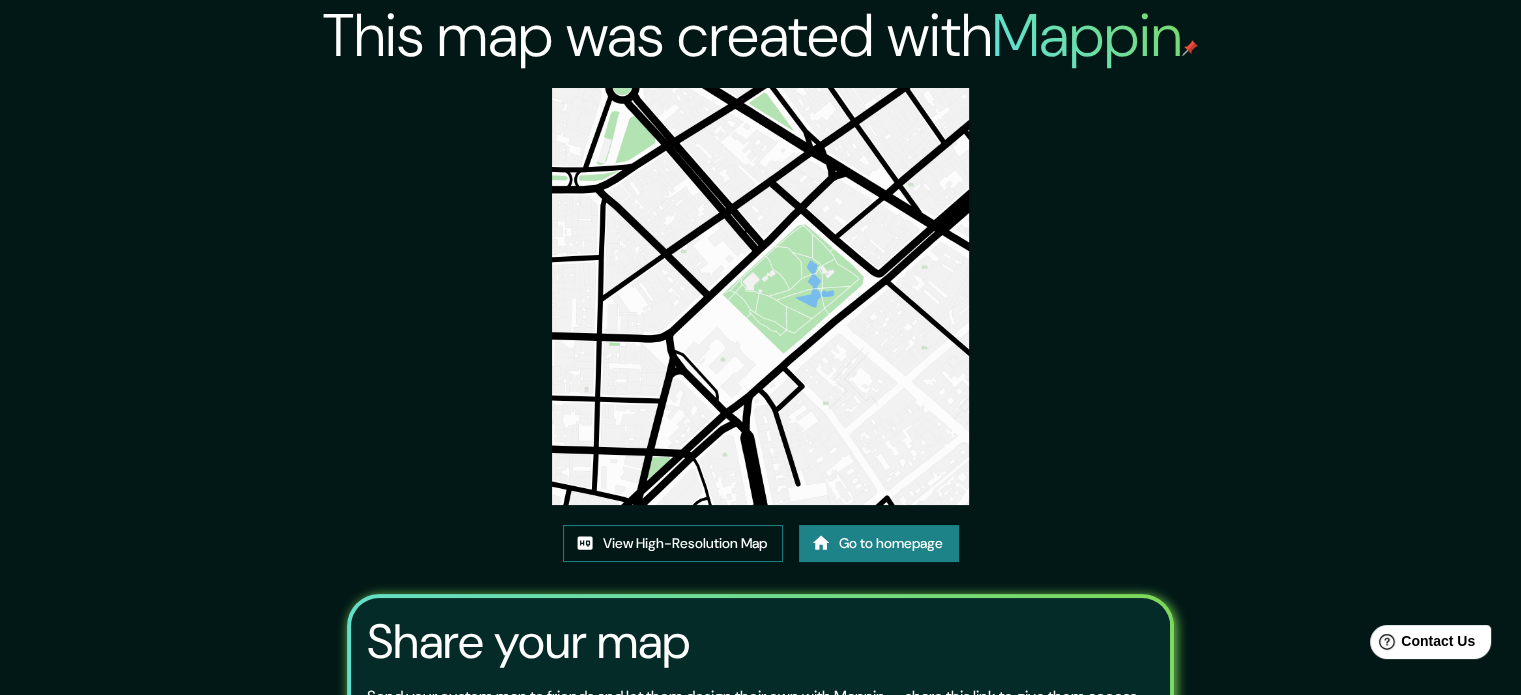 click on "View High-Resolution Map" at bounding box center [673, 543] 